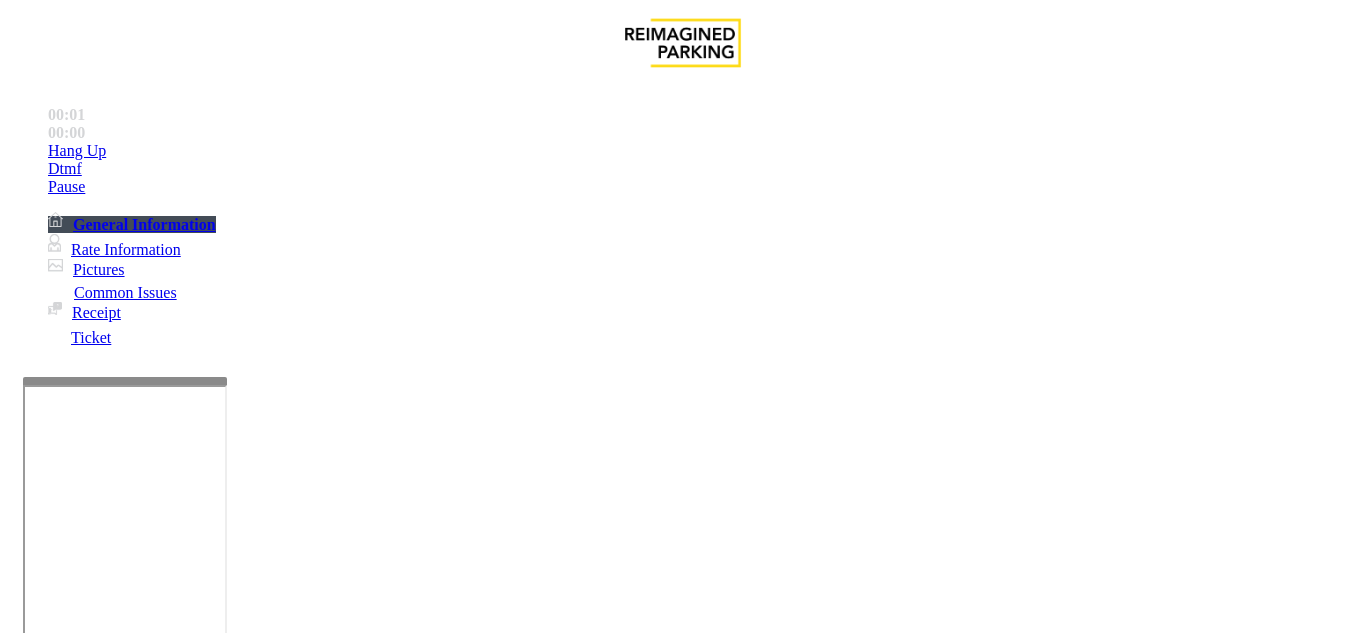 scroll, scrollTop: 0, scrollLeft: 0, axis: both 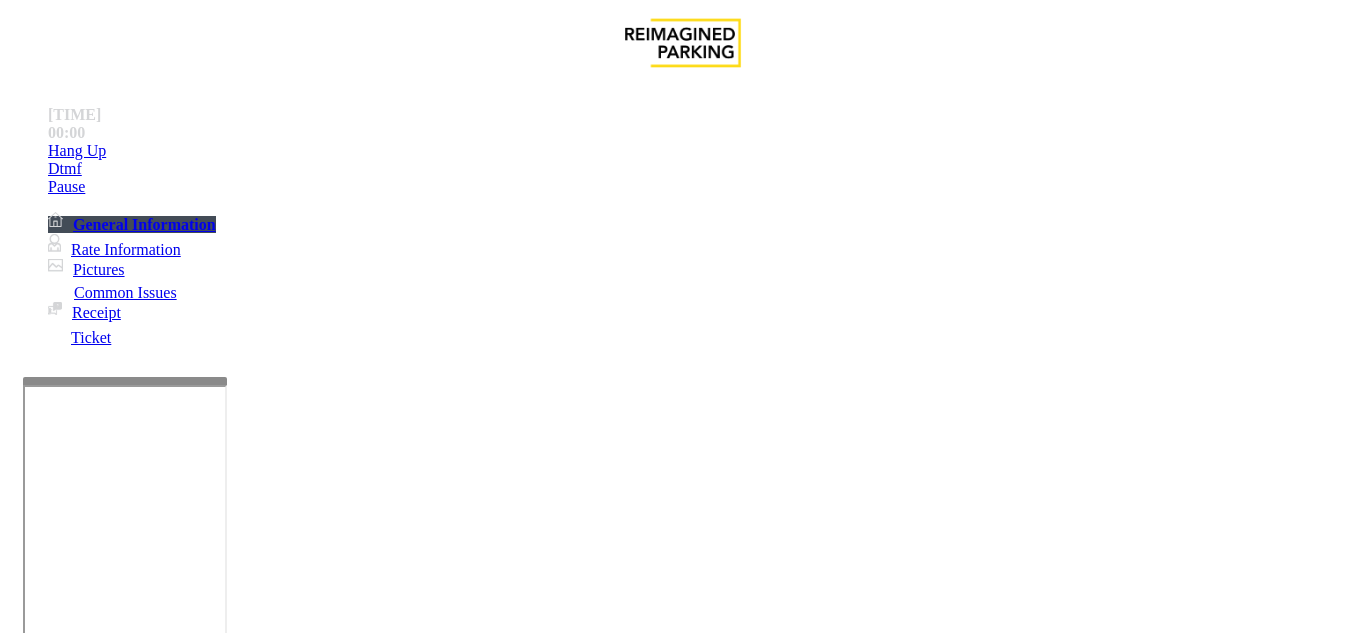 click on "Monthly Issue" at bounding box center (268, 1286) 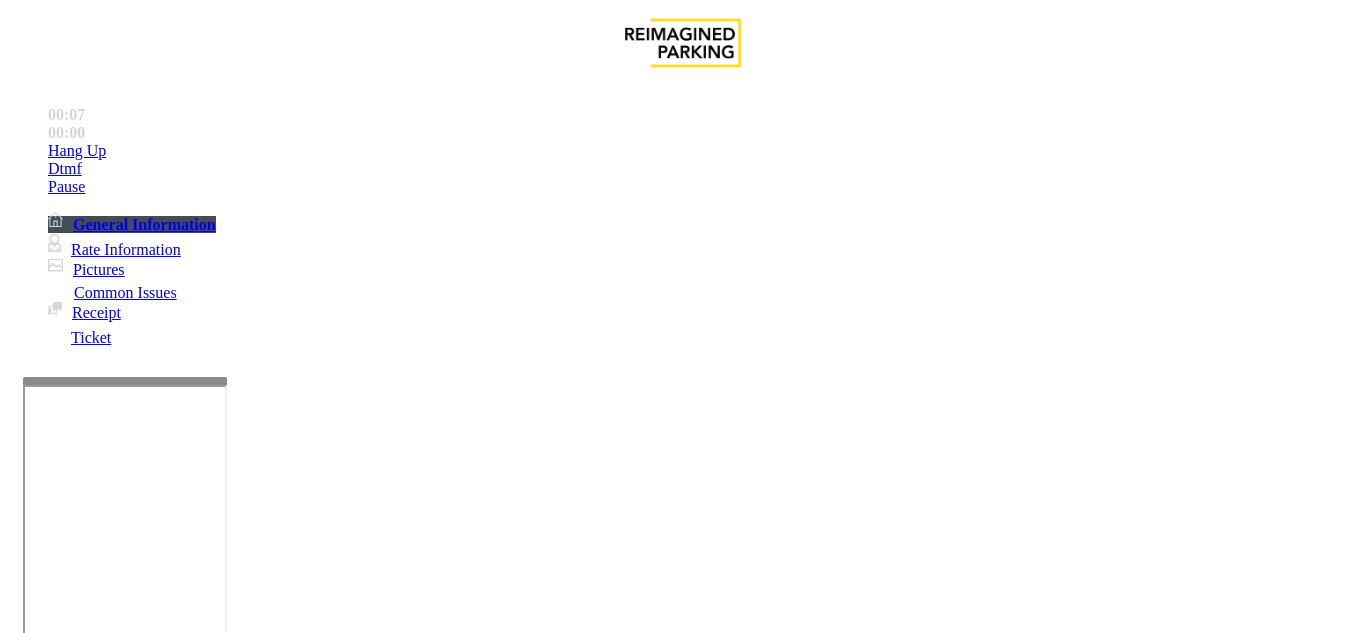 click at bounding box center (221, 1613) 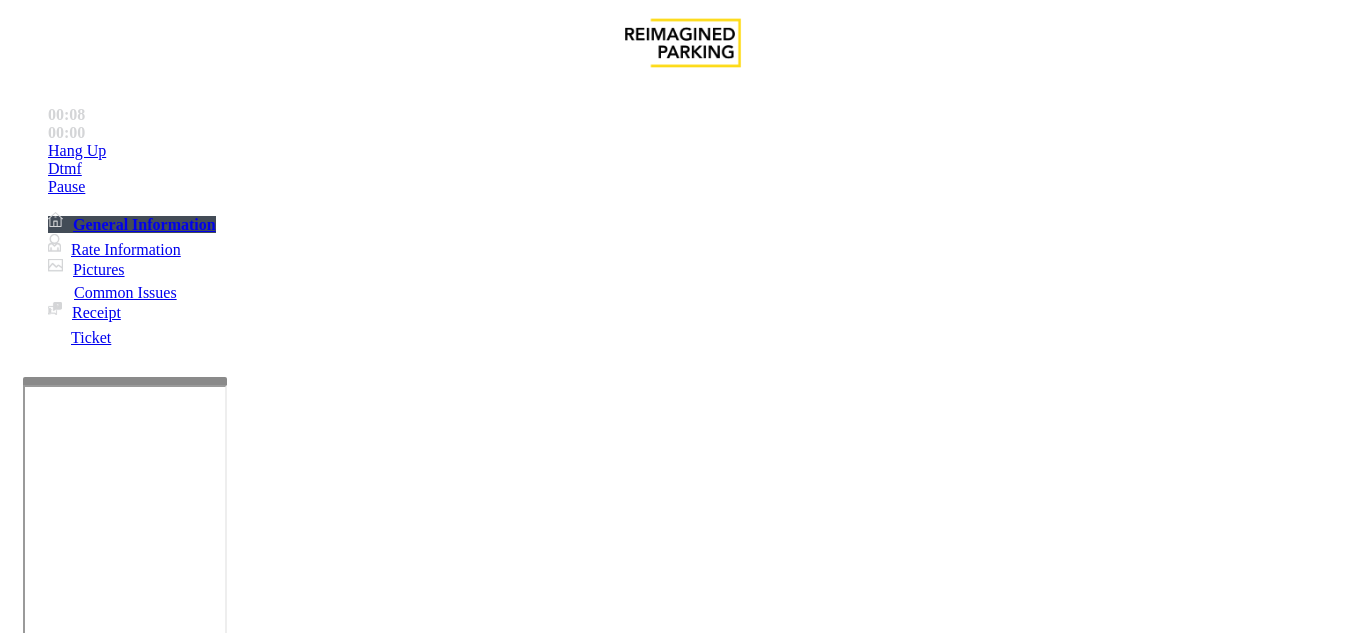 scroll, scrollTop: 100, scrollLeft: 0, axis: vertical 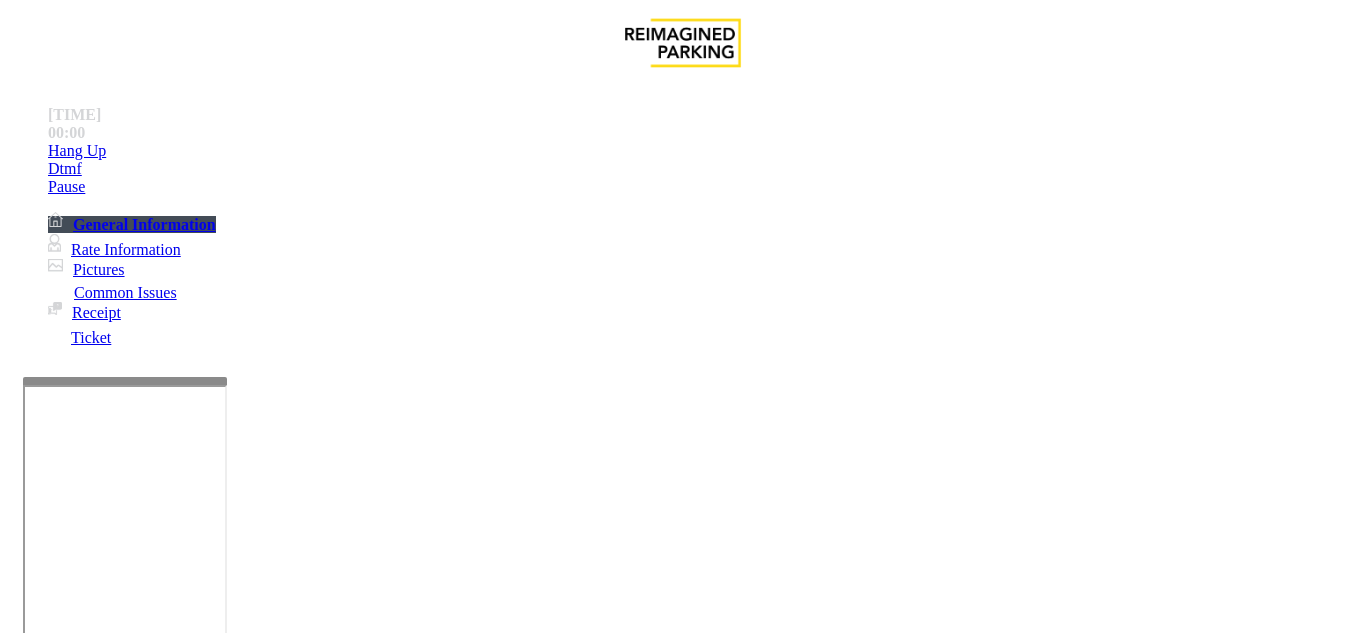 click at bounding box center (221, 1613) 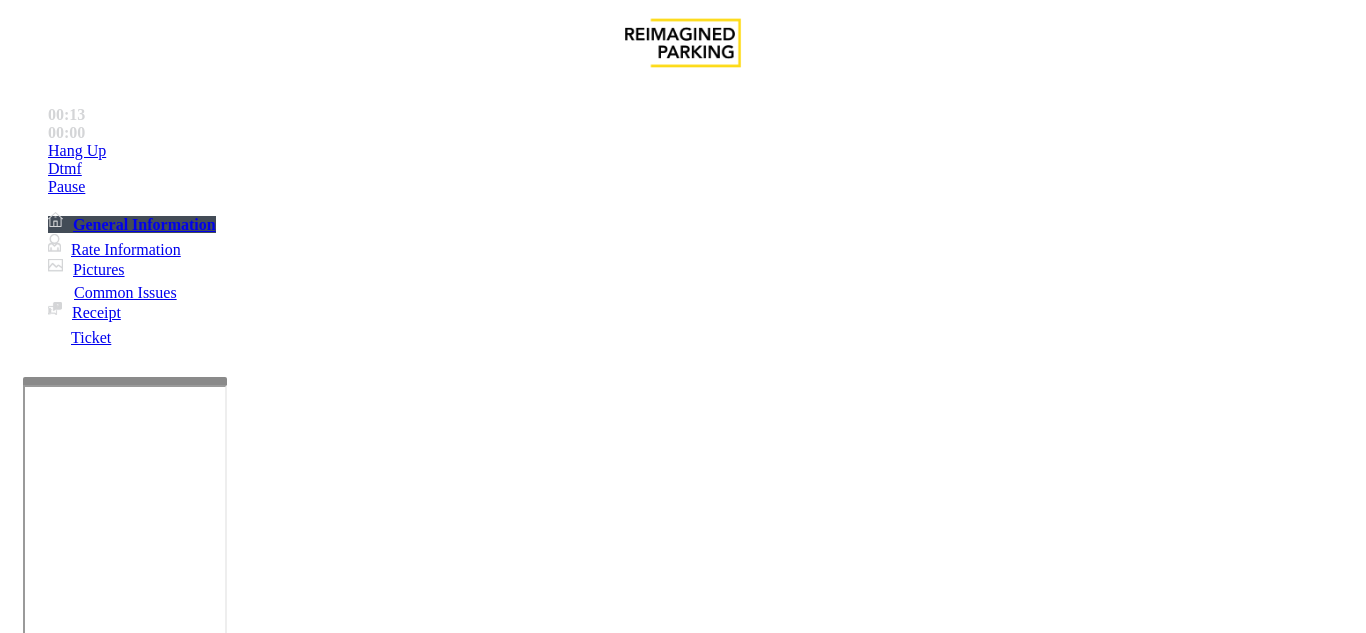 click on "Disabled Card" at bounding box center (682, 1271) 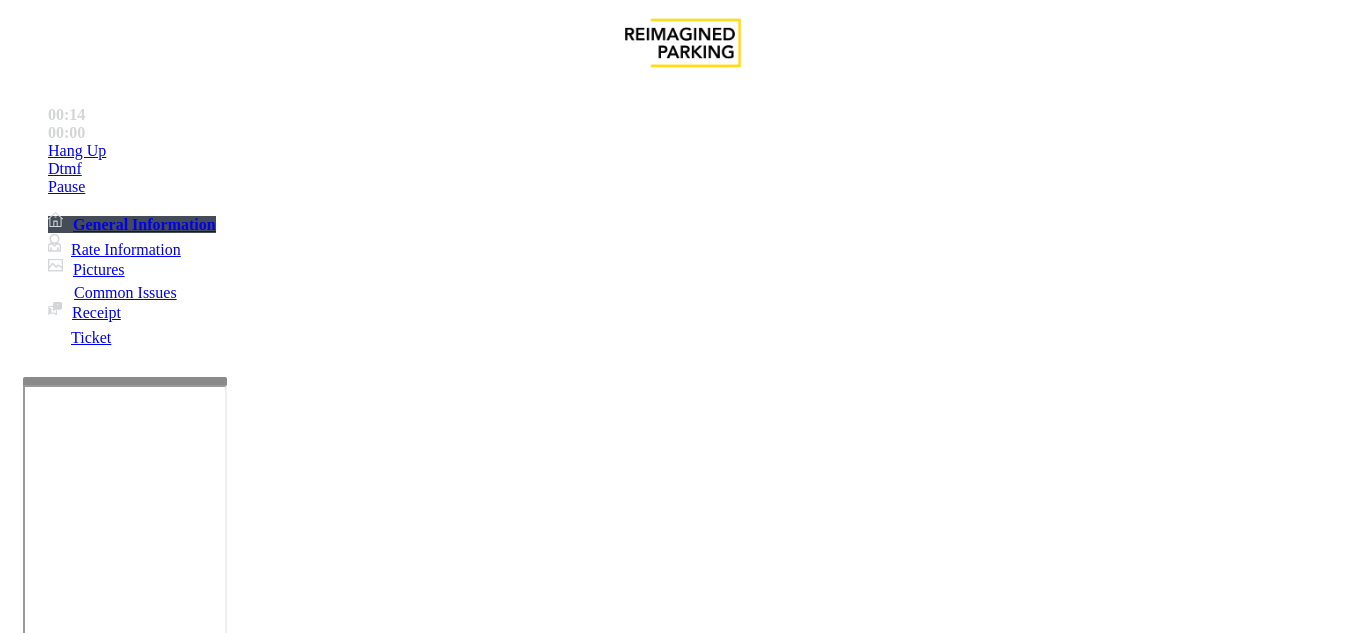 click at bounding box center [221, 1613] 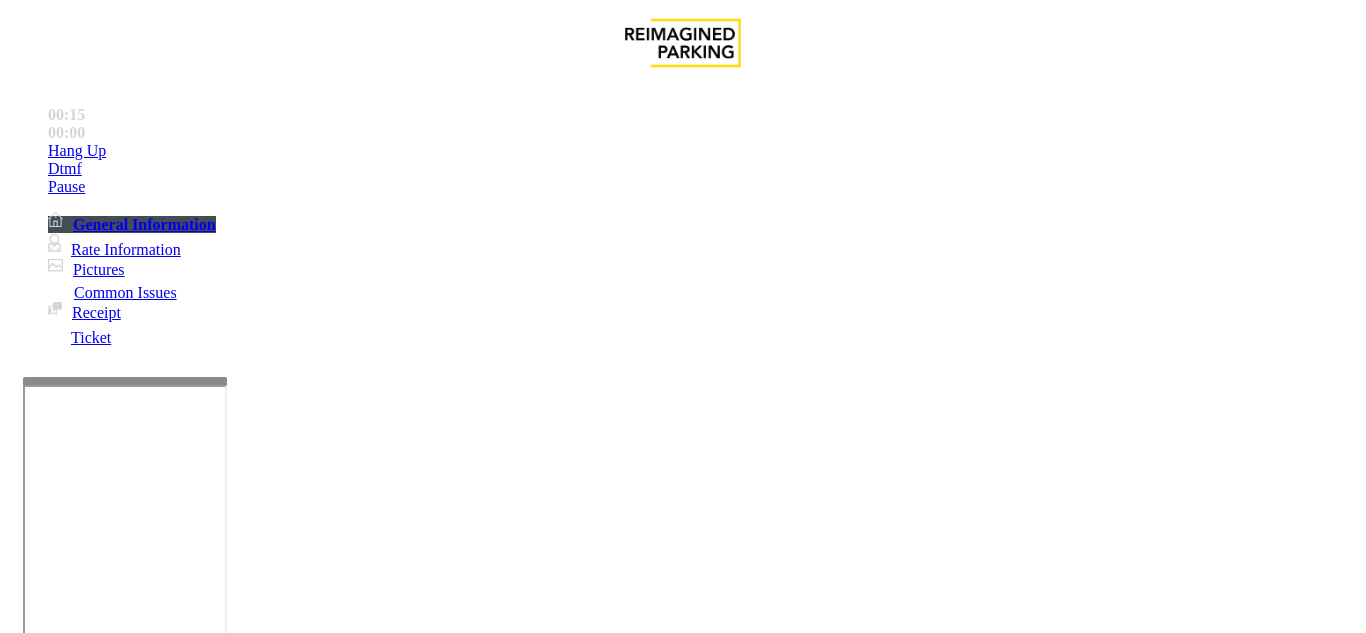 click at bounding box center [221, 1613] 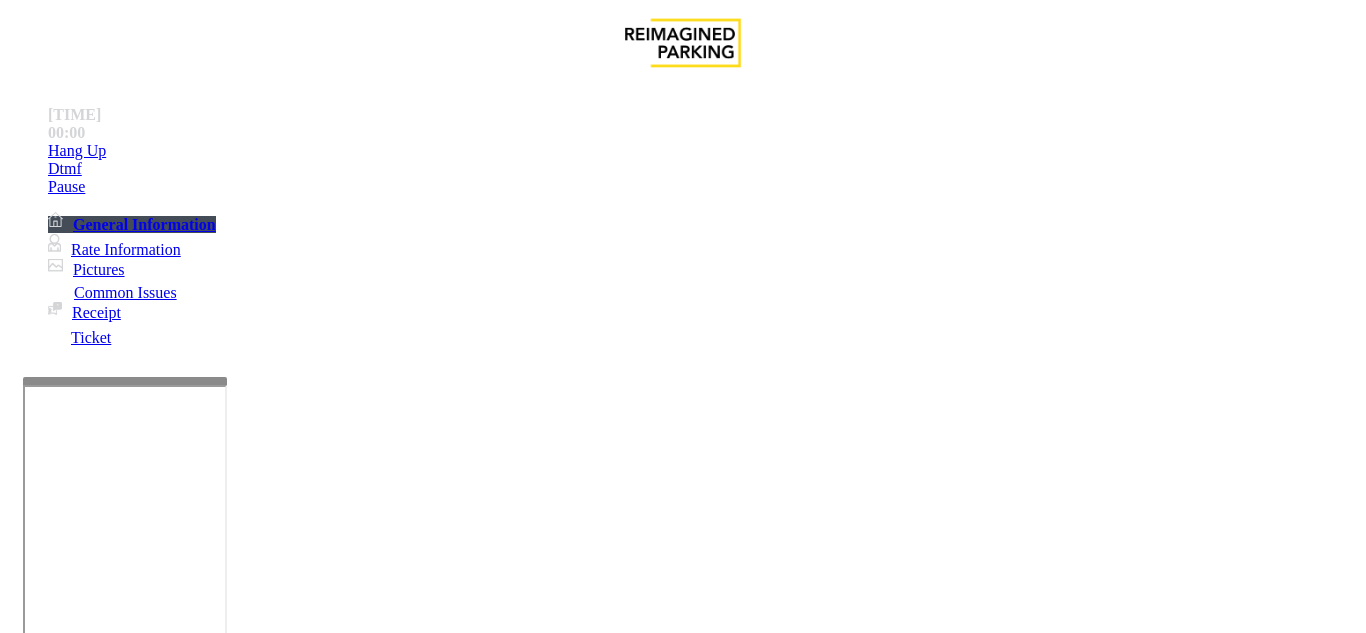 type on "**********" 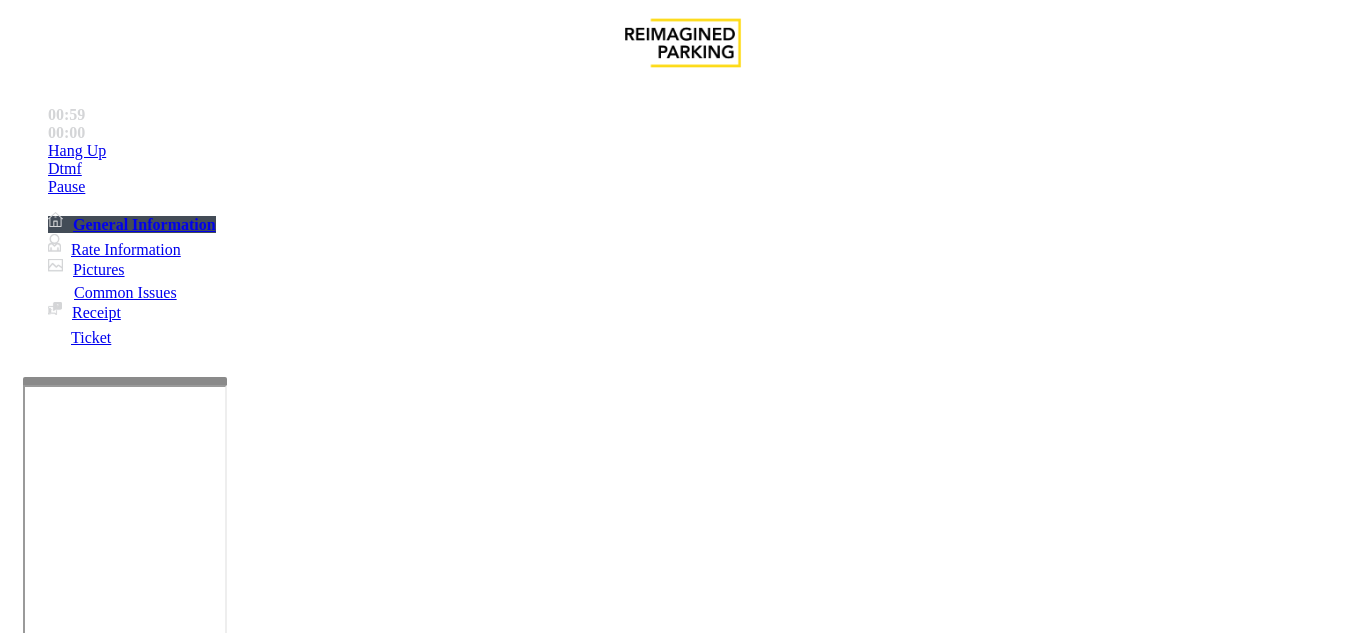 type on "*******" 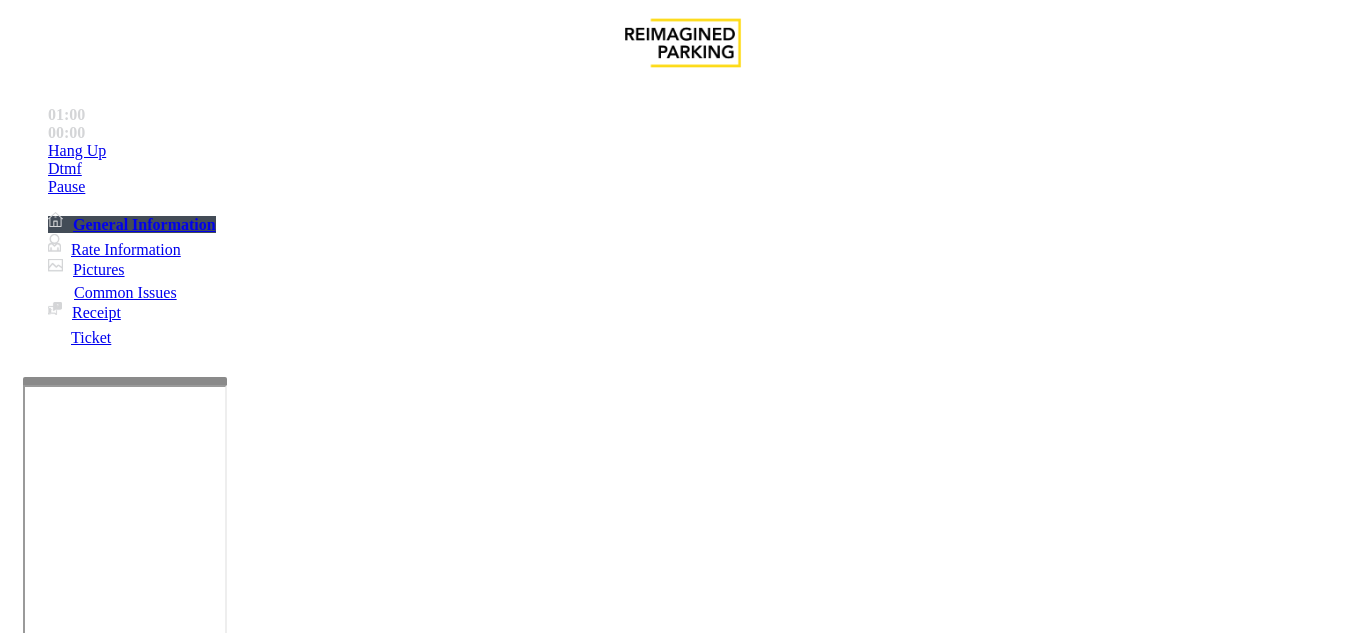 click at bounding box center [96, 1333] 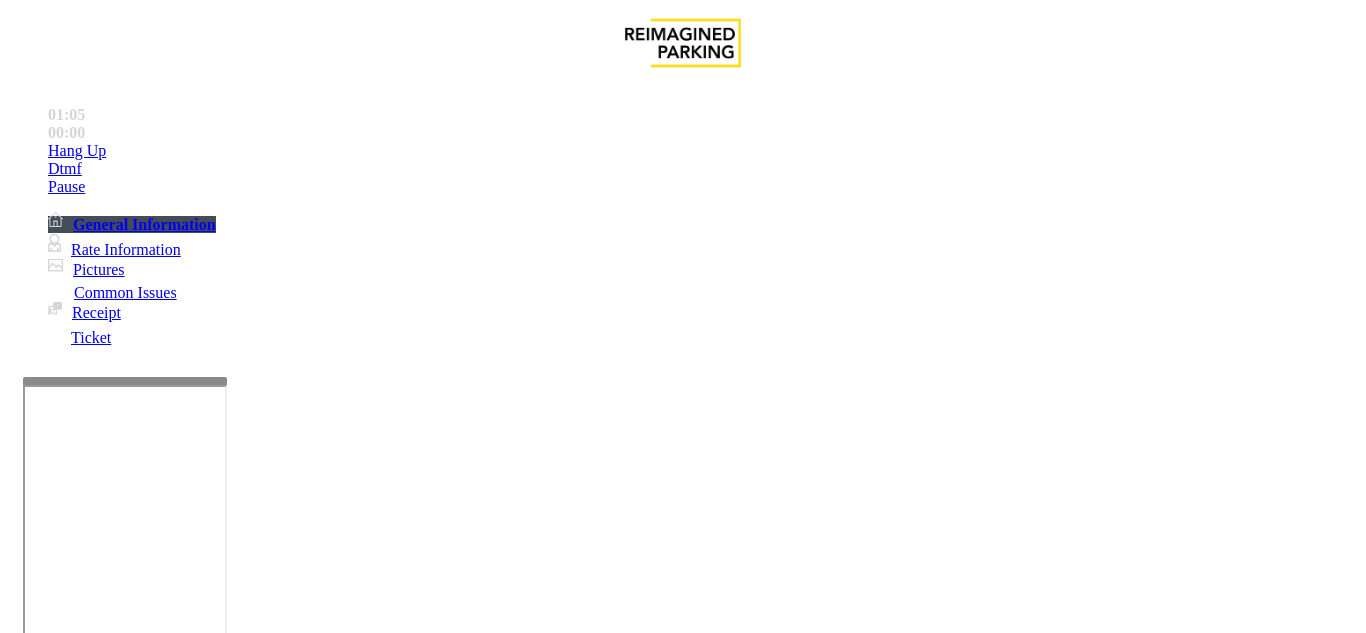 click at bounding box center [96, 1333] 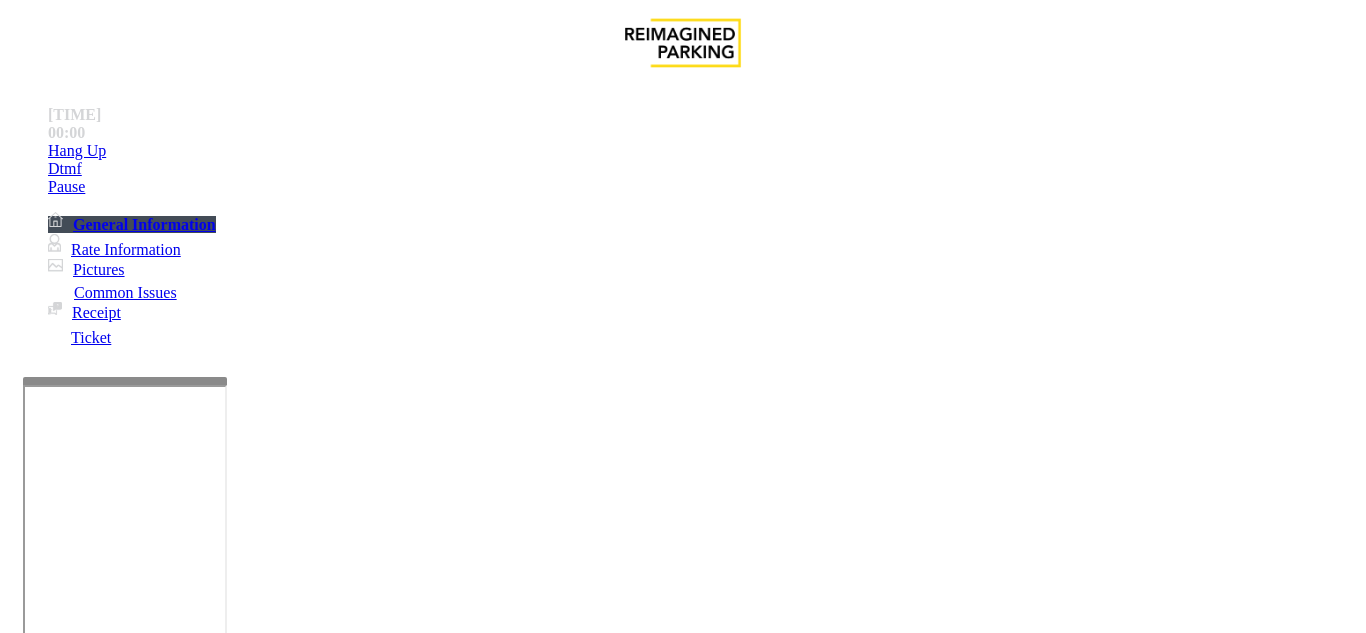 click on "*****" at bounding box center [96, 1333] 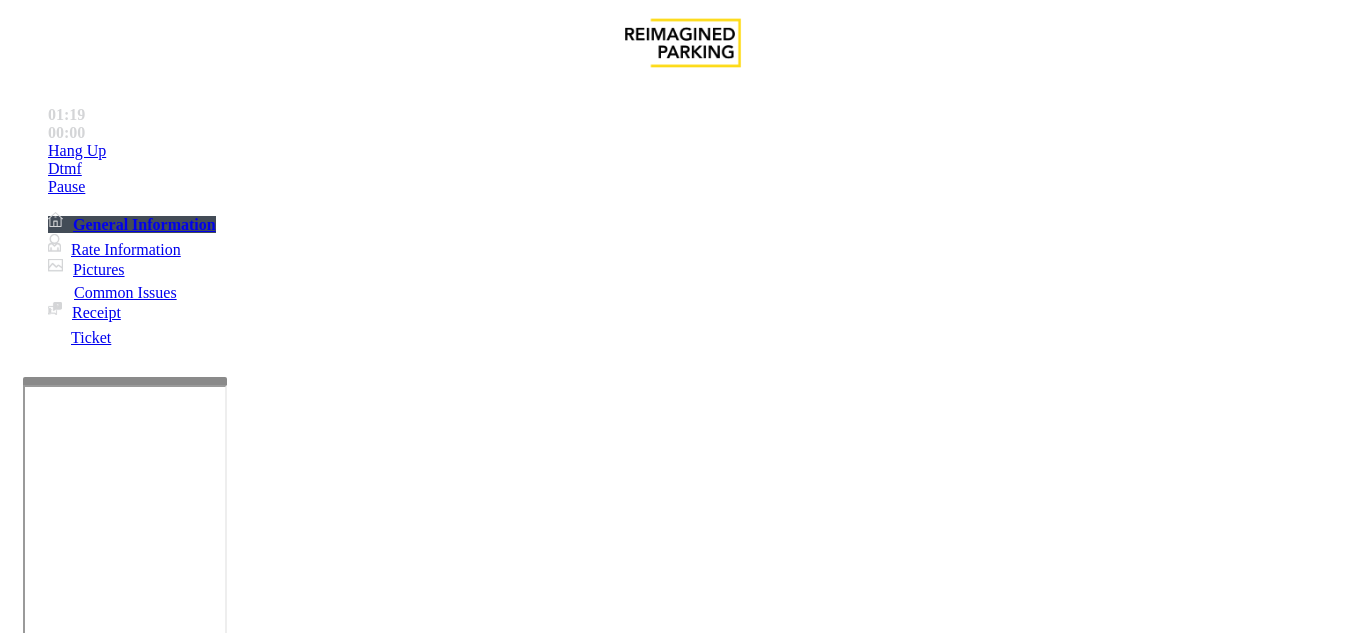 type on "*****" 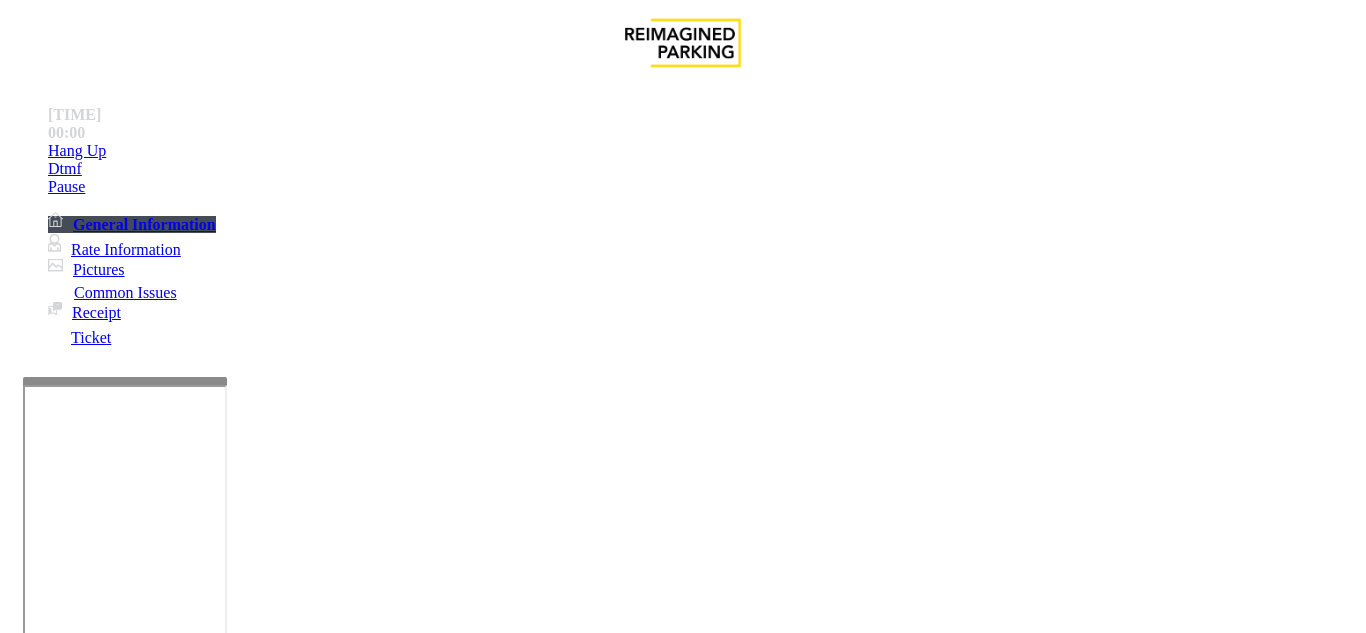 scroll, scrollTop: 3400, scrollLeft: 0, axis: vertical 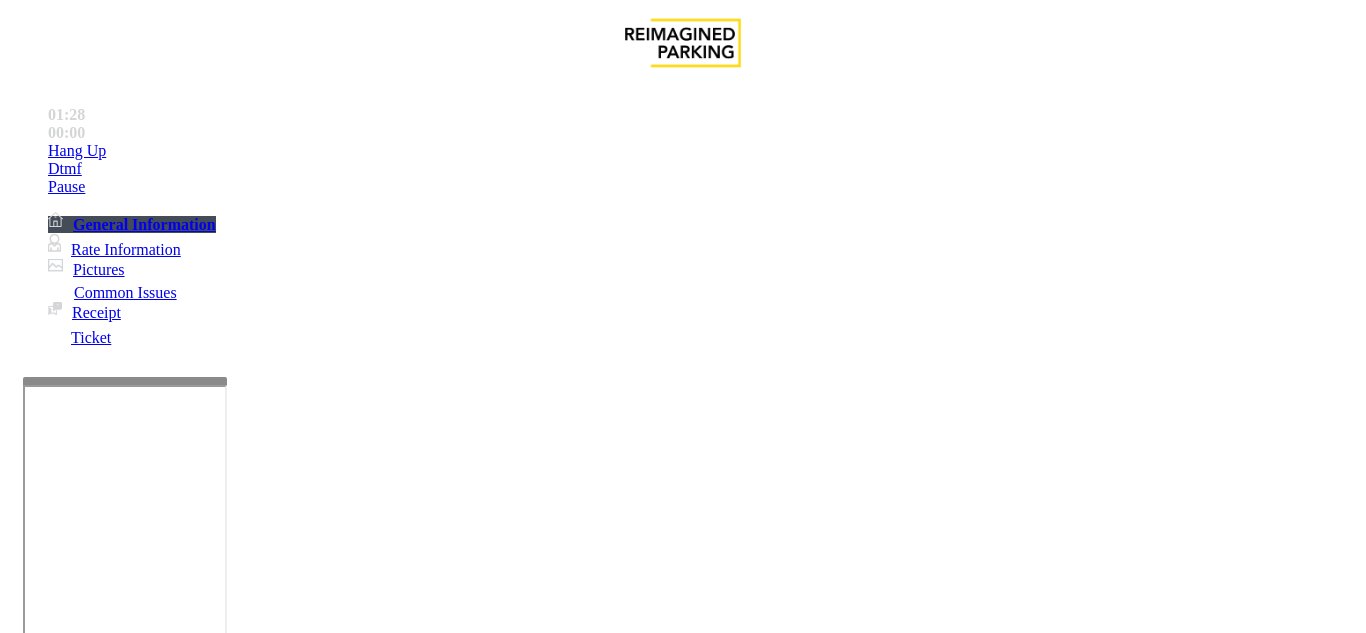 click on "Vend Gate" at bounding box center (69, 1706) 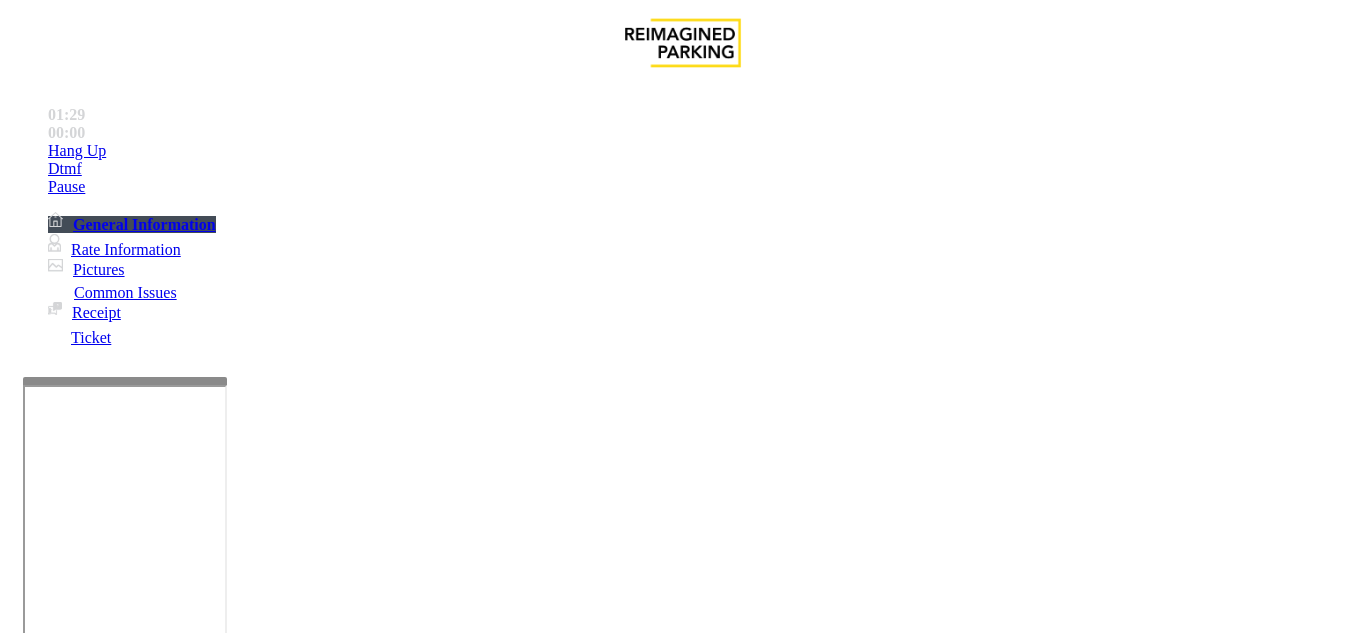 click on "TEKsystems" at bounding box center [46, 3586] 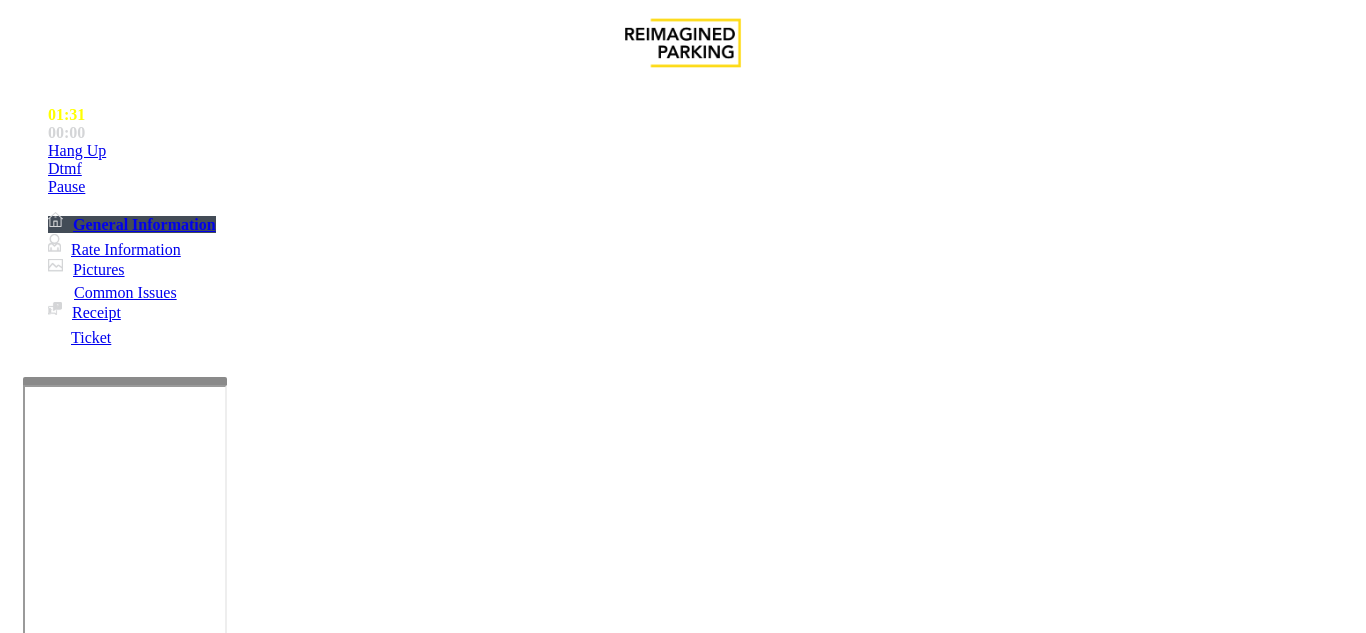 scroll, scrollTop: 3866, scrollLeft: 0, axis: vertical 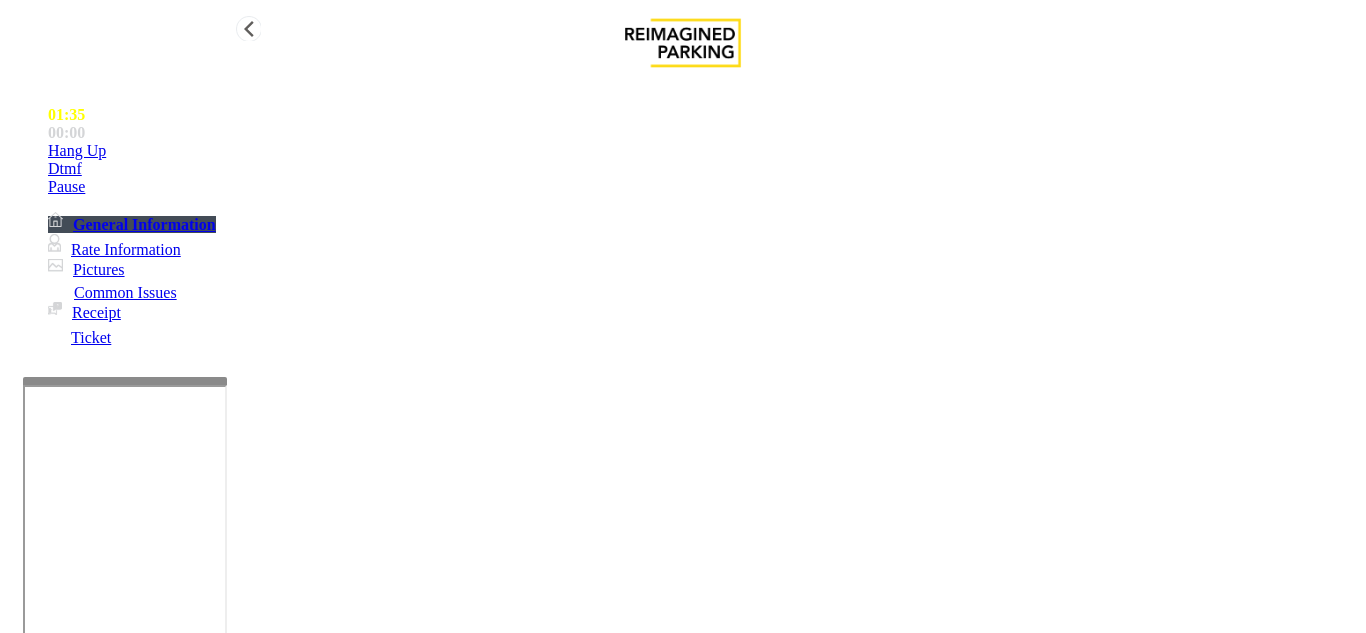 click on "Hang Up" at bounding box center (703, 151) 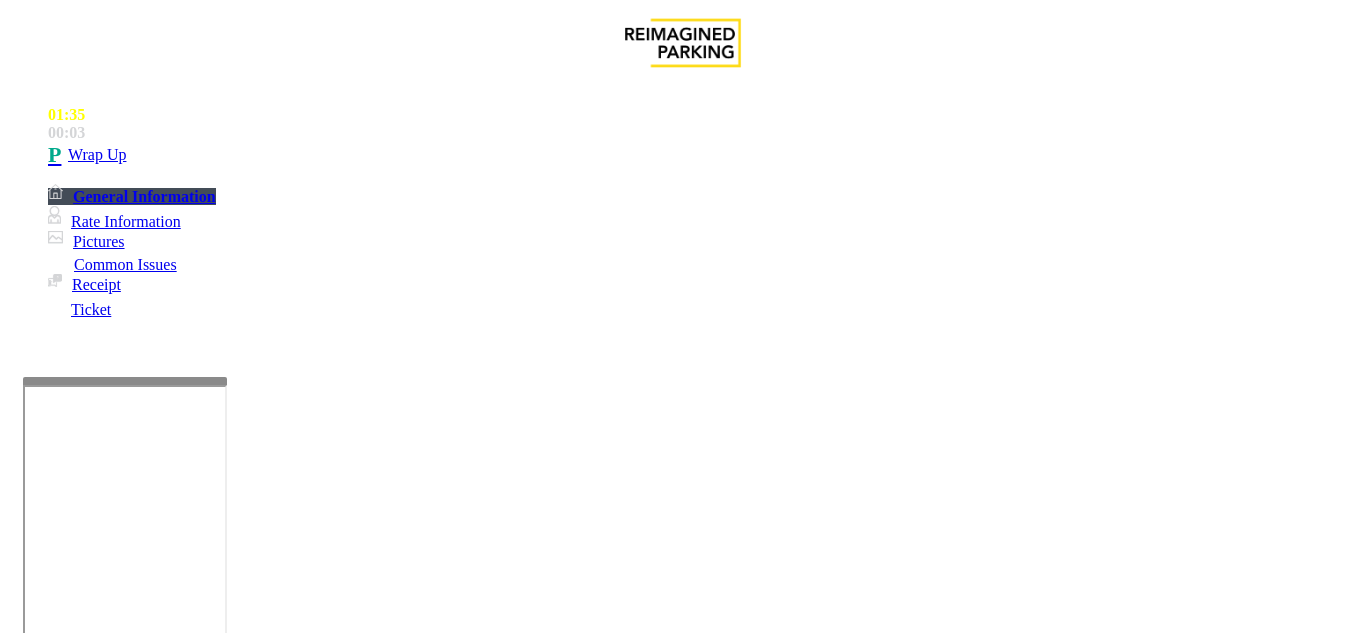 scroll, scrollTop: 100, scrollLeft: 0, axis: vertical 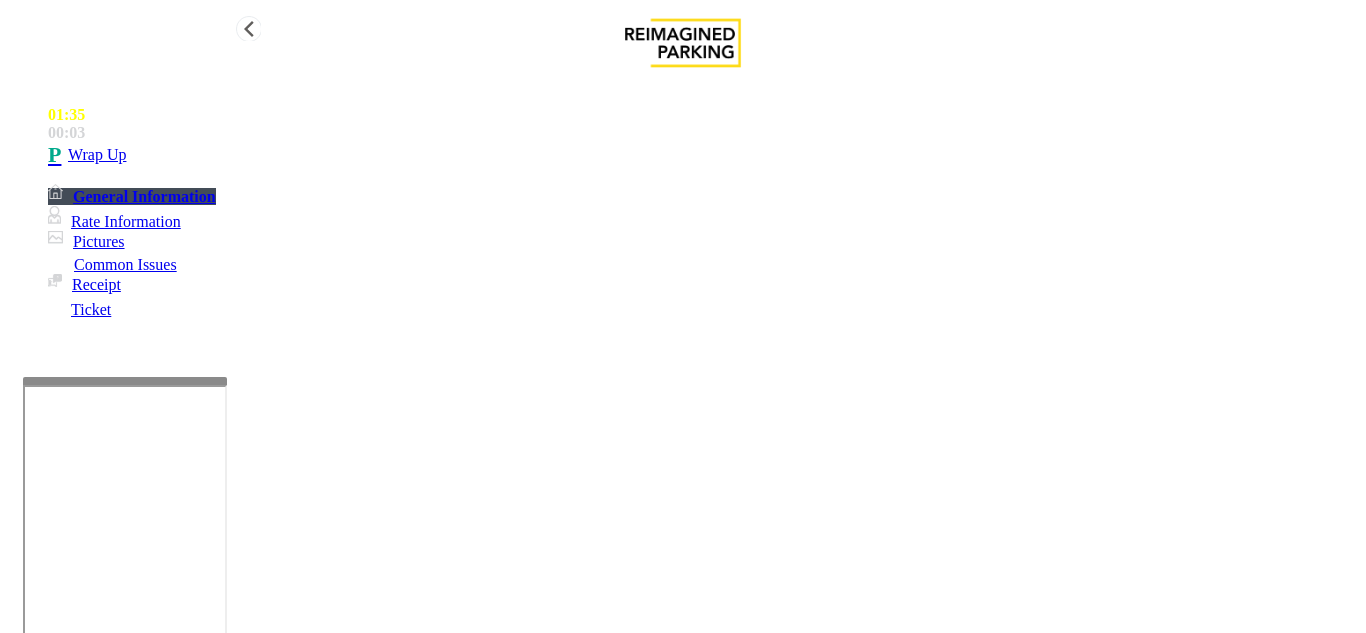type on "**********" 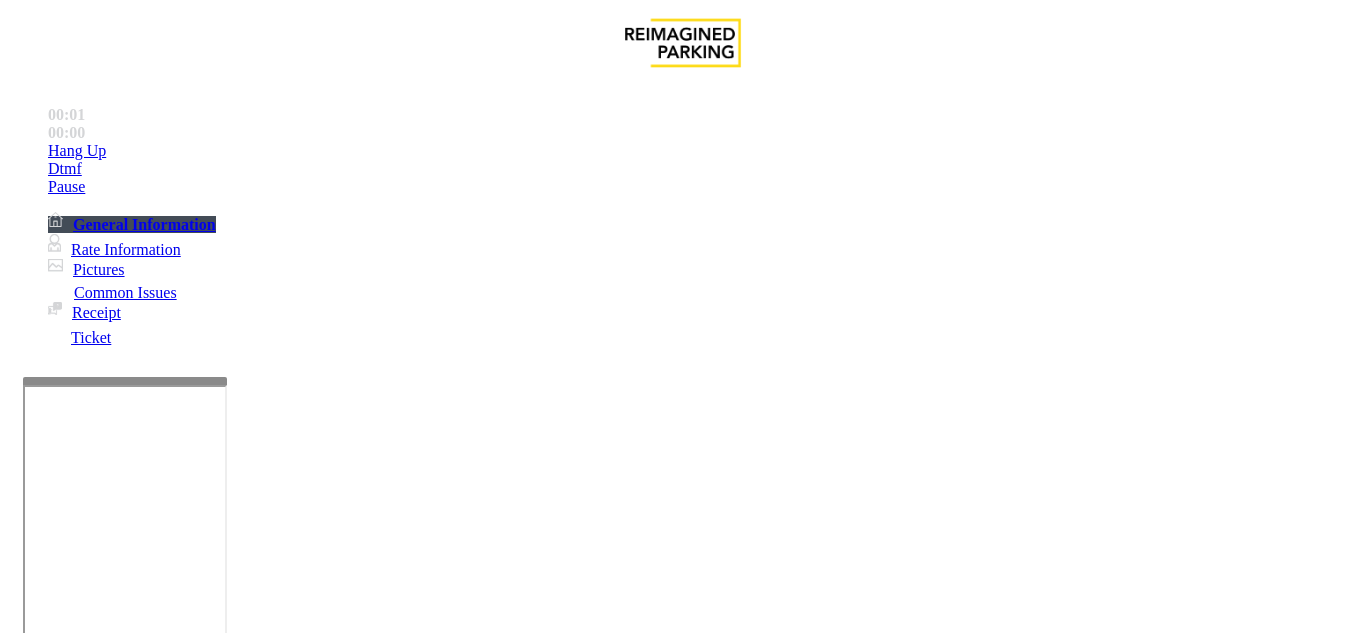 scroll, scrollTop: 500, scrollLeft: 0, axis: vertical 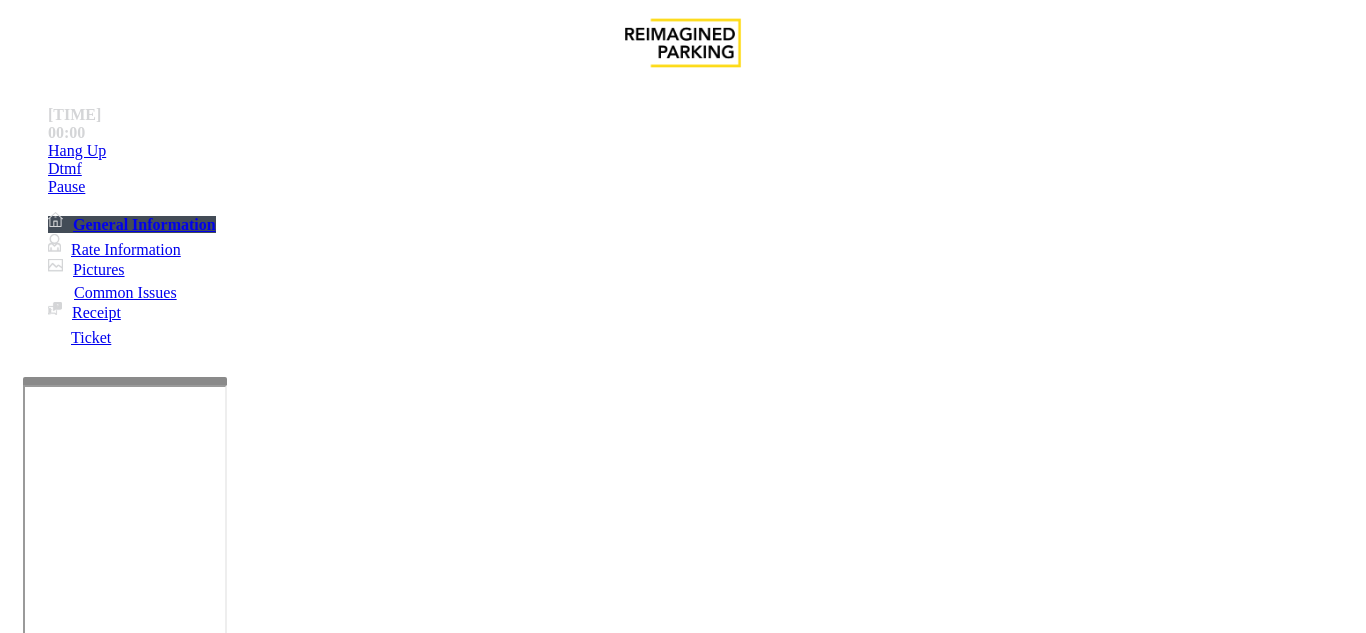 drag, startPoint x: 637, startPoint y: 275, endPoint x: 1163, endPoint y: 366, distance: 533.81366 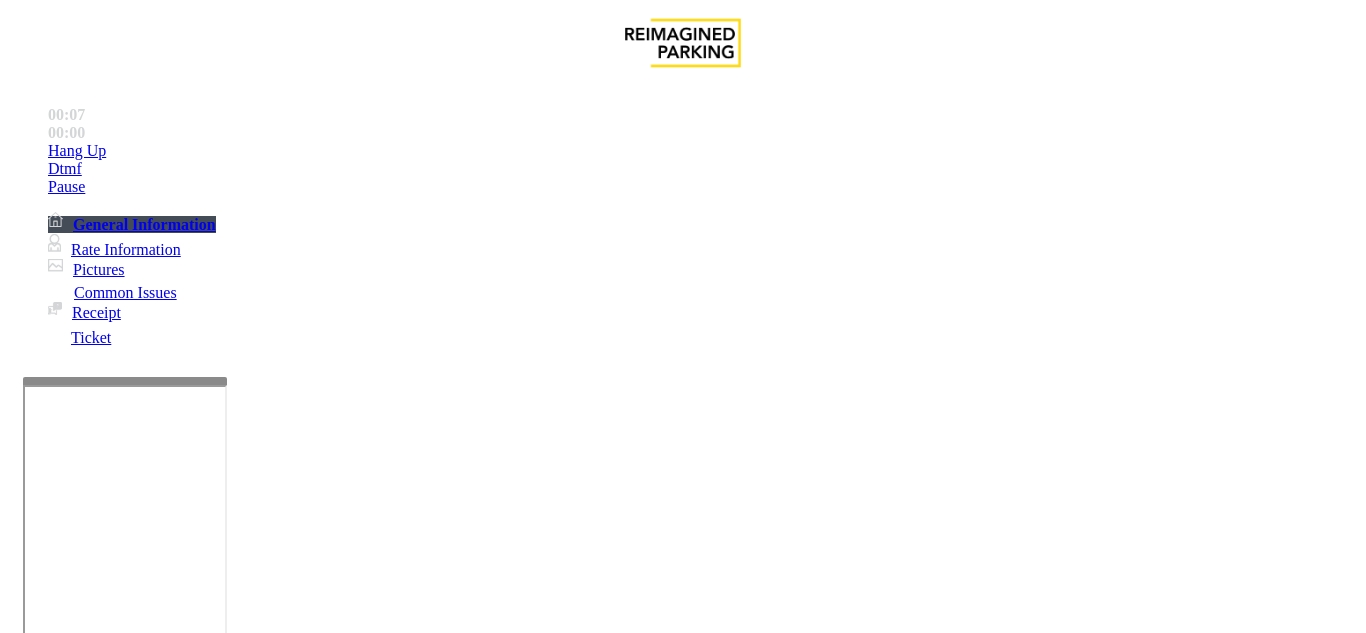 click on "No Response/Unable to hear parker Call dropped" at bounding box center [682, 1289] 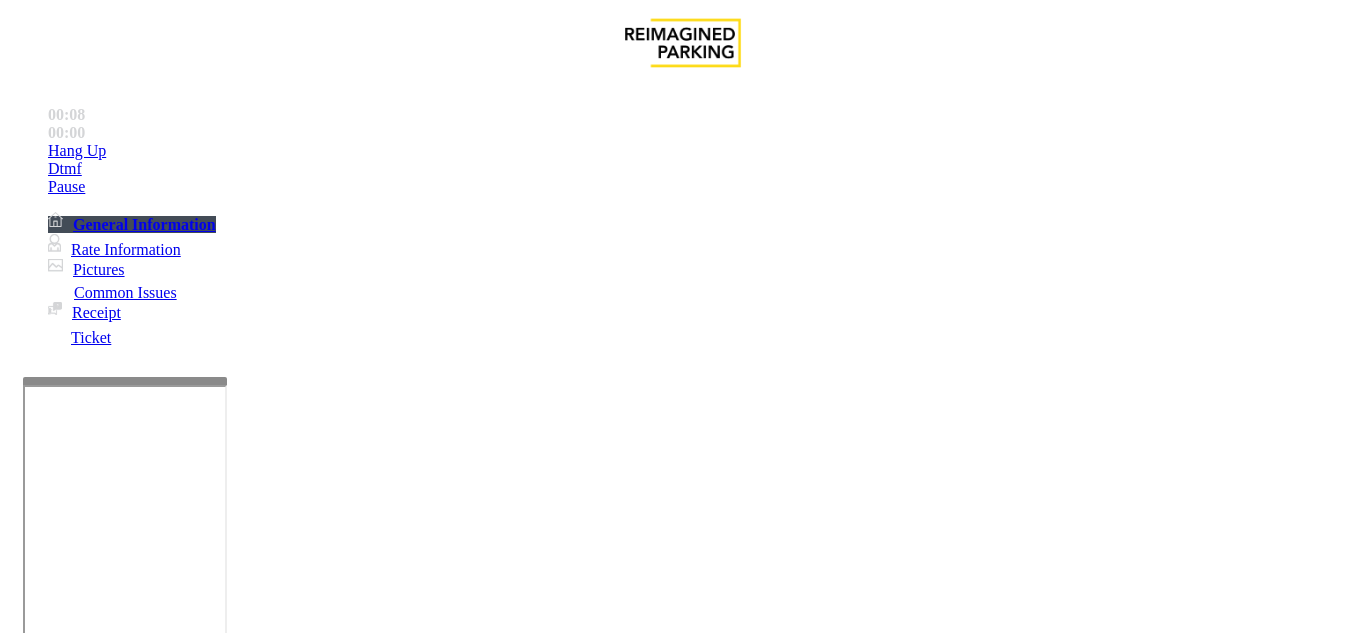 click on "No Response/Unable to hear parker" at bounding box center [682, 1271] 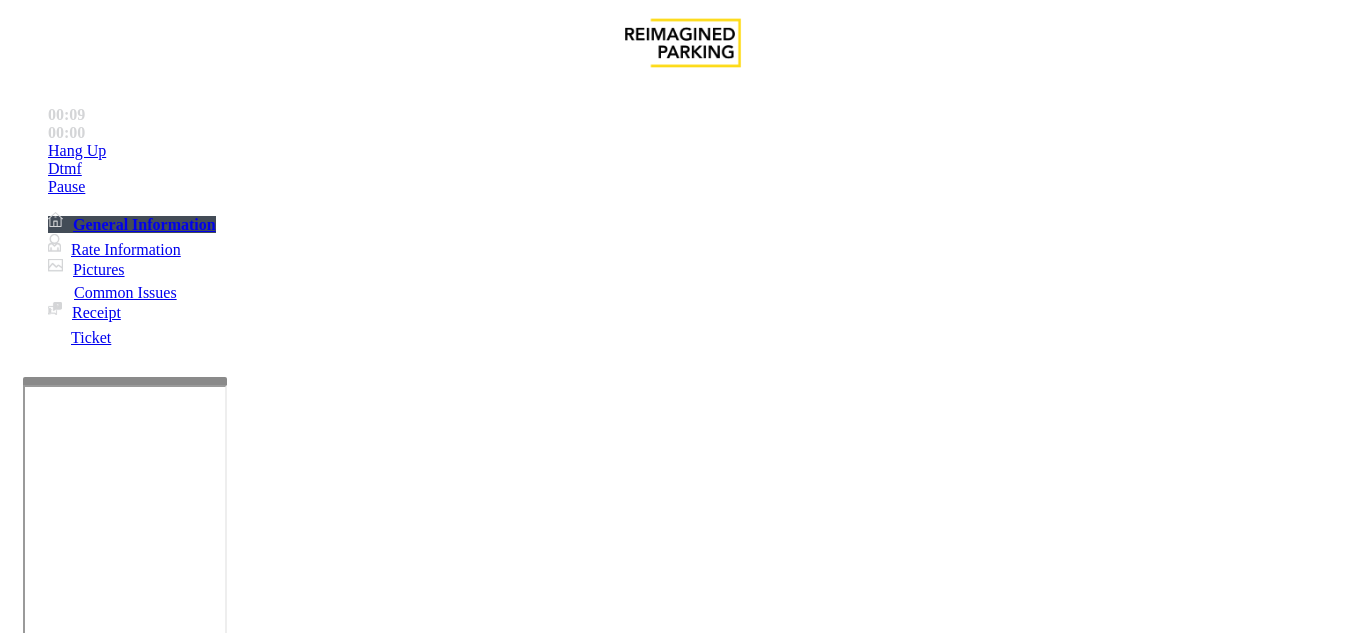 click on "No Response/Unable to hear parker" at bounding box center [682, 1271] 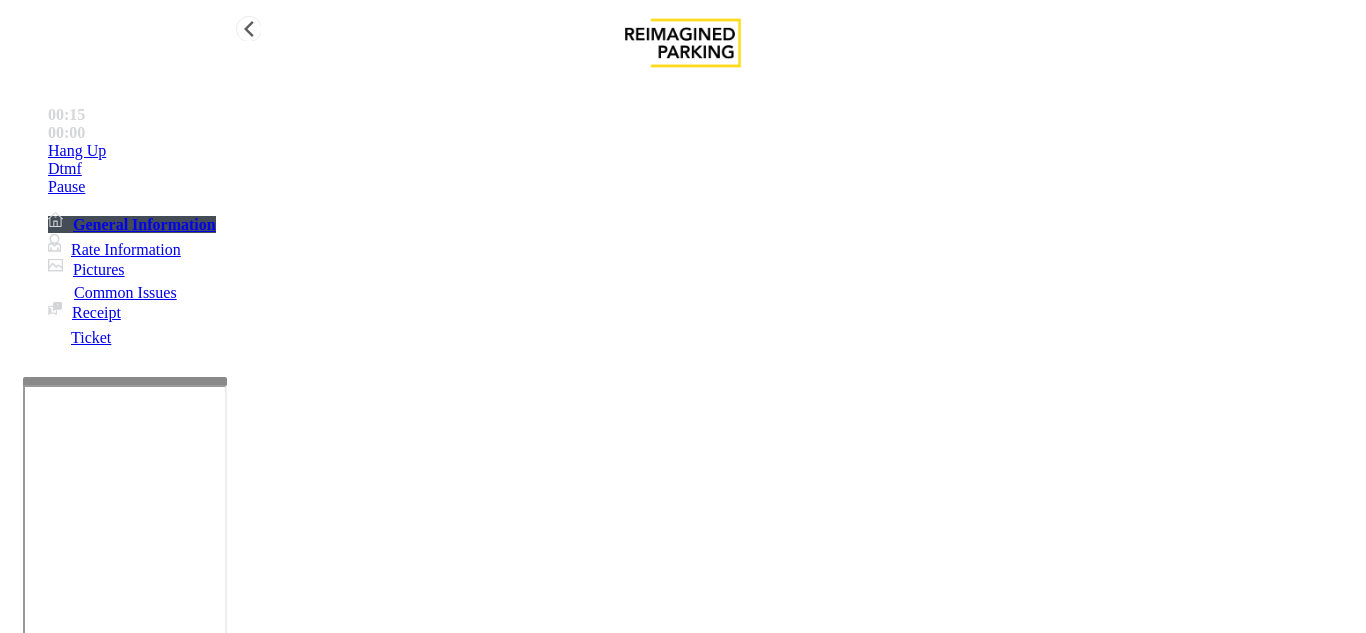 type on "**********" 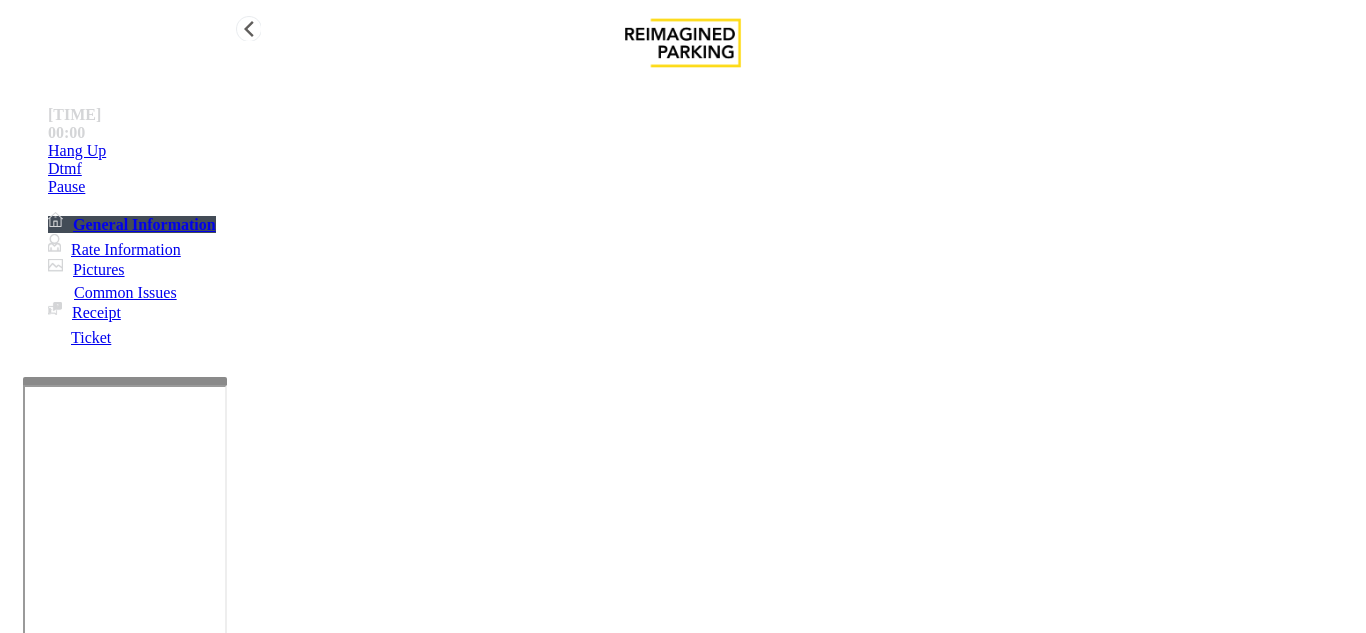 click on "Hang Up" at bounding box center (703, 151) 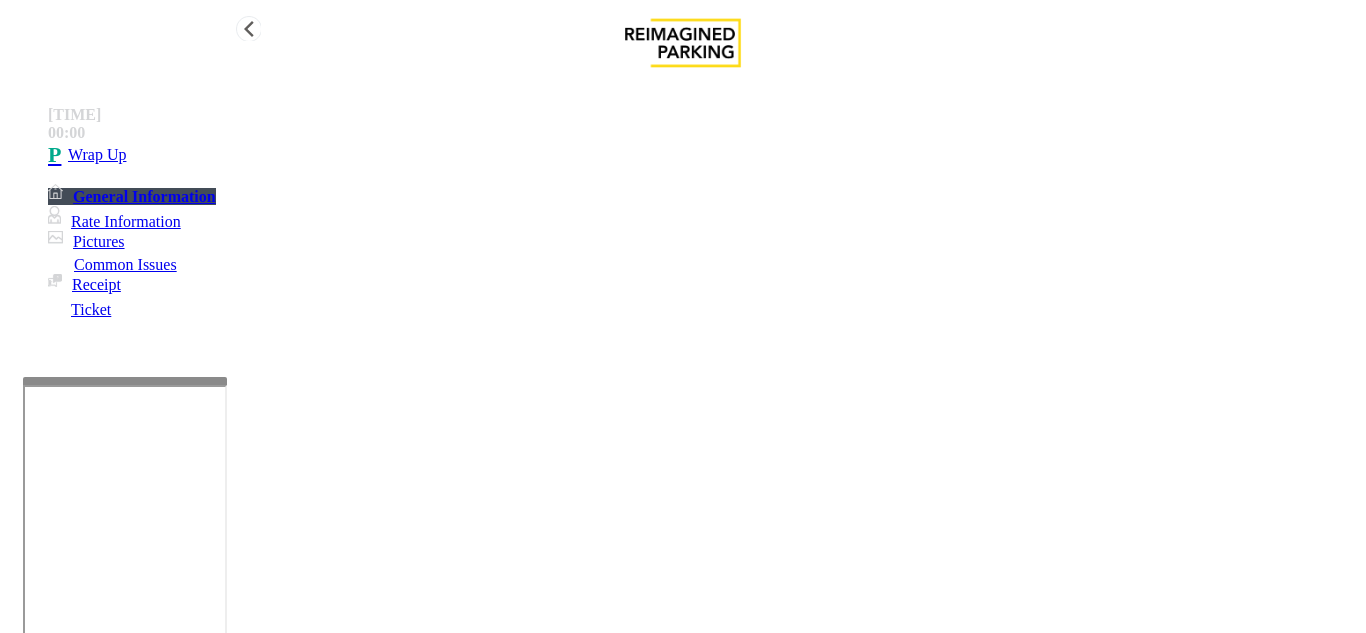 click on "Wrap Up" at bounding box center [703, 155] 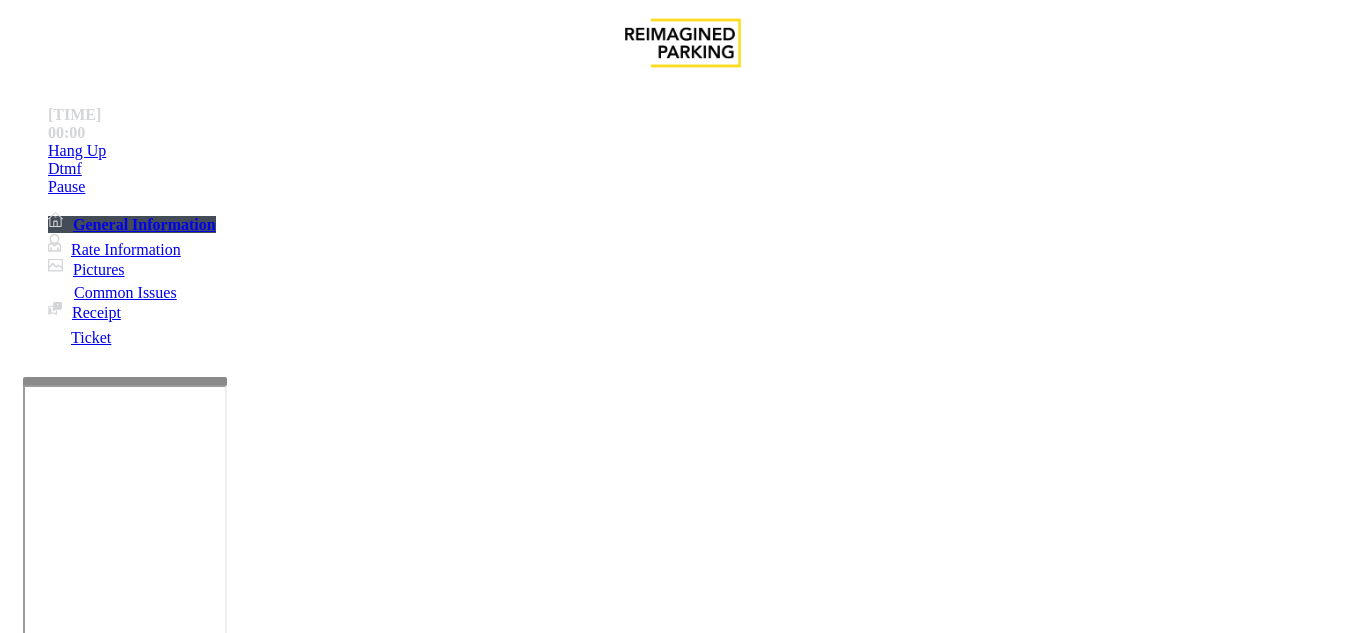 scroll, scrollTop: 900, scrollLeft: 0, axis: vertical 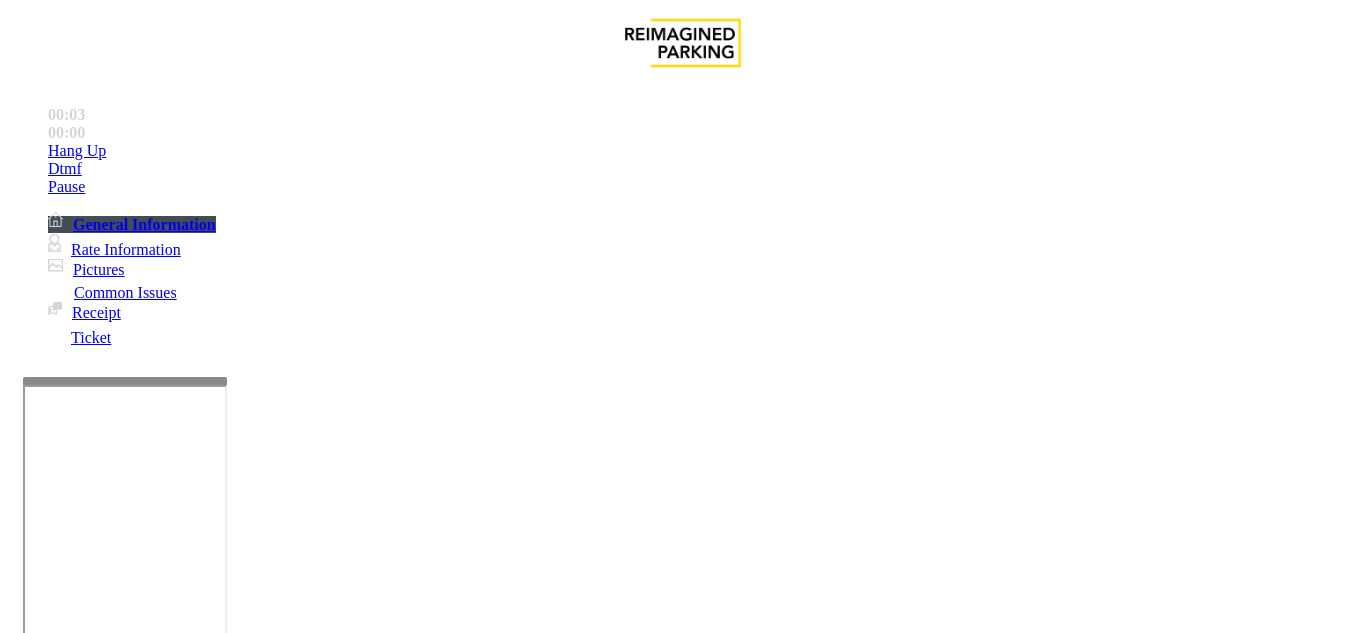 click on "Intercom Issue/No Response" at bounding box center (929, 1286) 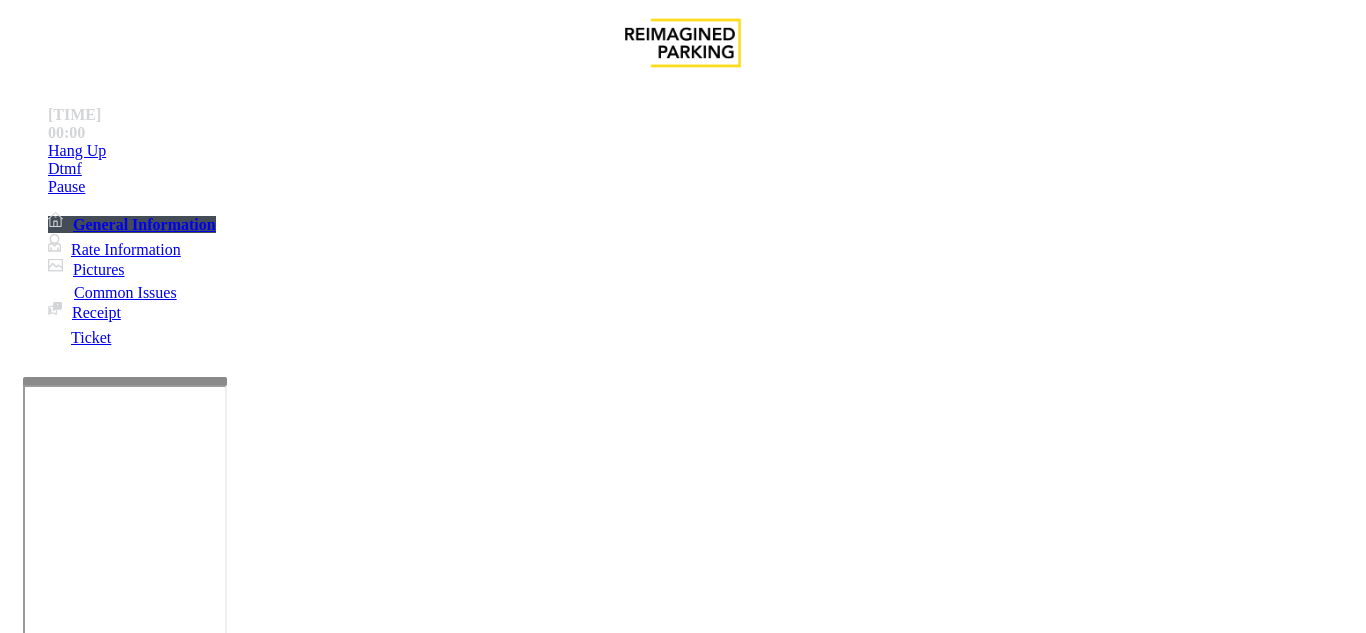 click on "No Response/Unable to hear parker" at bounding box center [142, 1286] 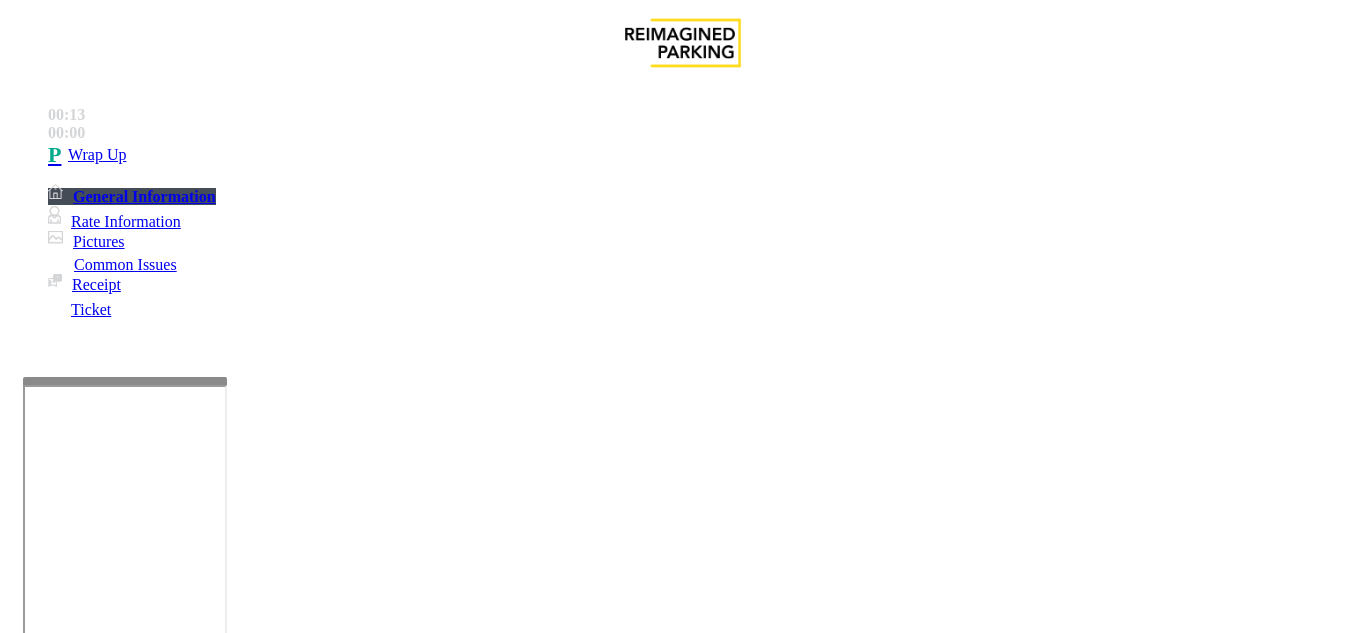 scroll, scrollTop: 600, scrollLeft: 0, axis: vertical 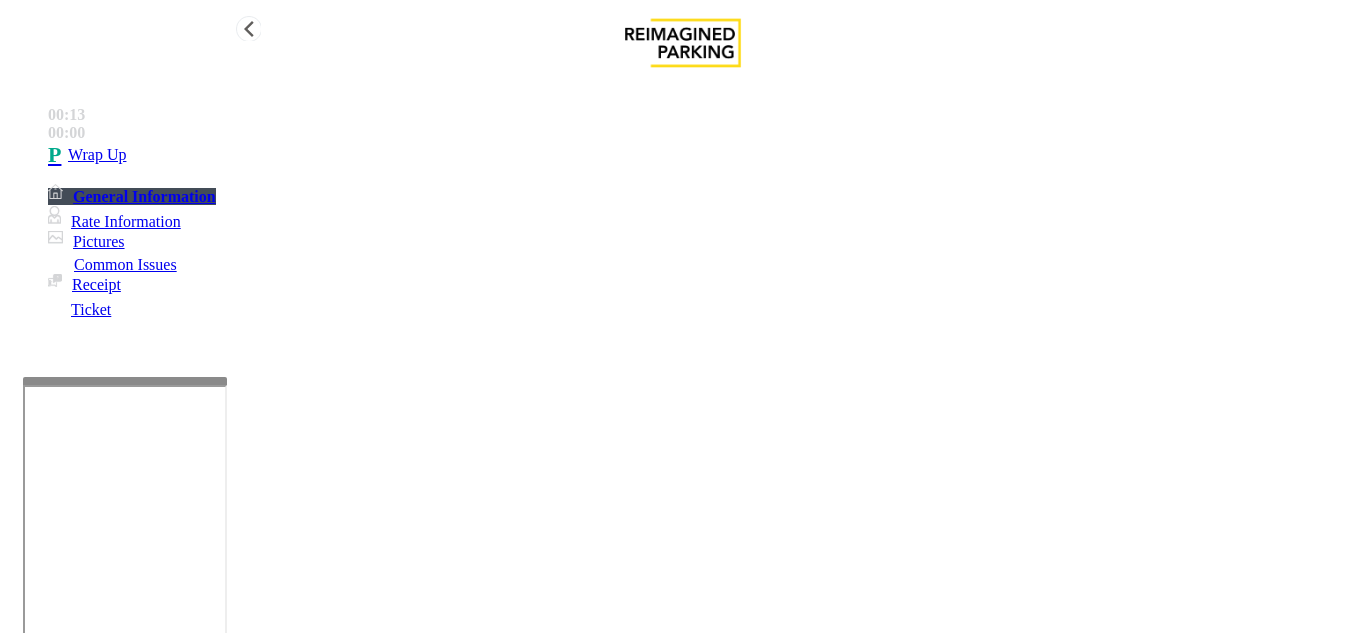 type on "**********" 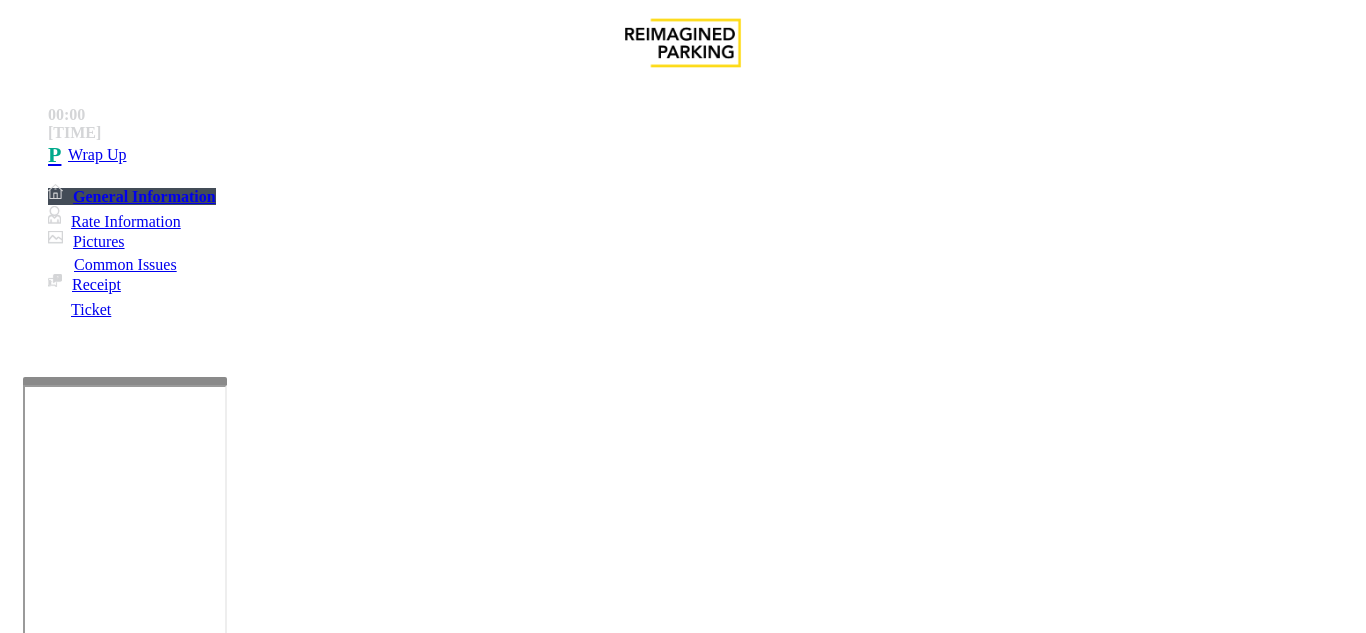 click on "Intercom Issue/No Response" at bounding box center (929, 1286) 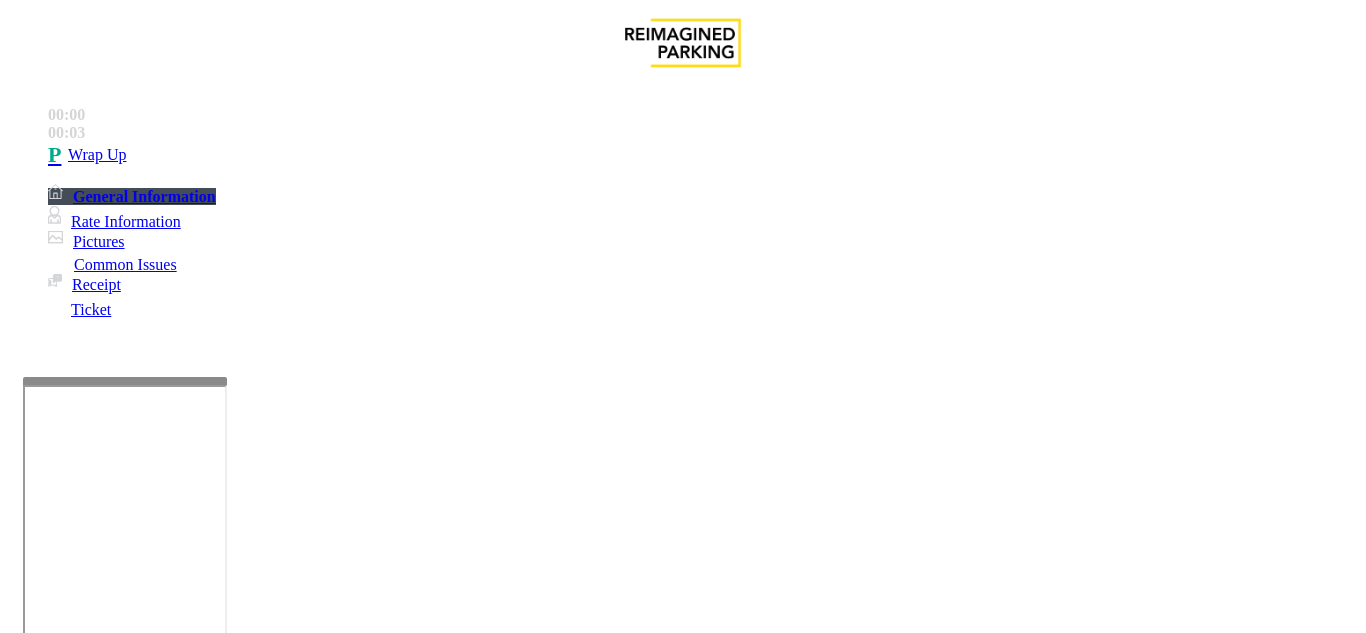 click on "Call dropped" at bounding box center (546, 1286) 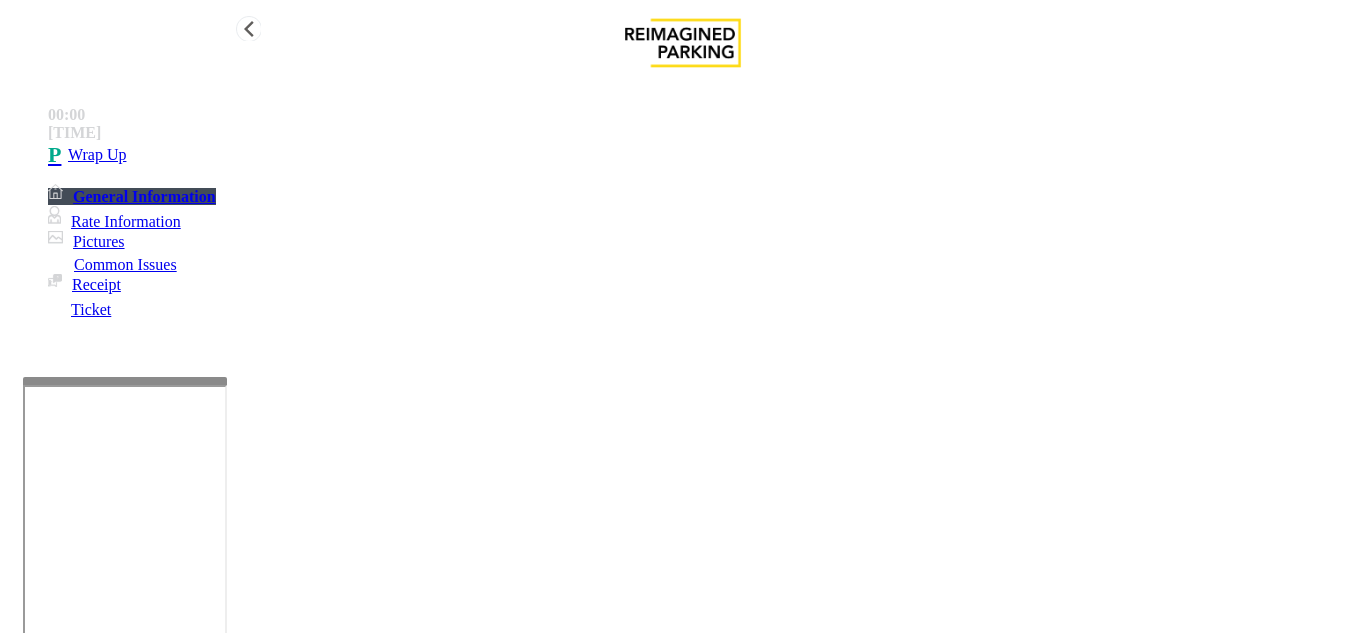 type on "**********" 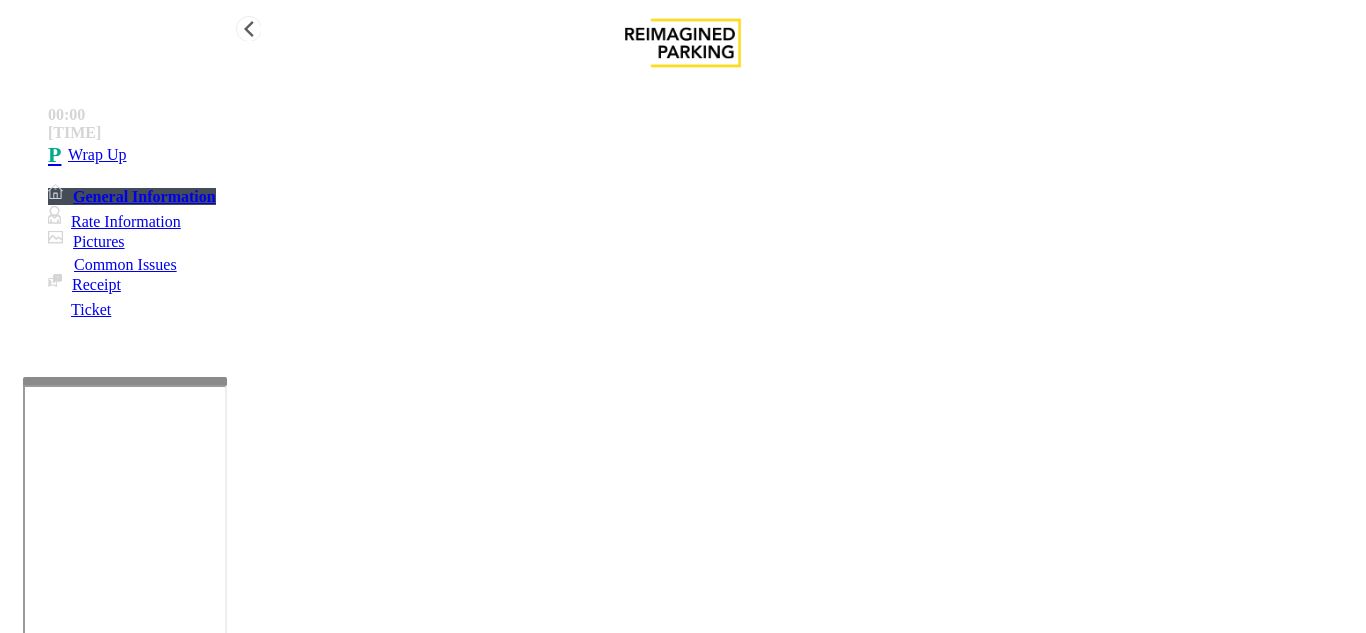 click on "Wrap Up" at bounding box center (703, 155) 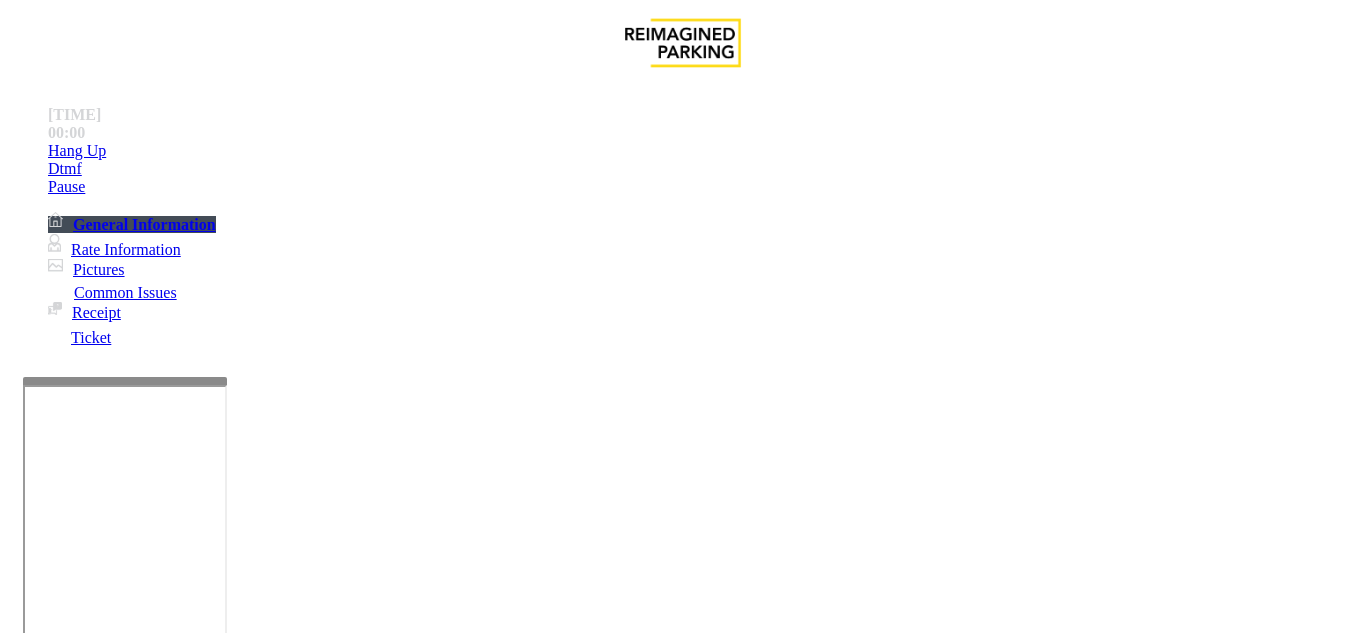 scroll, scrollTop: 600, scrollLeft: 0, axis: vertical 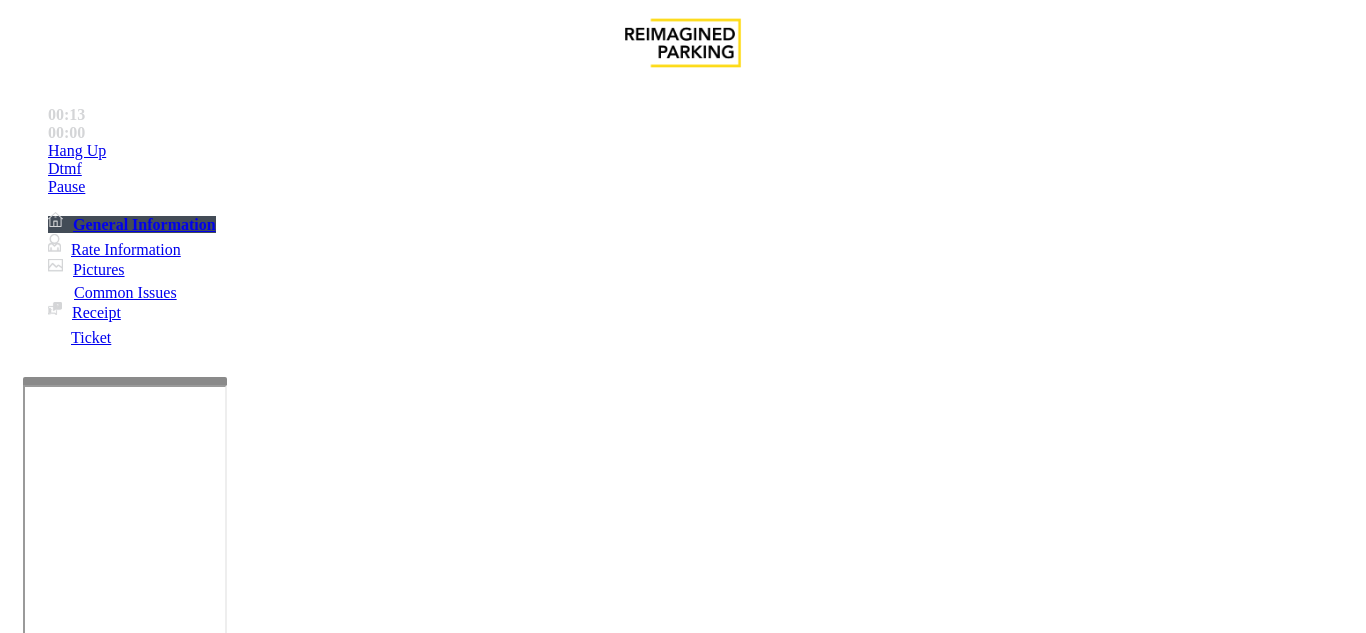 click at bounding box center (682, 2475) 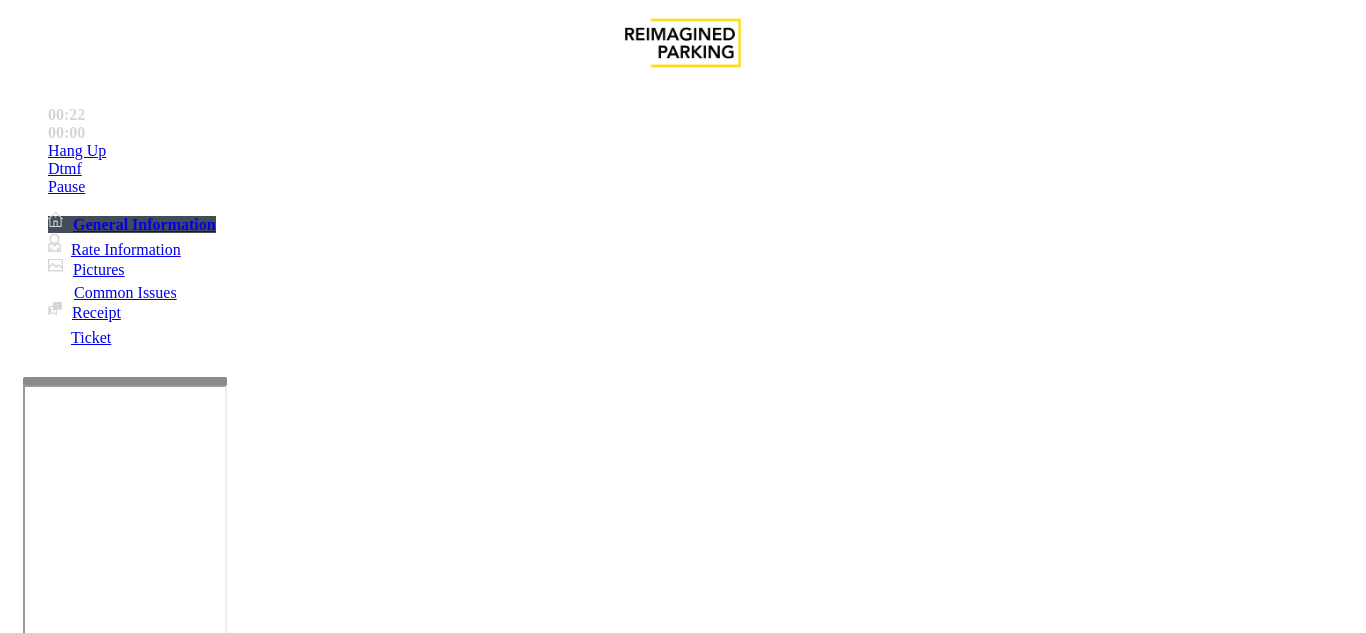click at bounding box center (682, 2475) 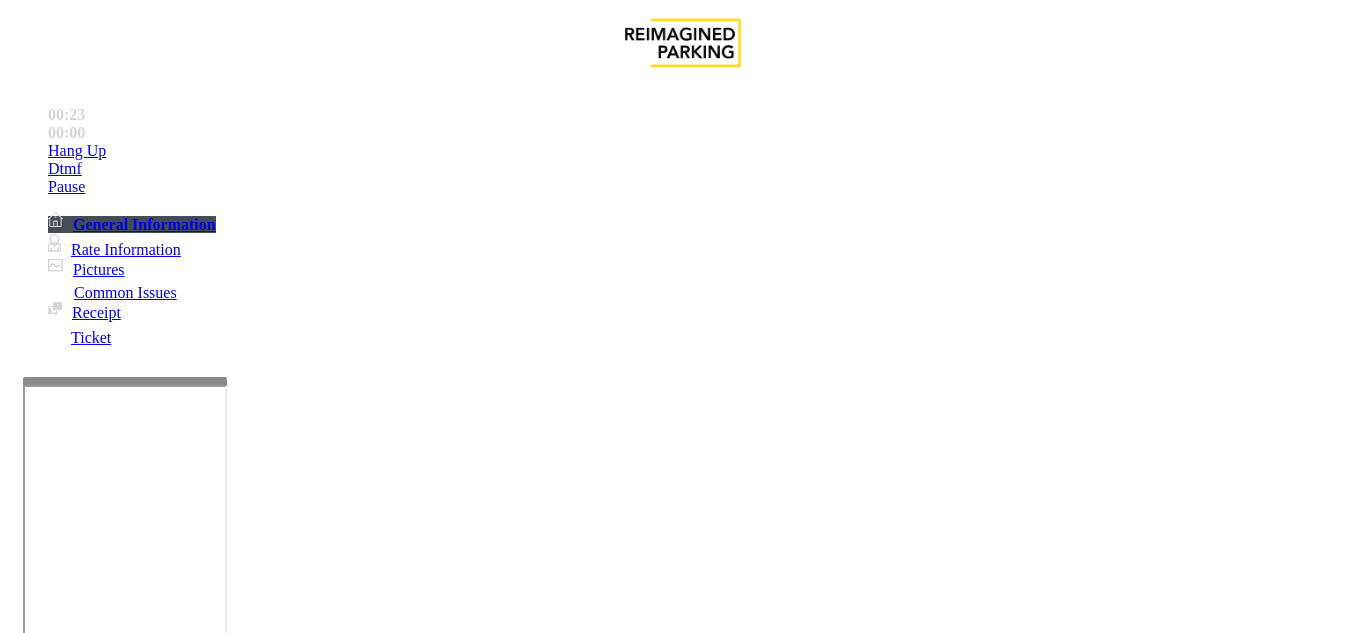 drag, startPoint x: 970, startPoint y: 331, endPoint x: 1053, endPoint y: 370, distance: 91.706055 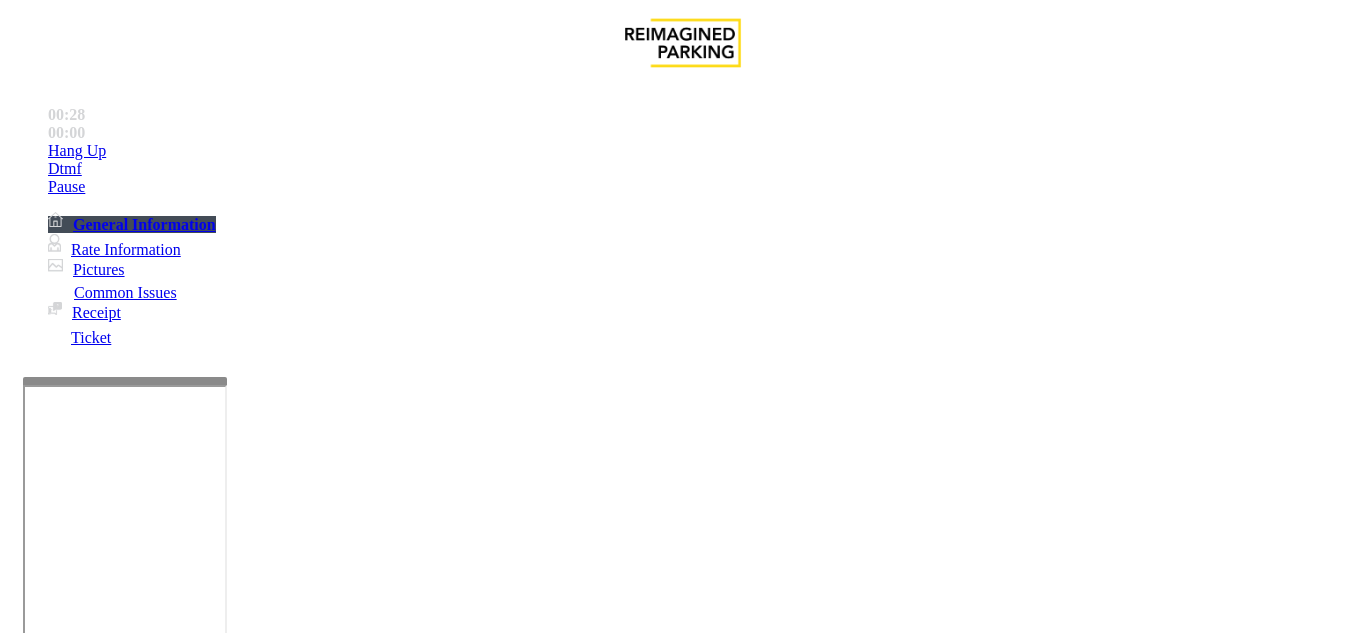 drag, startPoint x: 976, startPoint y: 319, endPoint x: 962, endPoint y: 313, distance: 15.231546 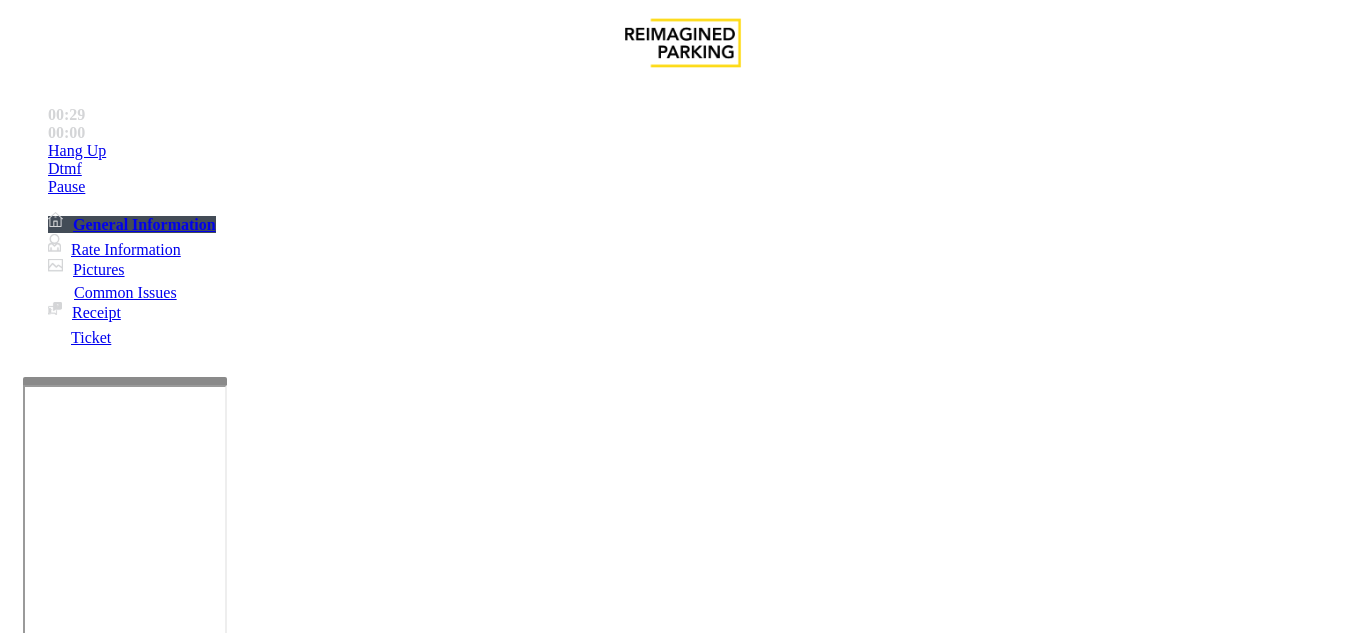 drag, startPoint x: 968, startPoint y: 315, endPoint x: 1070, endPoint y: 366, distance: 114.03947 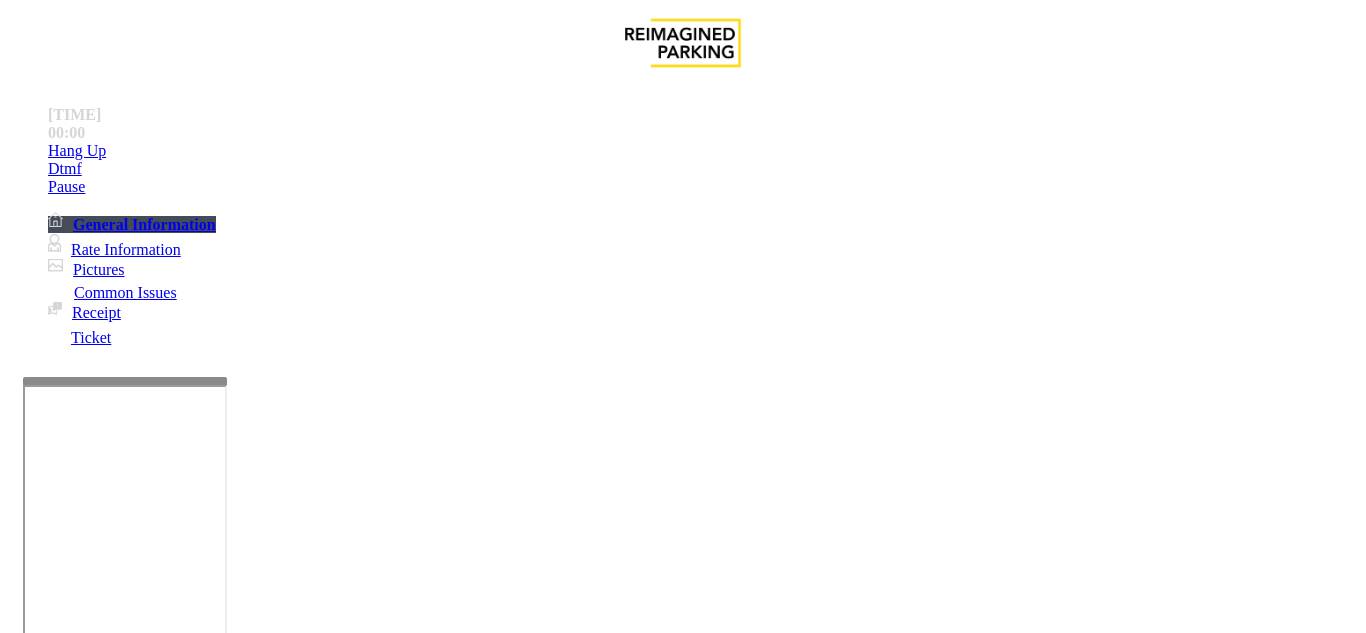 click on "Intercom Issue/No Response" at bounding box center [929, 1286] 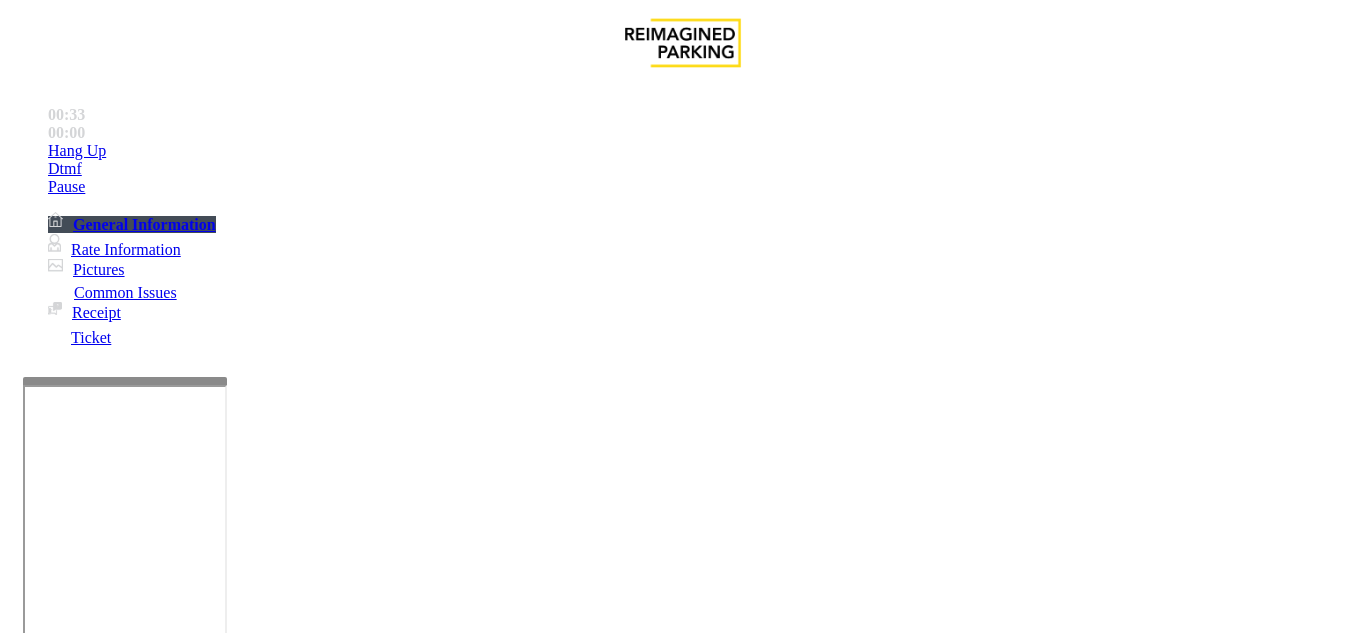 click on "No Response/Unable to hear parker" at bounding box center [142, 1286] 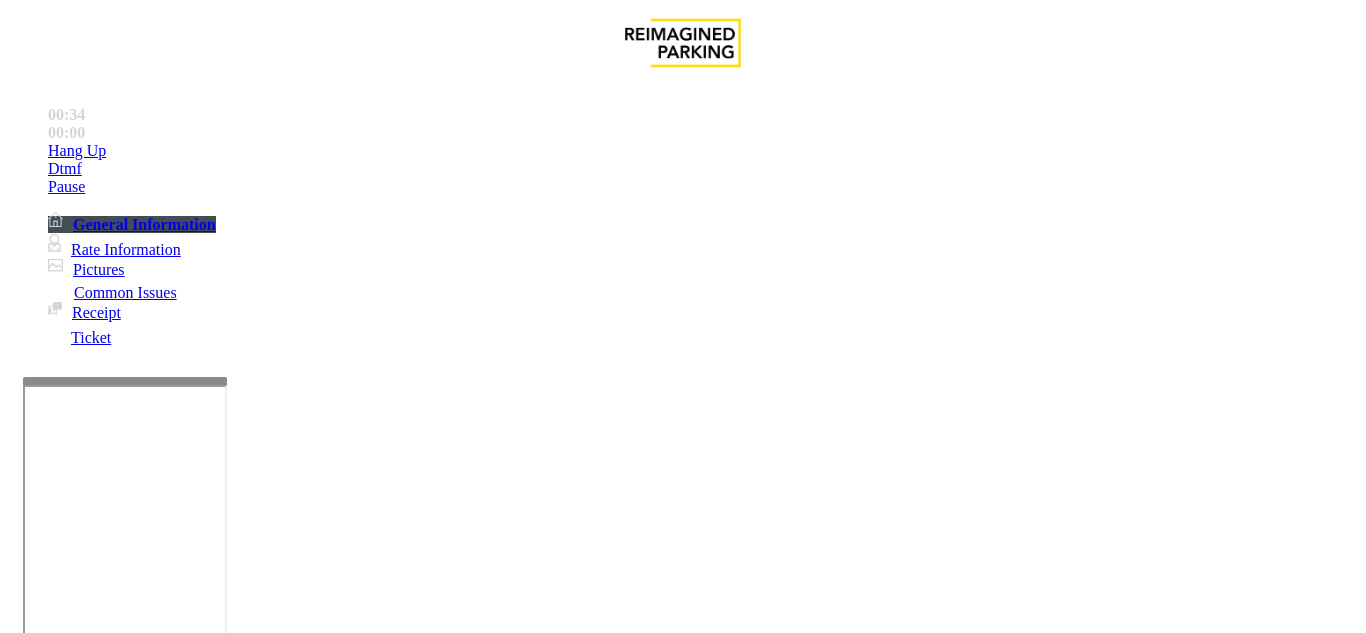 click on "Issue" at bounding box center [42, 1253] 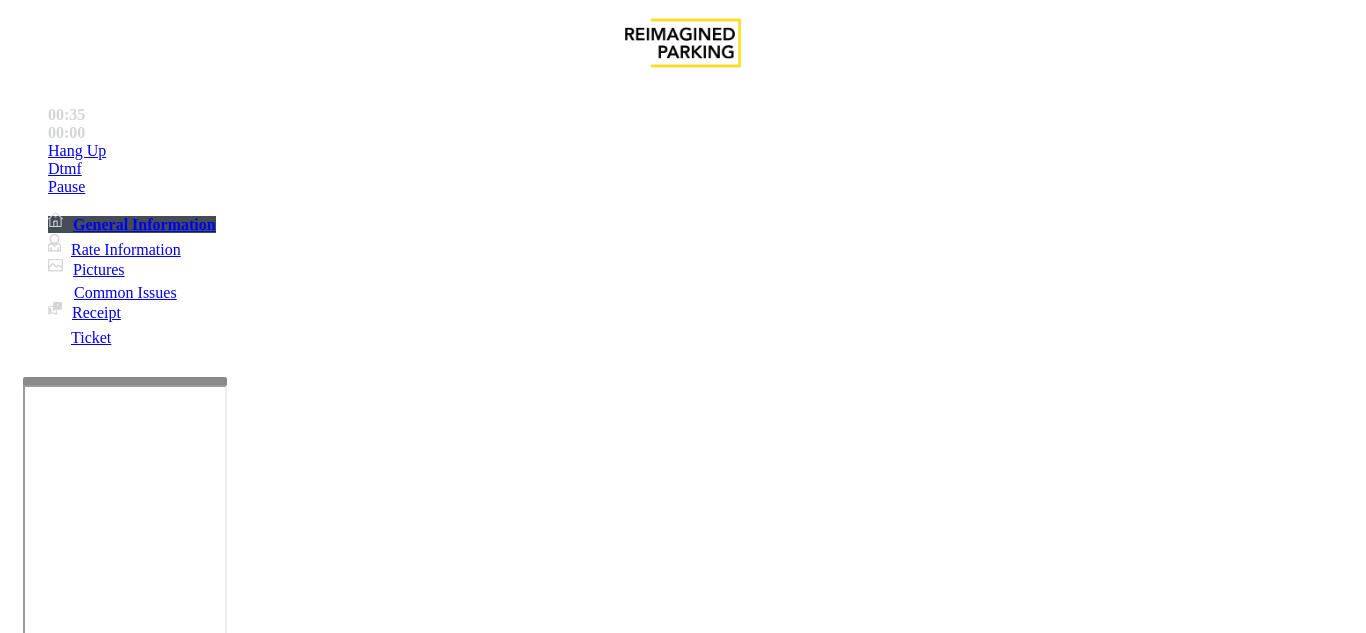 click on "Equipment Issue" at bounding box center (483, 1286) 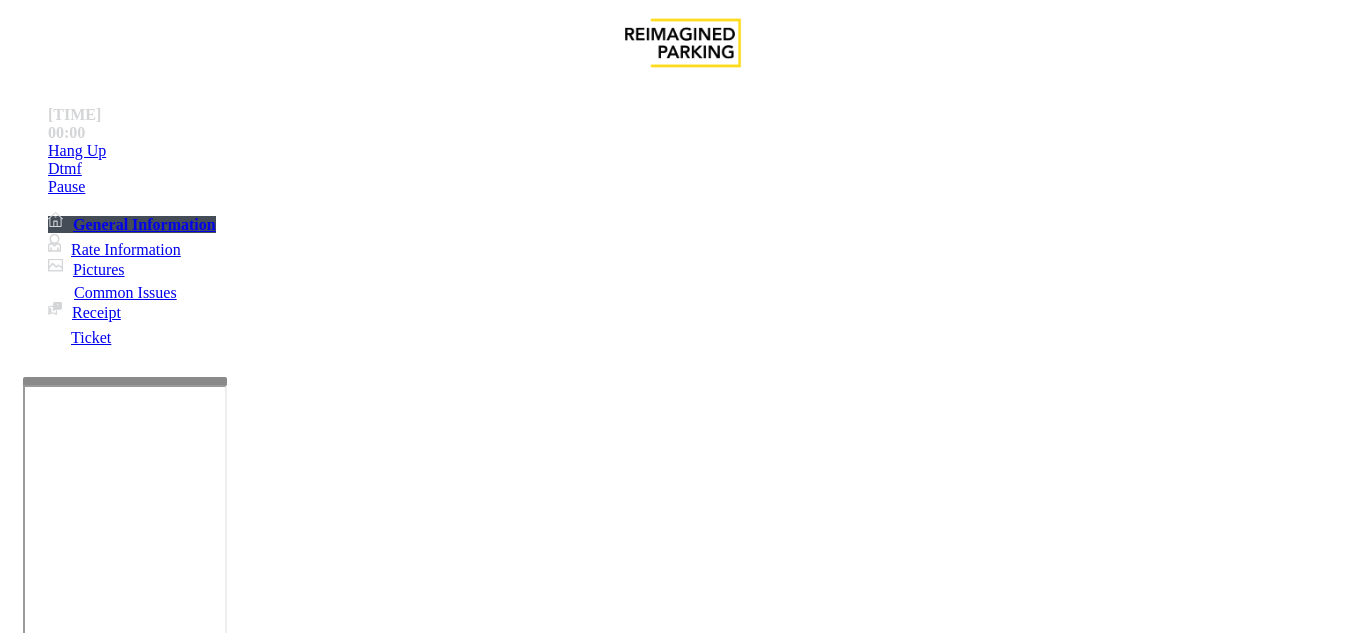 click on "Gate / Door Won't Open" at bounding box center [575, 1286] 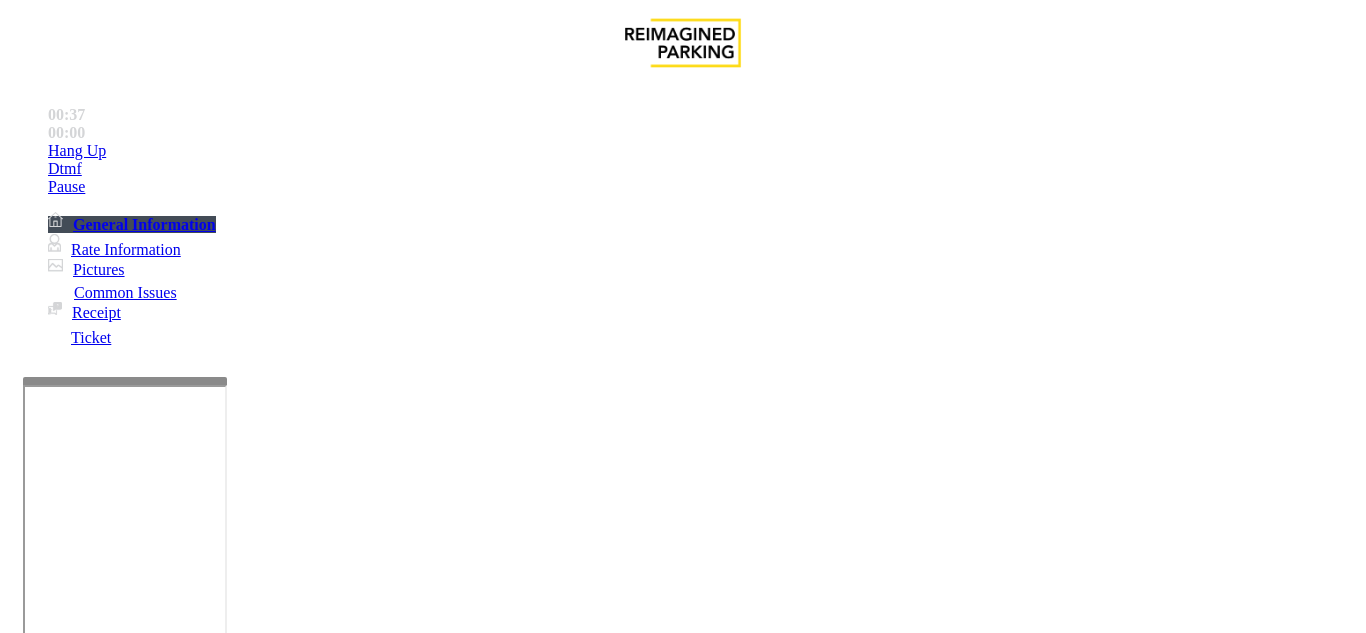 scroll, scrollTop: 200, scrollLeft: 0, axis: vertical 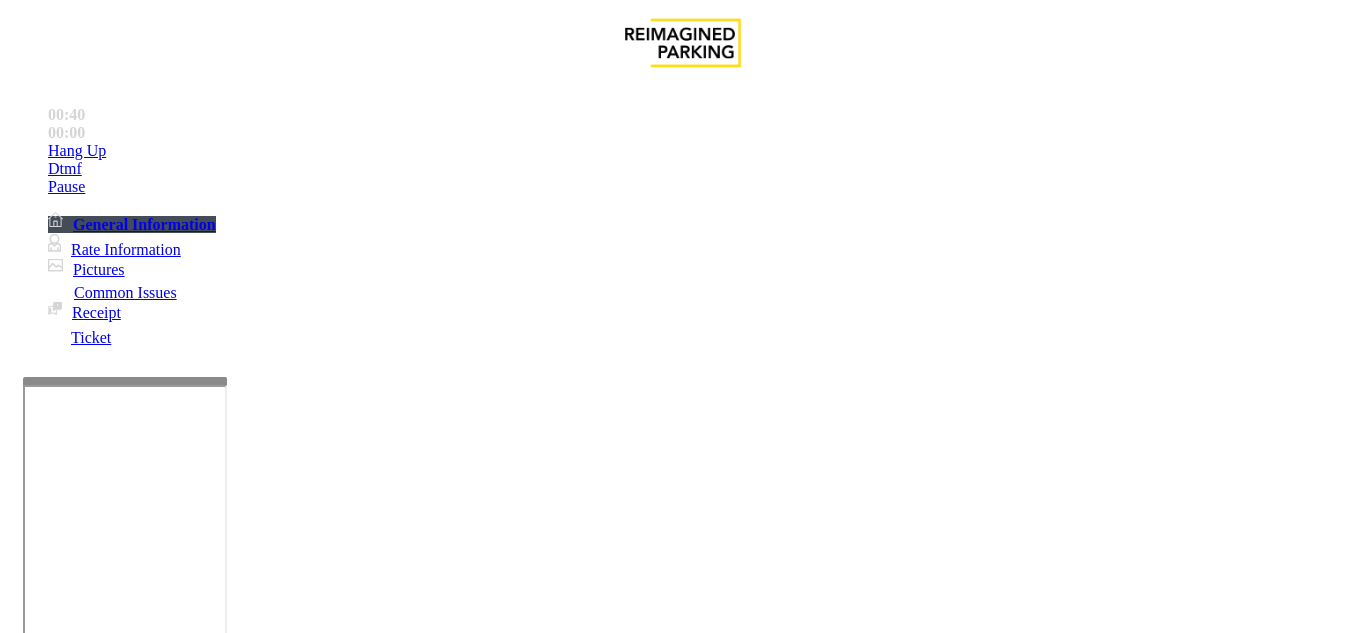 click at bounding box center (221, 1642) 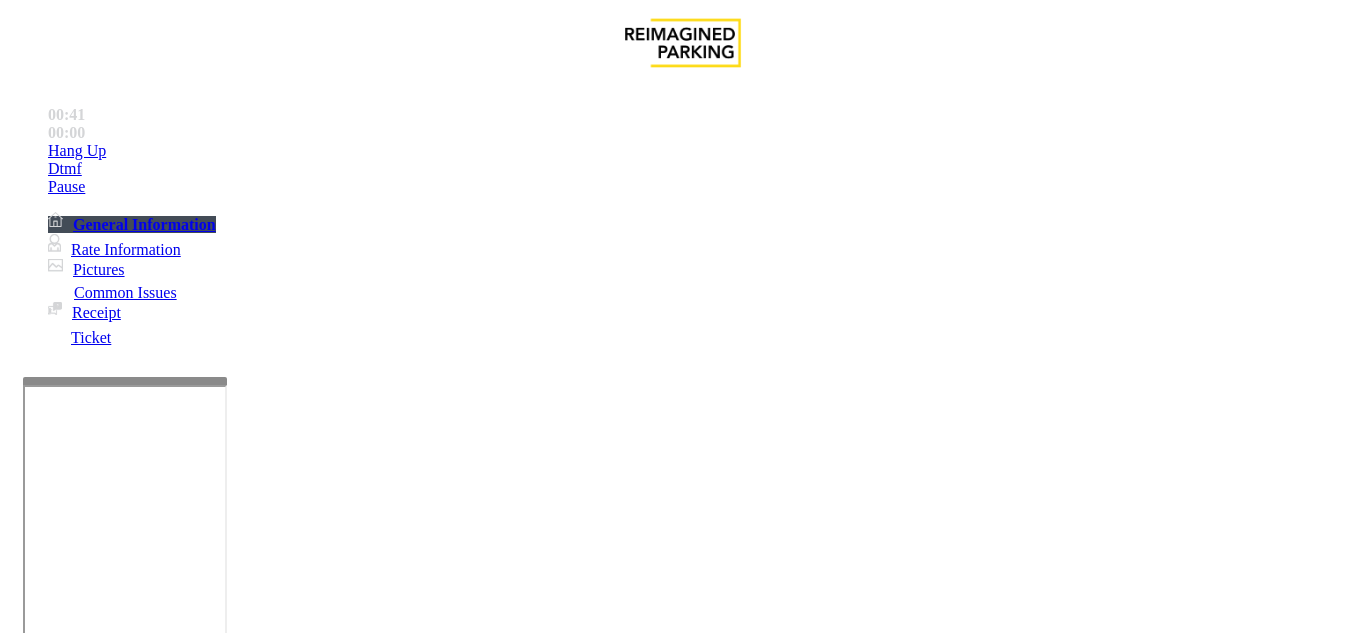 scroll, scrollTop: 123, scrollLeft: 0, axis: vertical 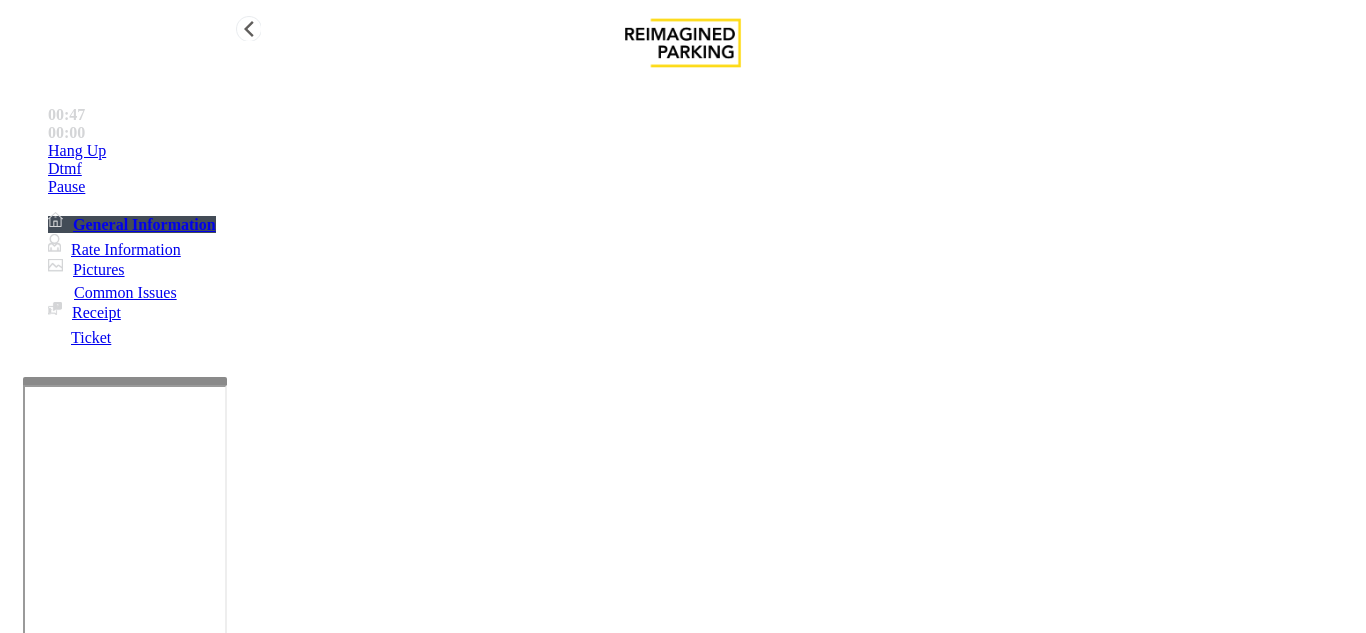 click on "Hang Up" at bounding box center (703, 151) 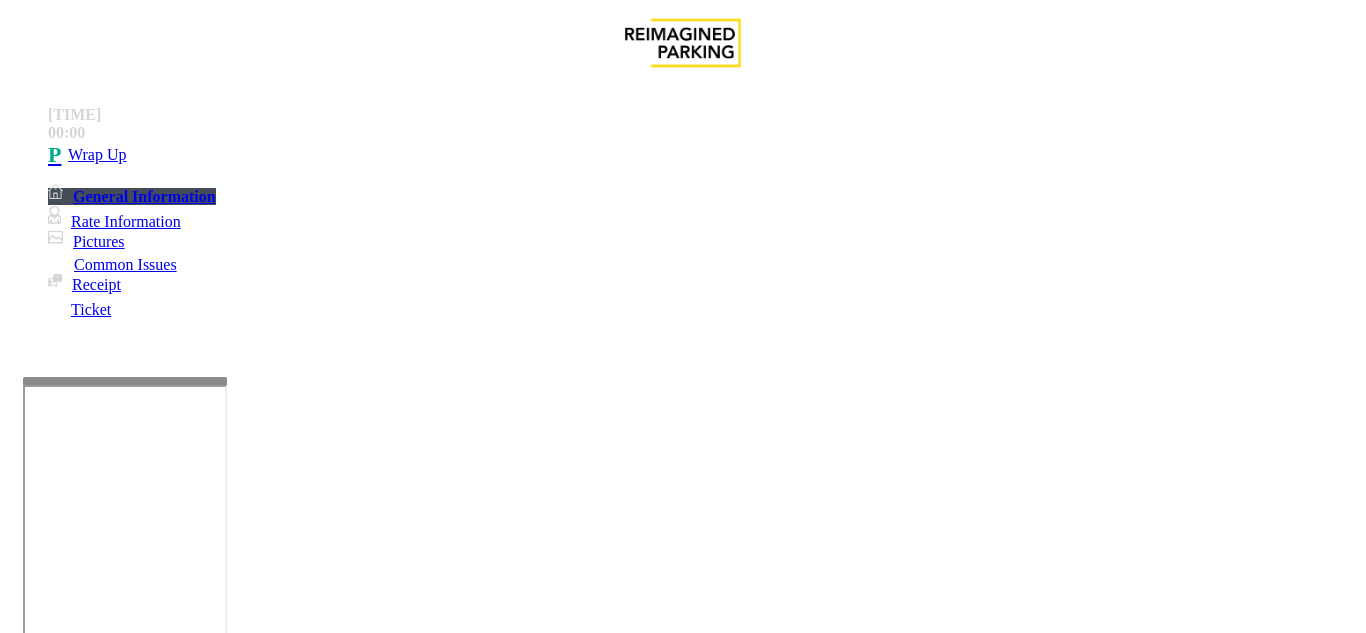 scroll, scrollTop: 100, scrollLeft: 0, axis: vertical 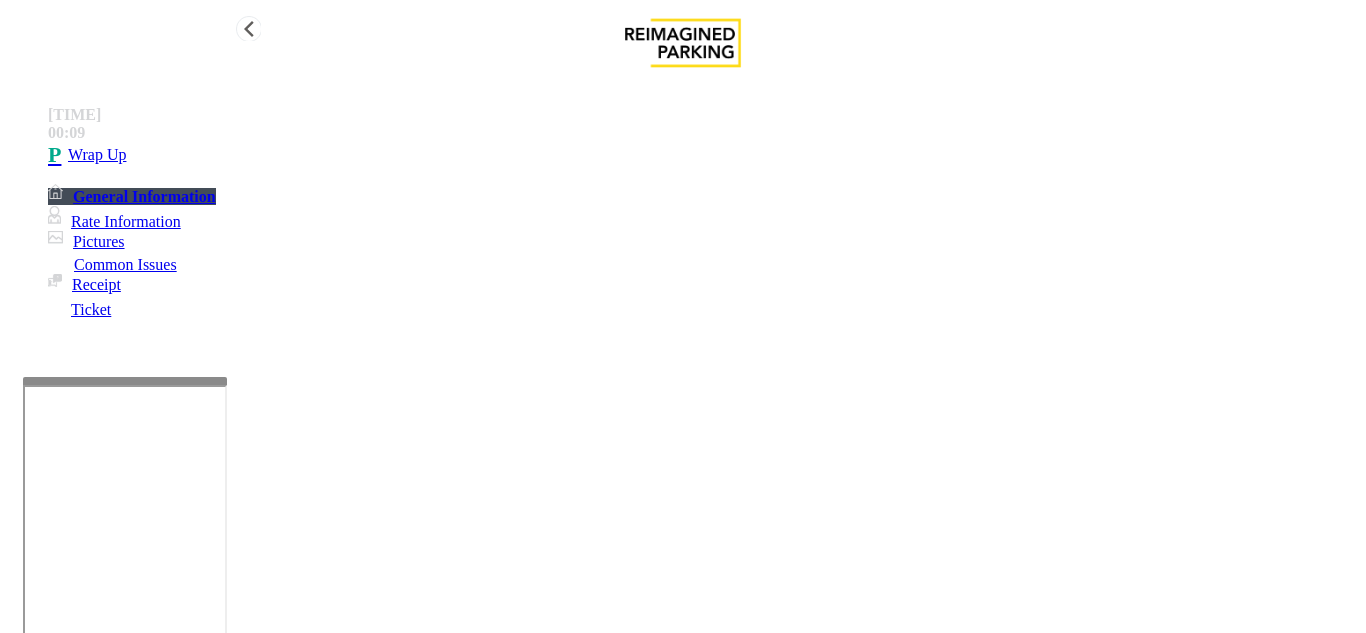 type on "**********" 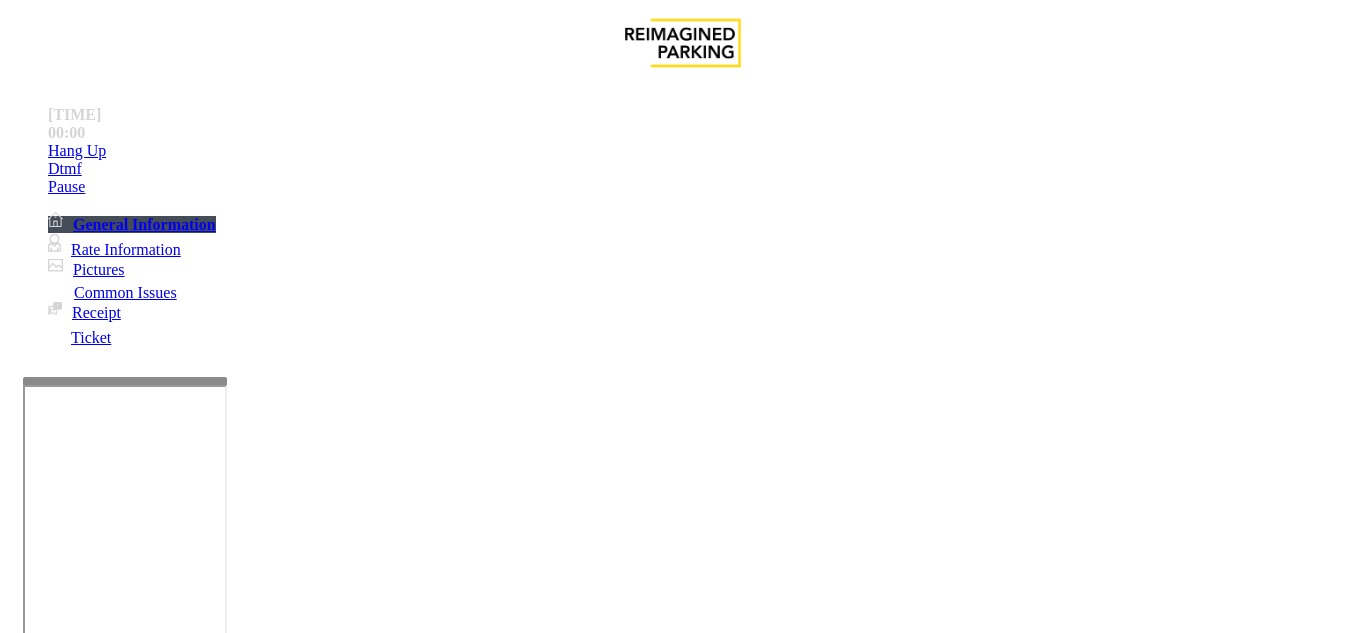 scroll, scrollTop: 1000, scrollLeft: 0, axis: vertical 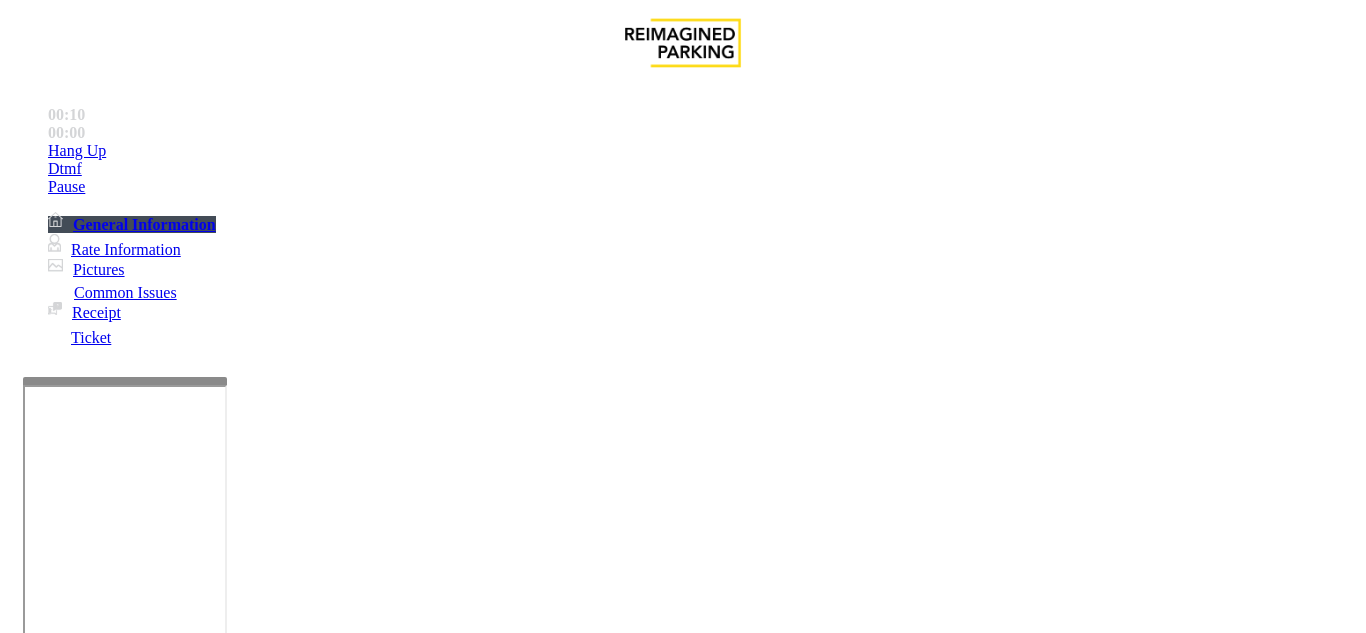 click at bounding box center (221, 1515) 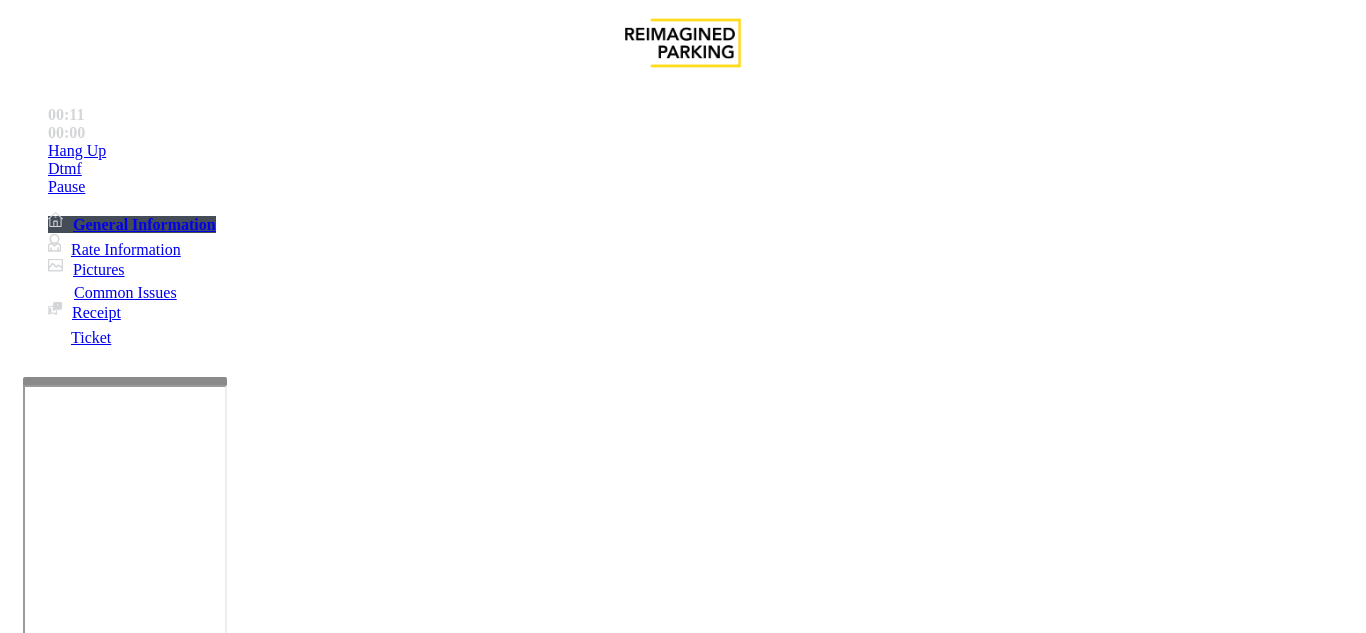 click on "Ticket Paid" at bounding box center (682, 1271) 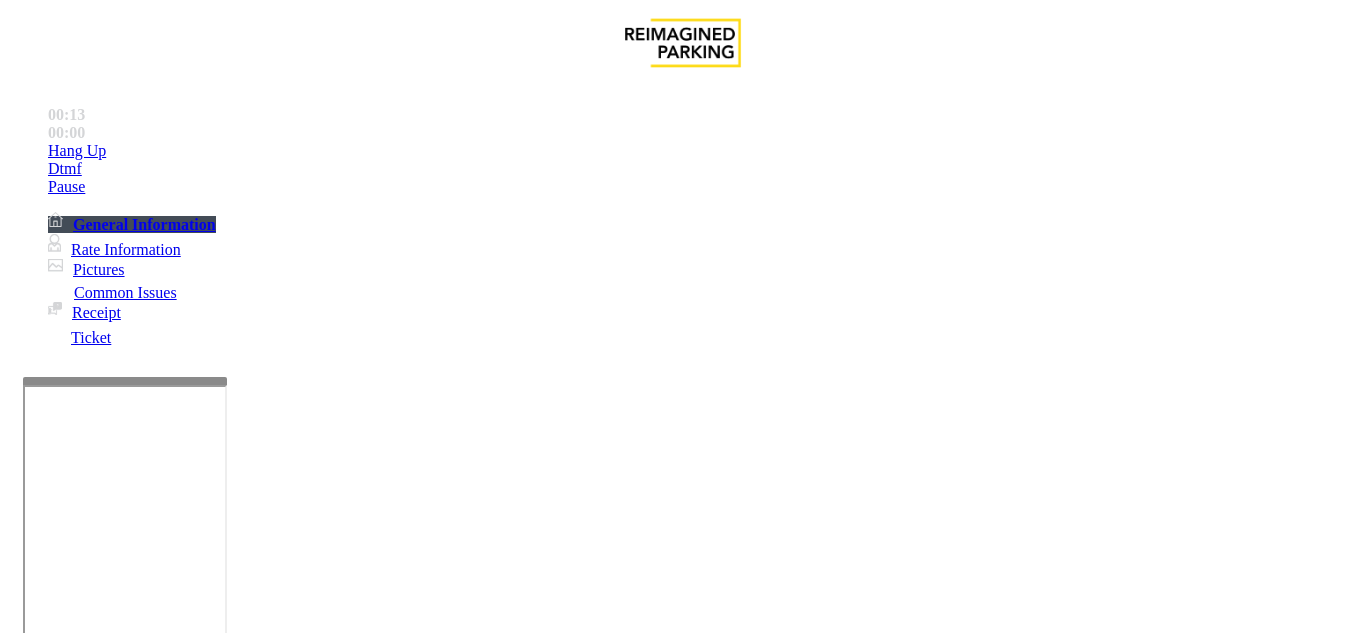 click at bounding box center (221, 1515) 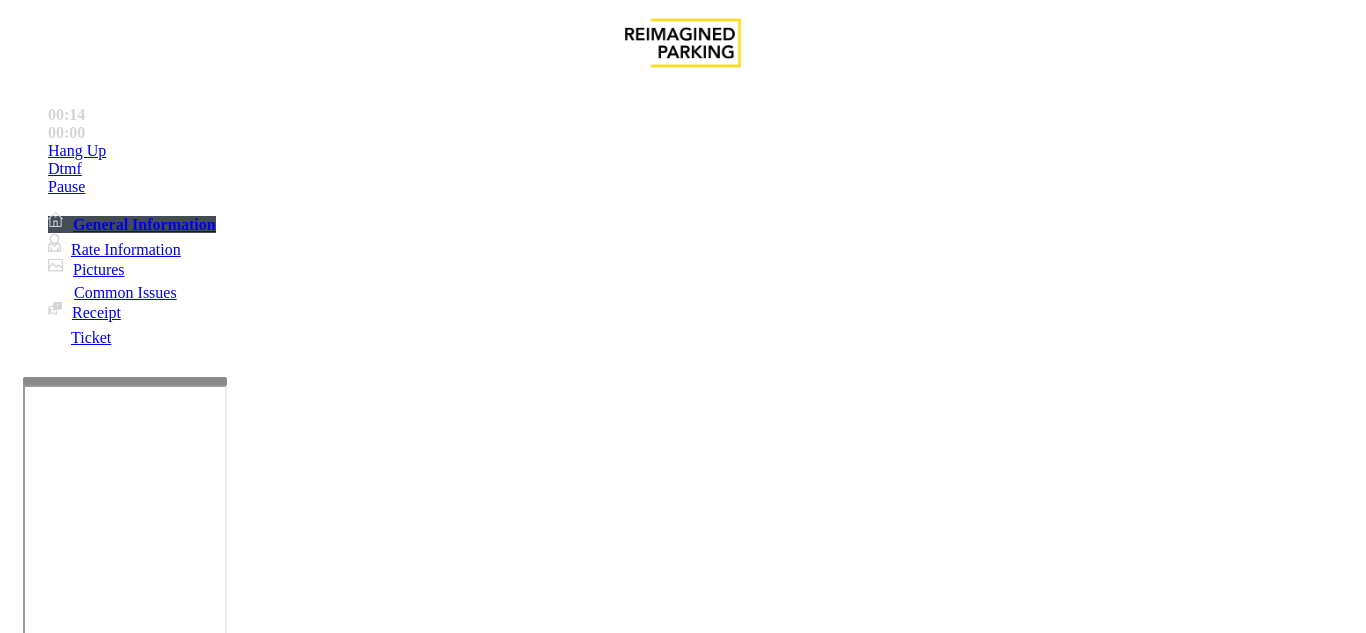 click at bounding box center [221, 1515] 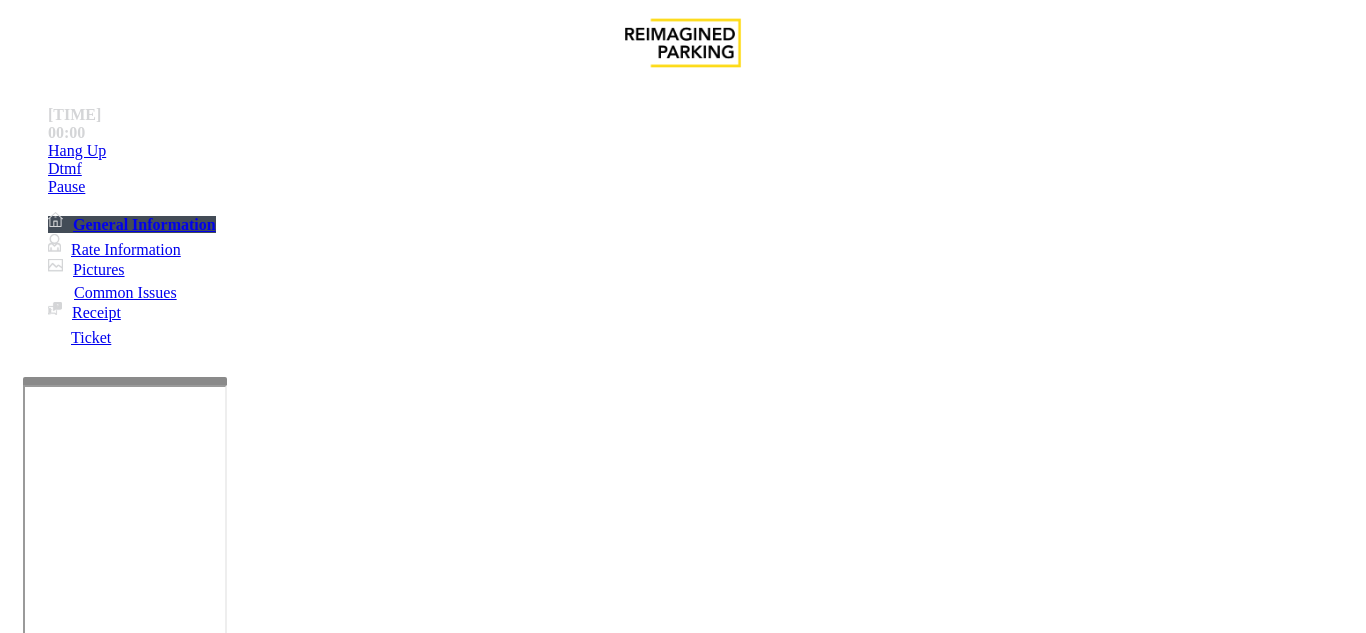scroll, scrollTop: 600, scrollLeft: 0, axis: vertical 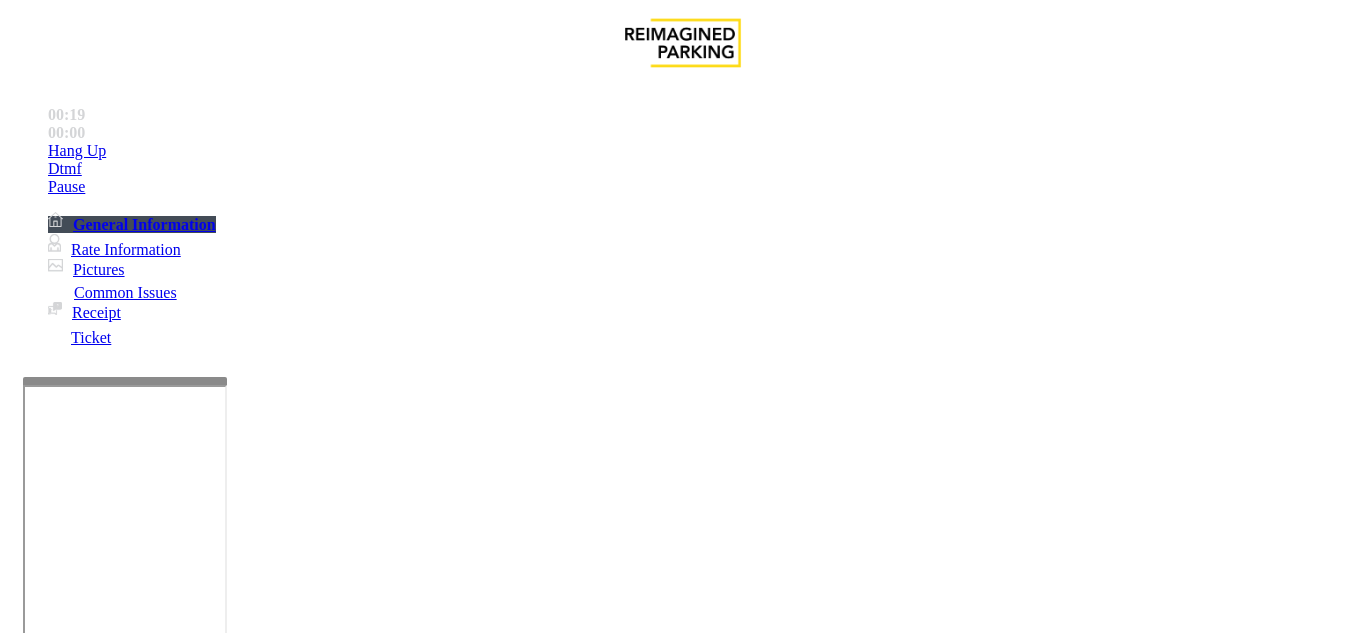 click on "The login credentials for the JMS system at Lot 441 are as follows: Username: RM3080 Password: Remote@3080! Please note the current JMS license allows only 2 maximum users at any given time. So, please log out every time after assisting customers so other users can log in too. >If the LPR does not get a positive read for transient parkers, Parker must pull a ticket to enter, which can be scanned at the pay stations for payment, as well as at exit (CC only). JMS SYSTEM - AVAILABLE IN BEYONDTRUST.JMS-3080Y-CDS Make sure the Parker is inserting the ticket correctly, Arrow into the machine, and magnetic stripe right side If the entry station is not providing an ENTRY ticket, Please vend the gate and mail to the local team the issue : toronto.metersupport@impark.com toronto.operationssupport@impark.com mark in Cc: ptieken@impark.com >Validations for the grocery store (2 hours) are done by plate number or ticket at two cashier stations in-store." at bounding box center [682, 2748] 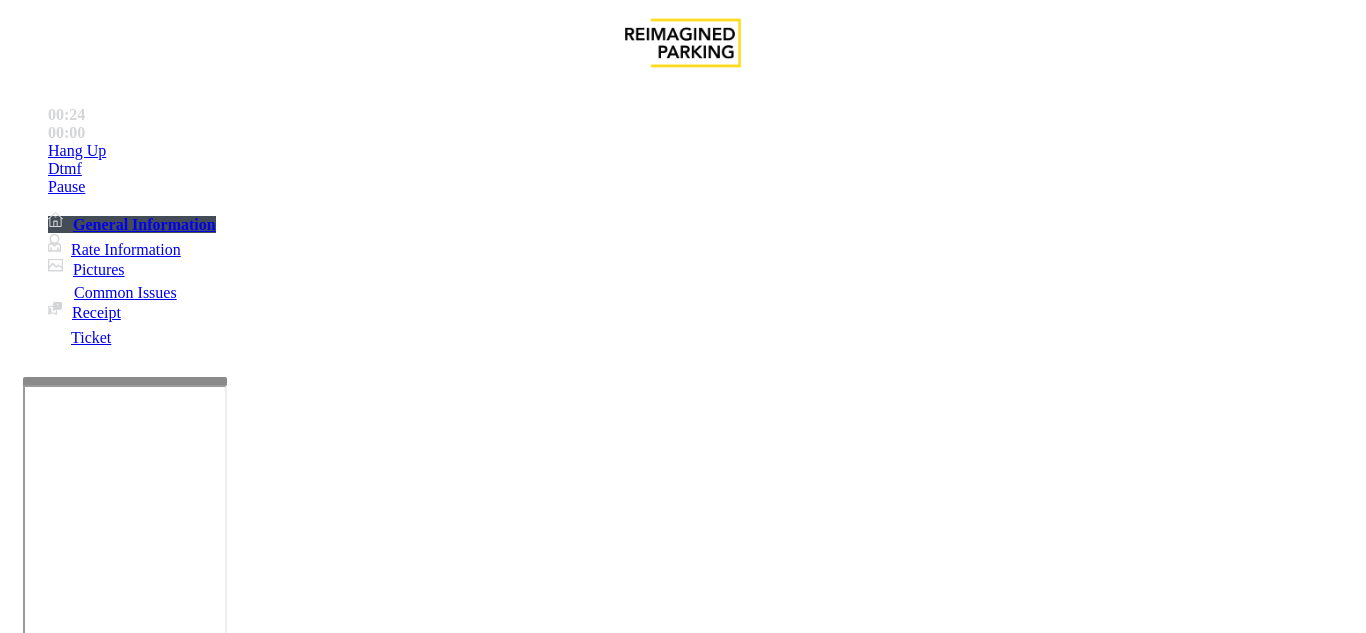 scroll, scrollTop: 0, scrollLeft: 0, axis: both 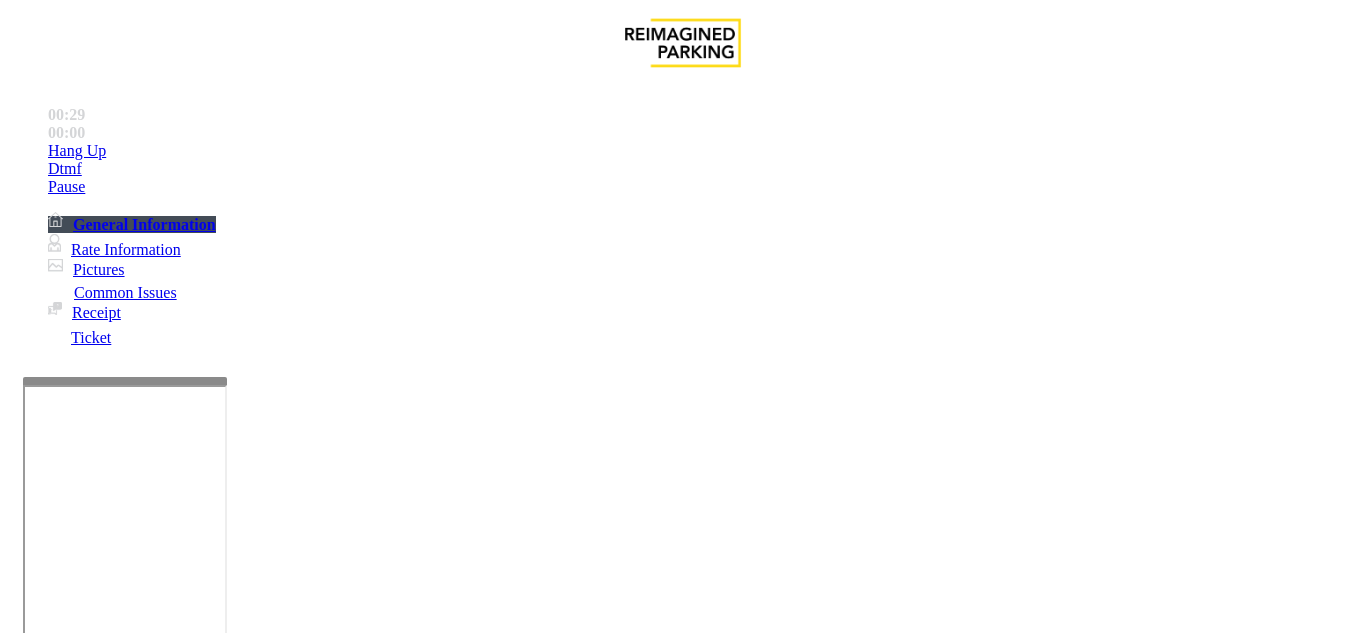click at bounding box center [96, 1362] 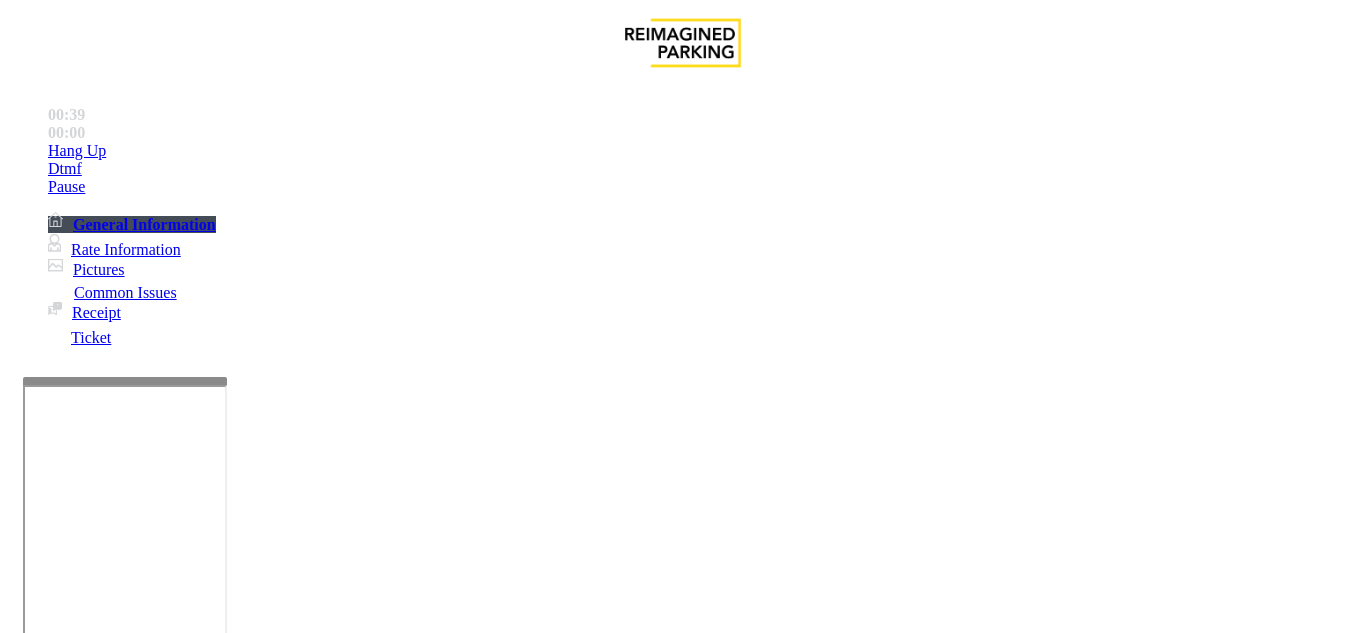click at bounding box center [96, 1362] 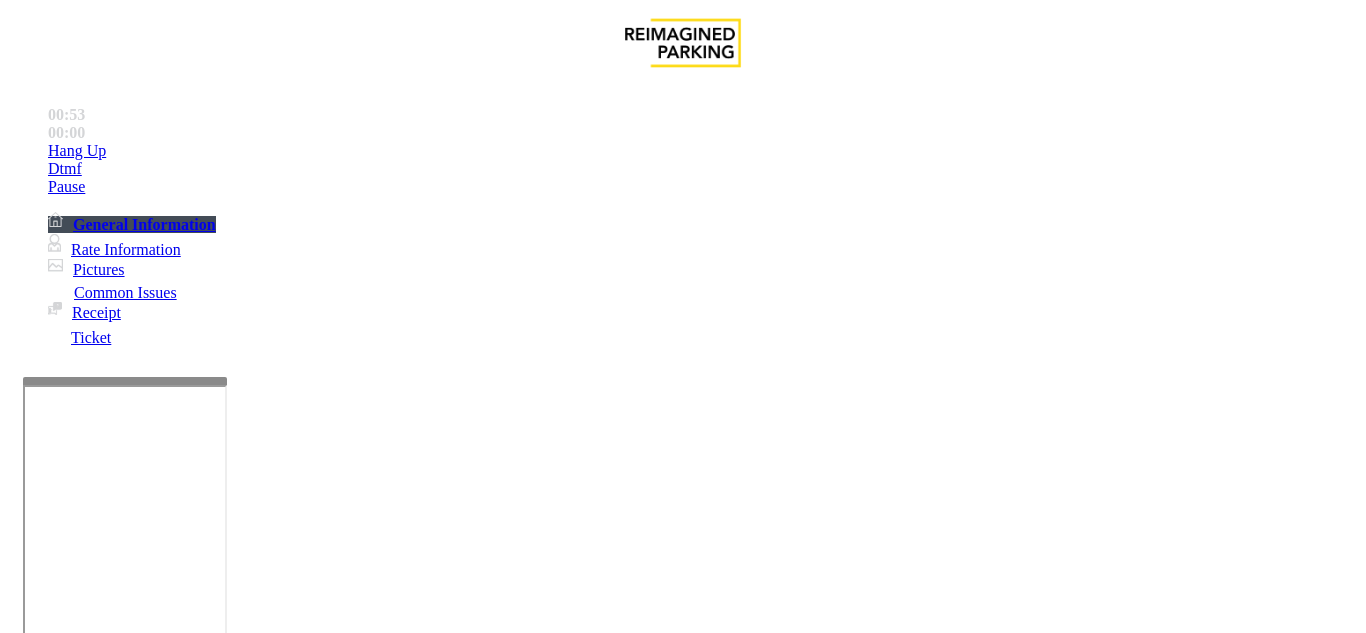 scroll, scrollTop: 21, scrollLeft: 0, axis: vertical 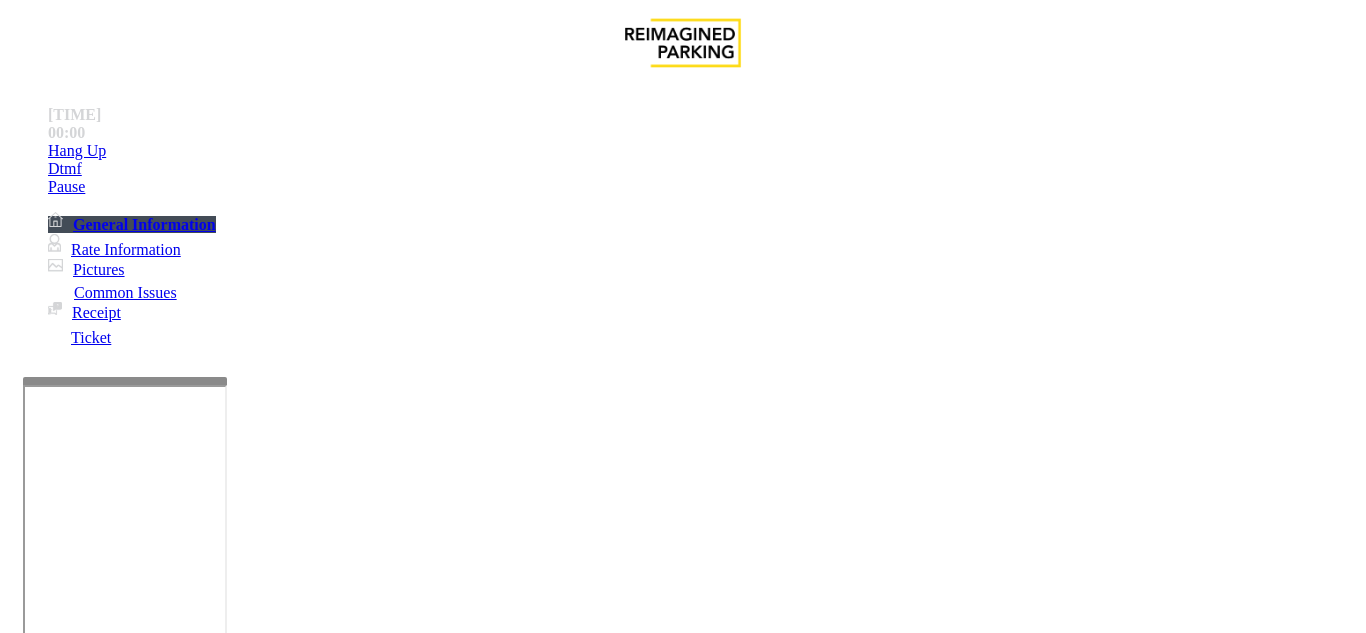 drag, startPoint x: 399, startPoint y: 537, endPoint x: 339, endPoint y: 514, distance: 64.25729 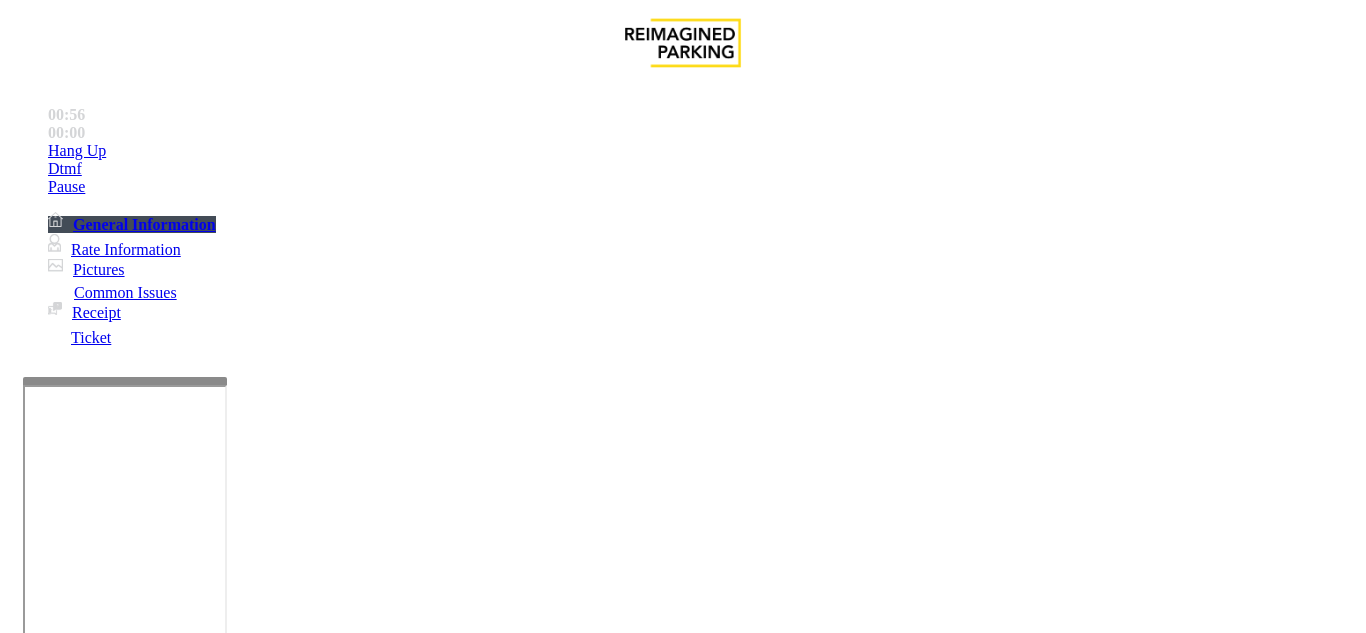 type on "**********" 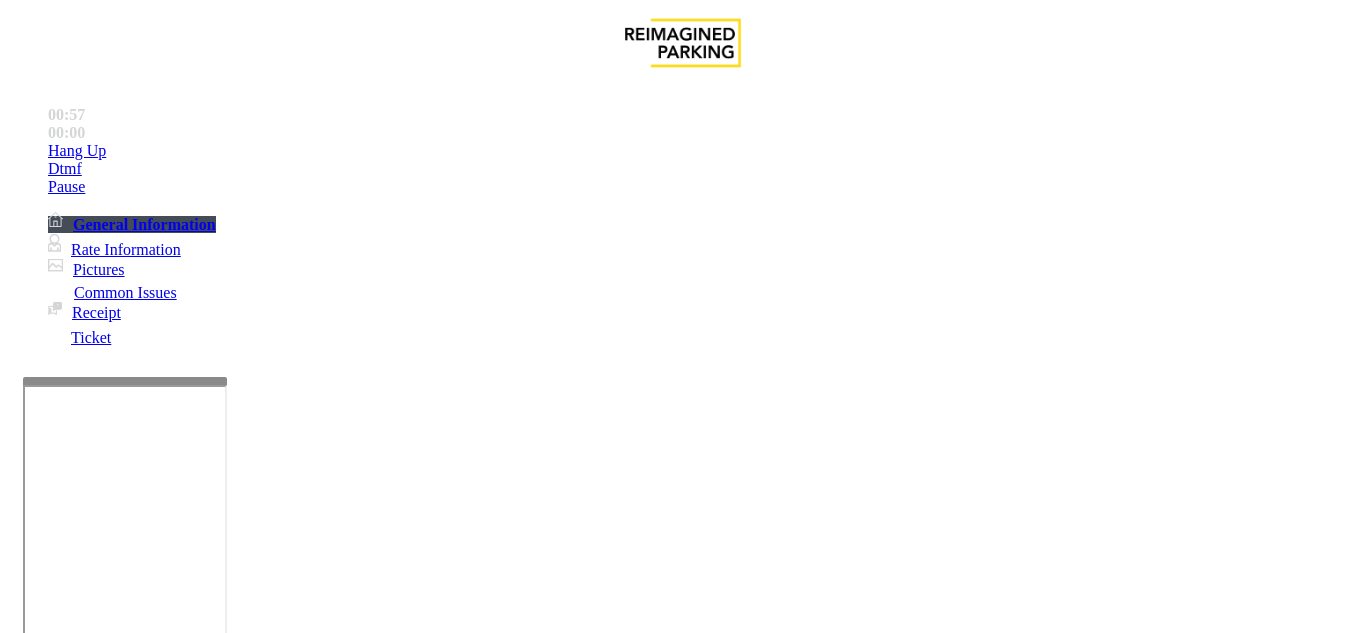 click on "**********" at bounding box center [682, 1467] 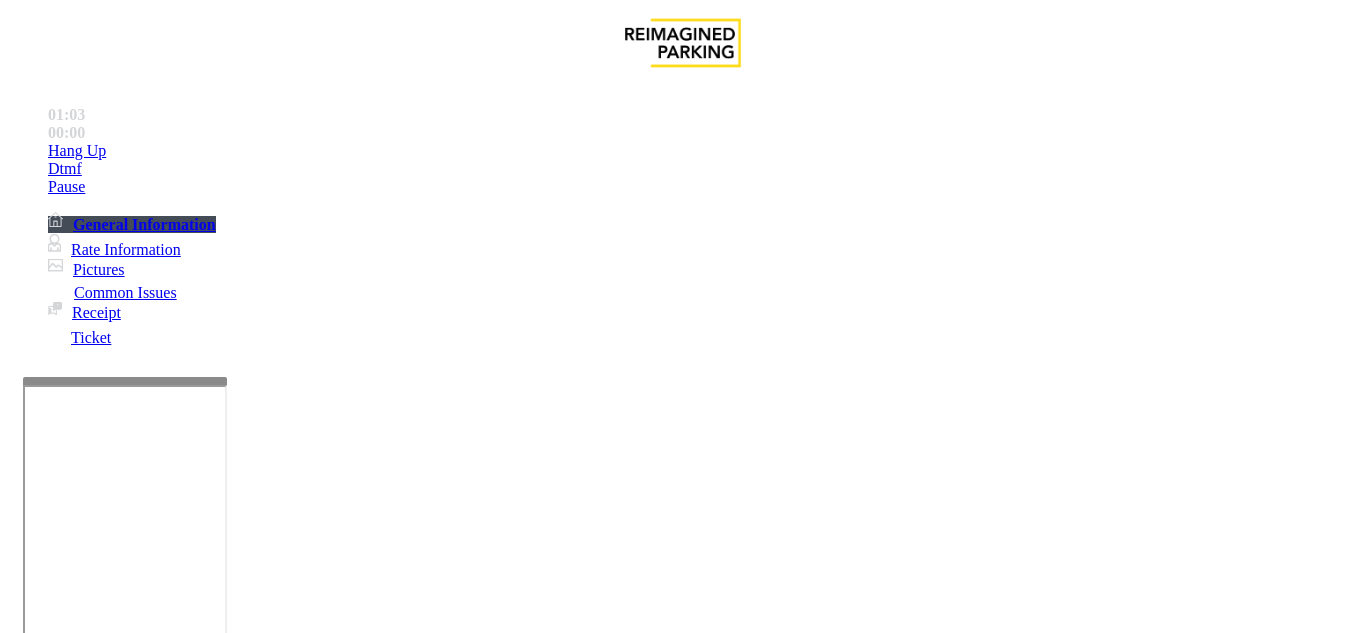 type on "******" 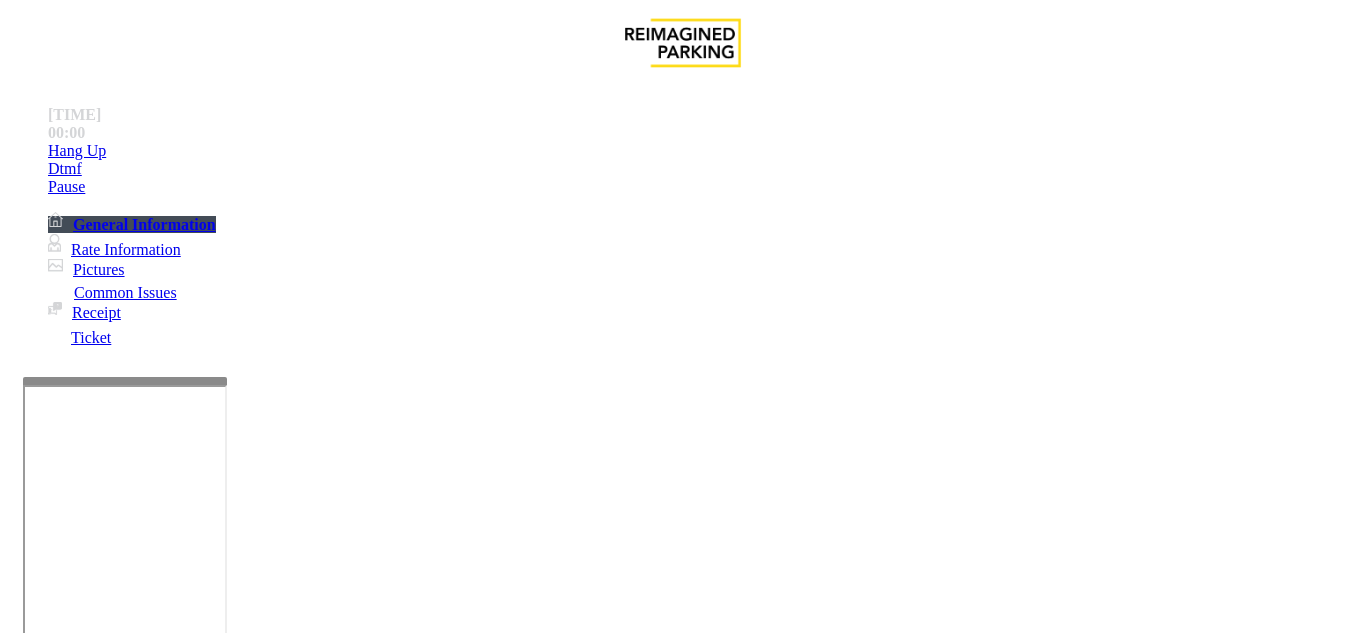 click at bounding box center (96, 1435) 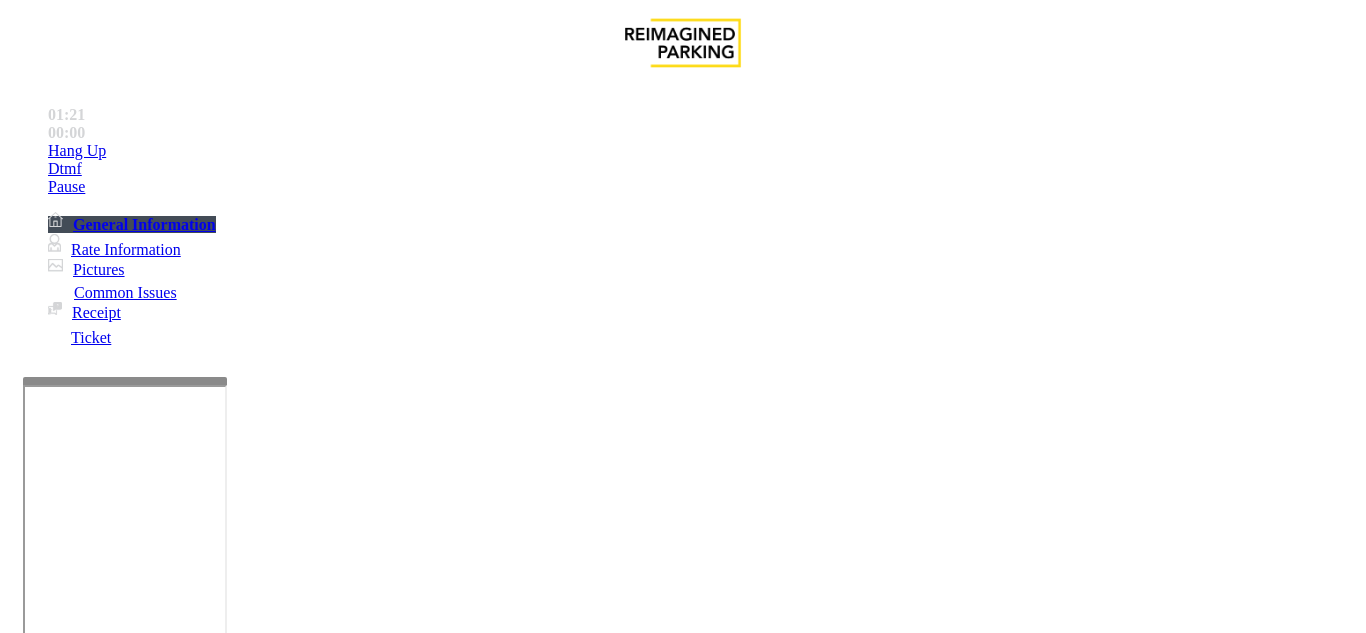 type on "*****" 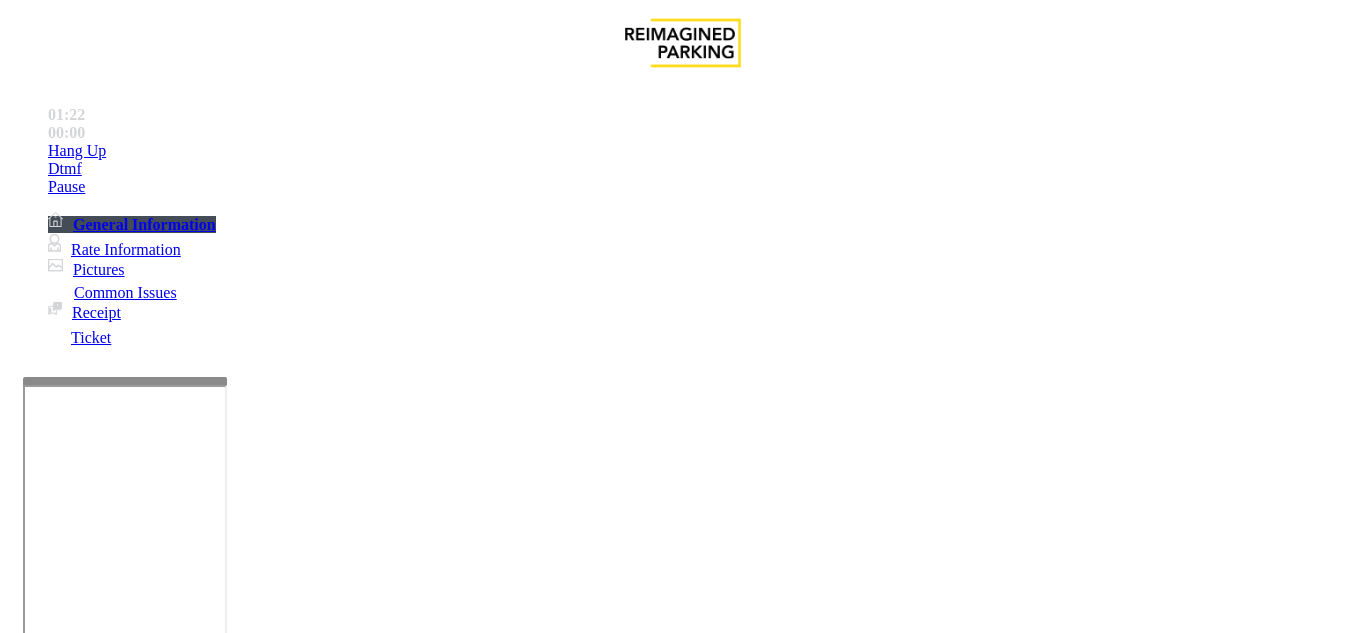 click on "Vend Gate" at bounding box center (69, 1608) 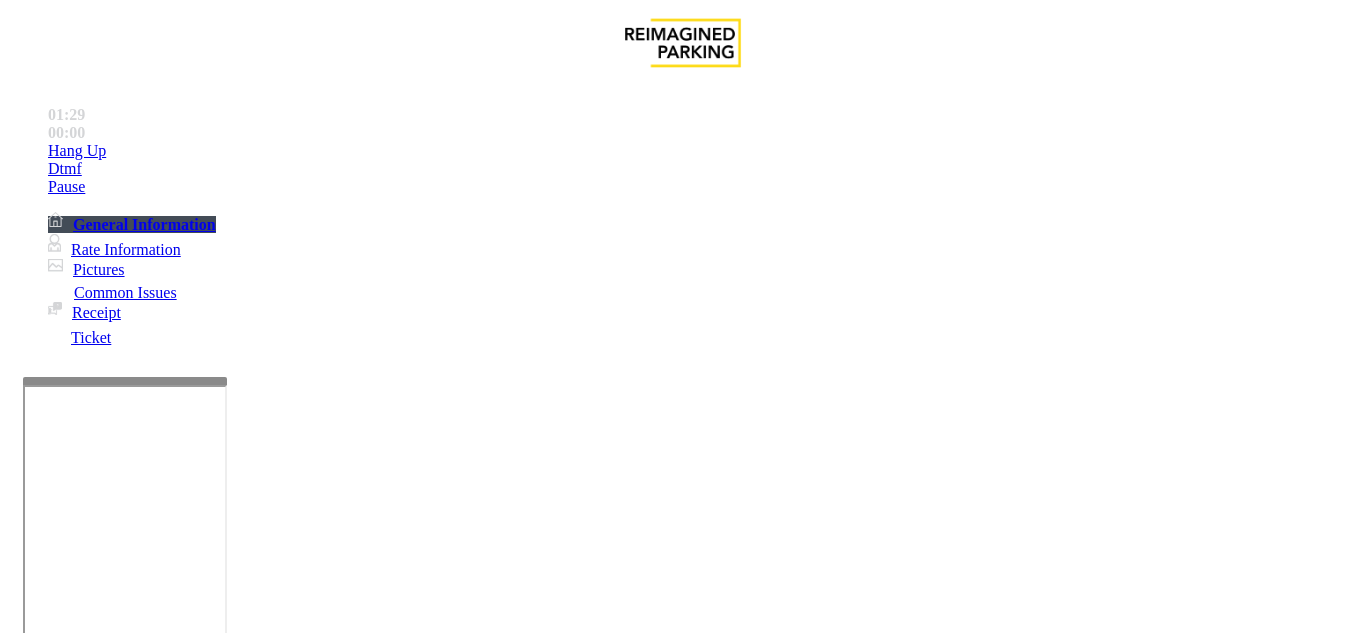 scroll, scrollTop: 200, scrollLeft: 0, axis: vertical 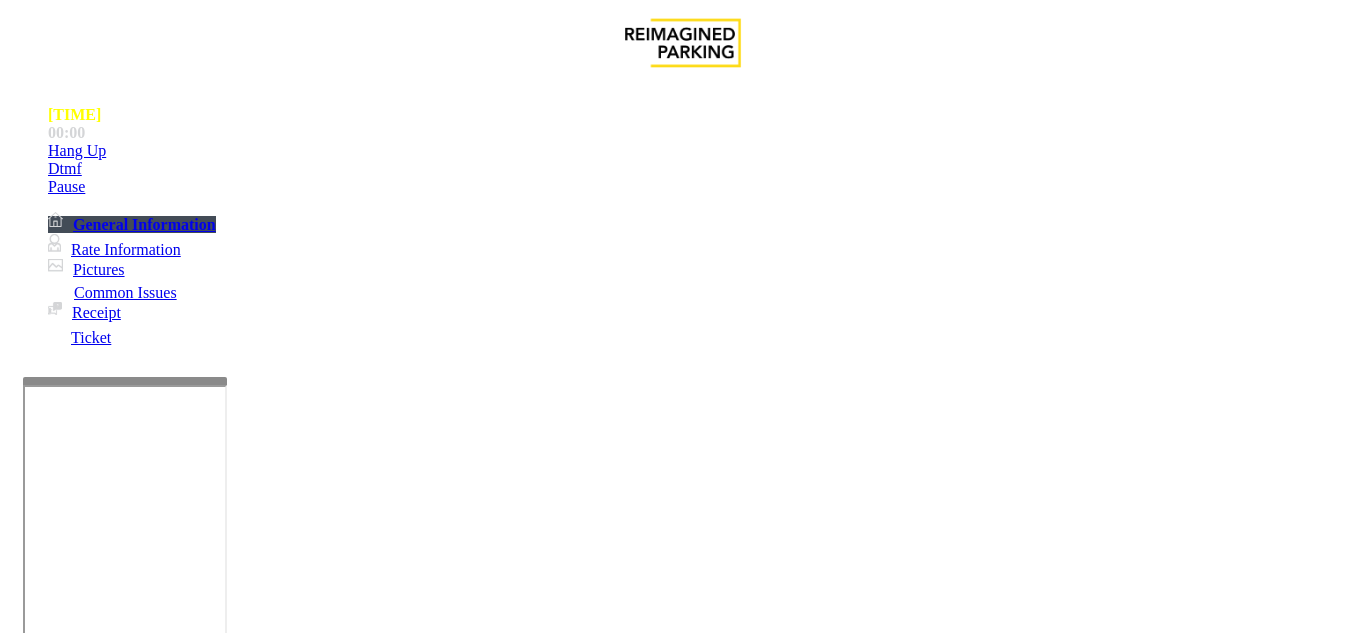click on "login credentials for the JMS system at Lot [NUMBER] are as follows:" at bounding box center (696, 2811) 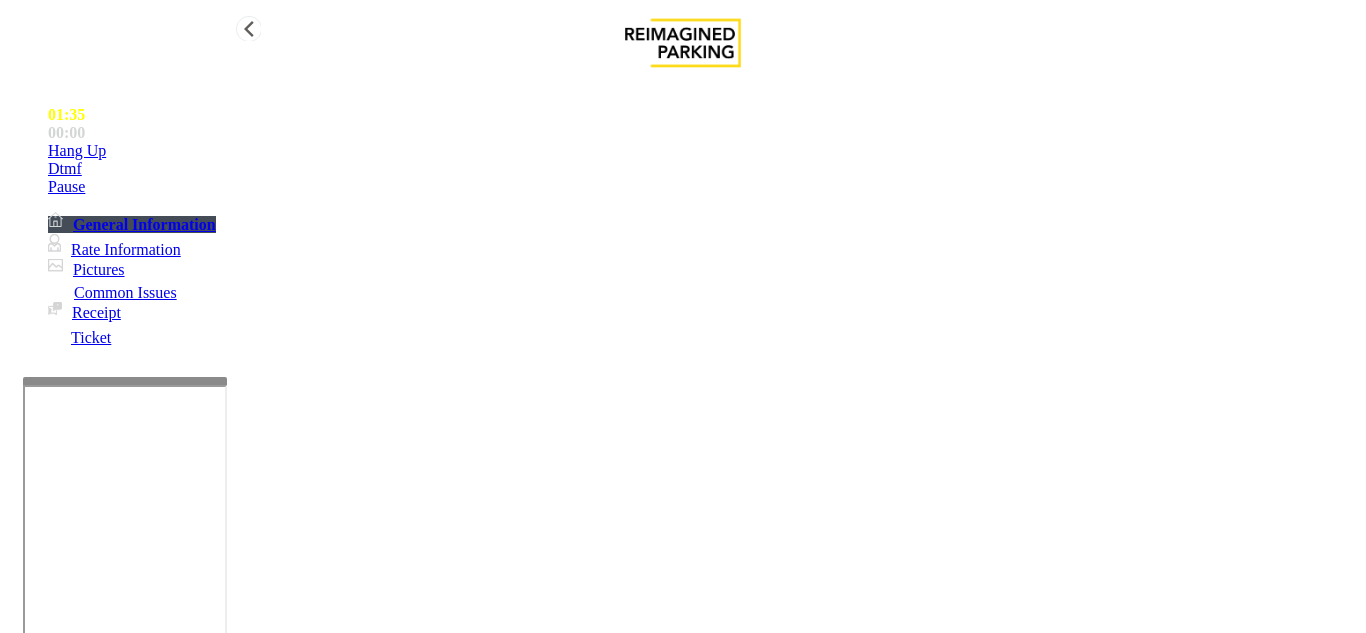 click on "Hang Up" at bounding box center (703, 151) 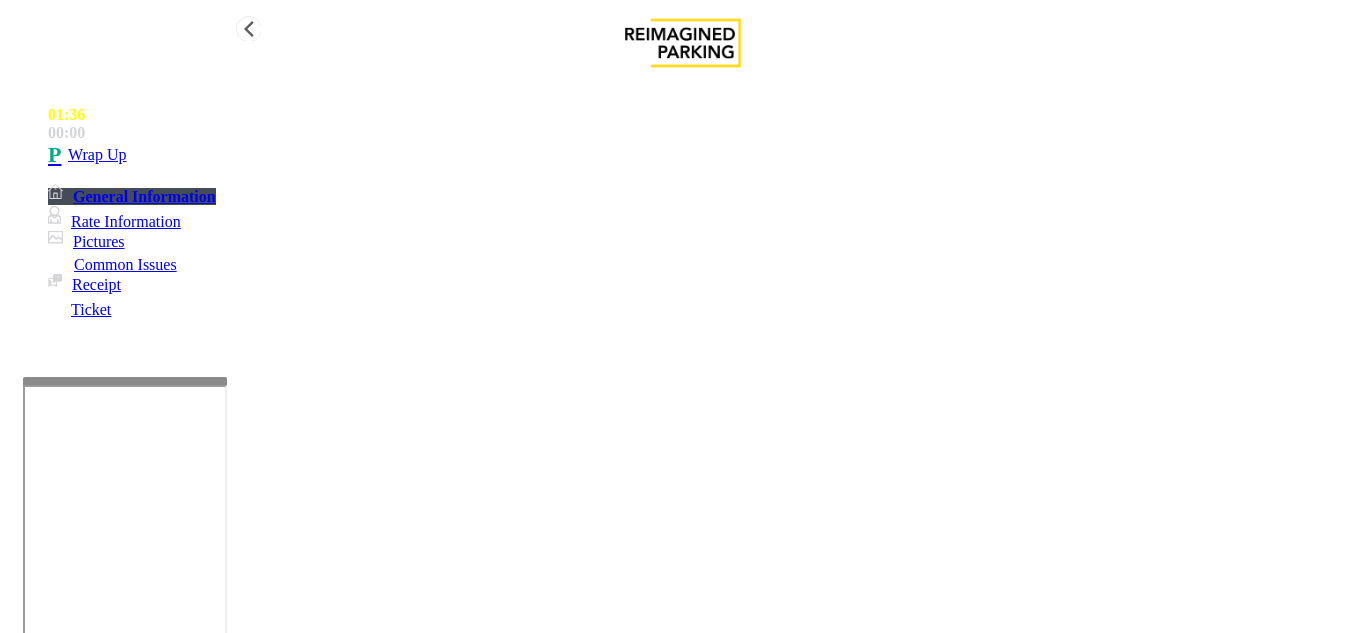 click on "Wrap Up" at bounding box center (703, 155) 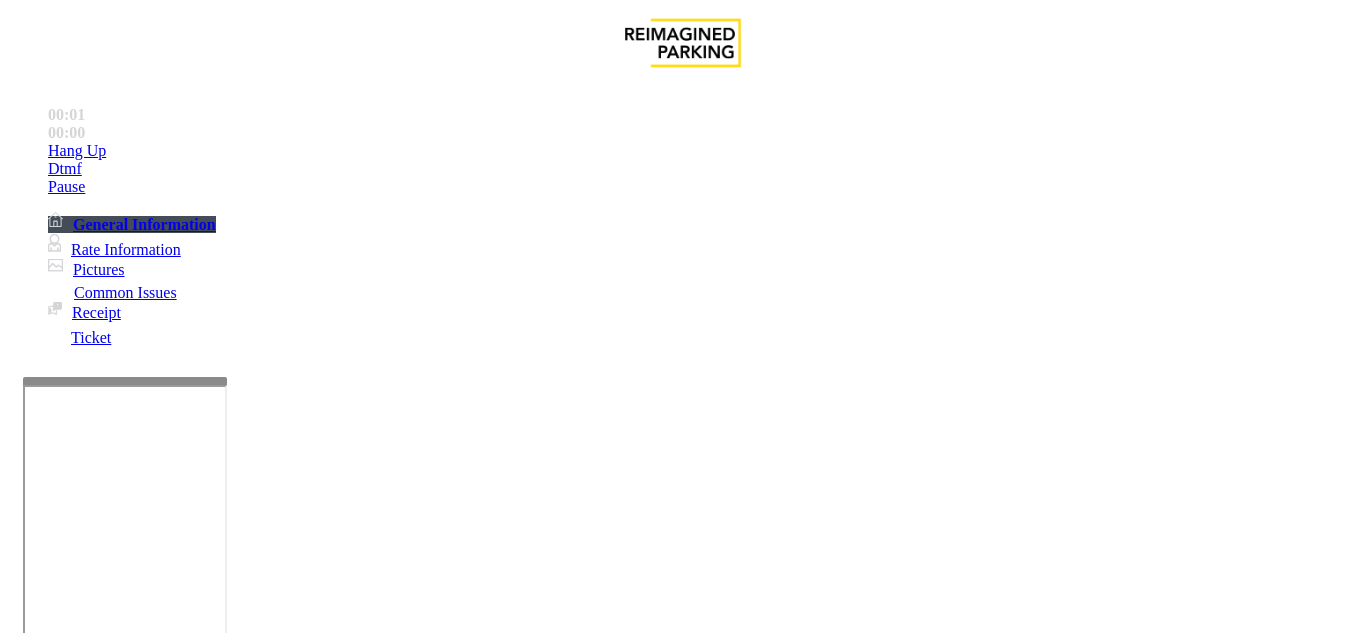 scroll, scrollTop: 400, scrollLeft: 0, axis: vertical 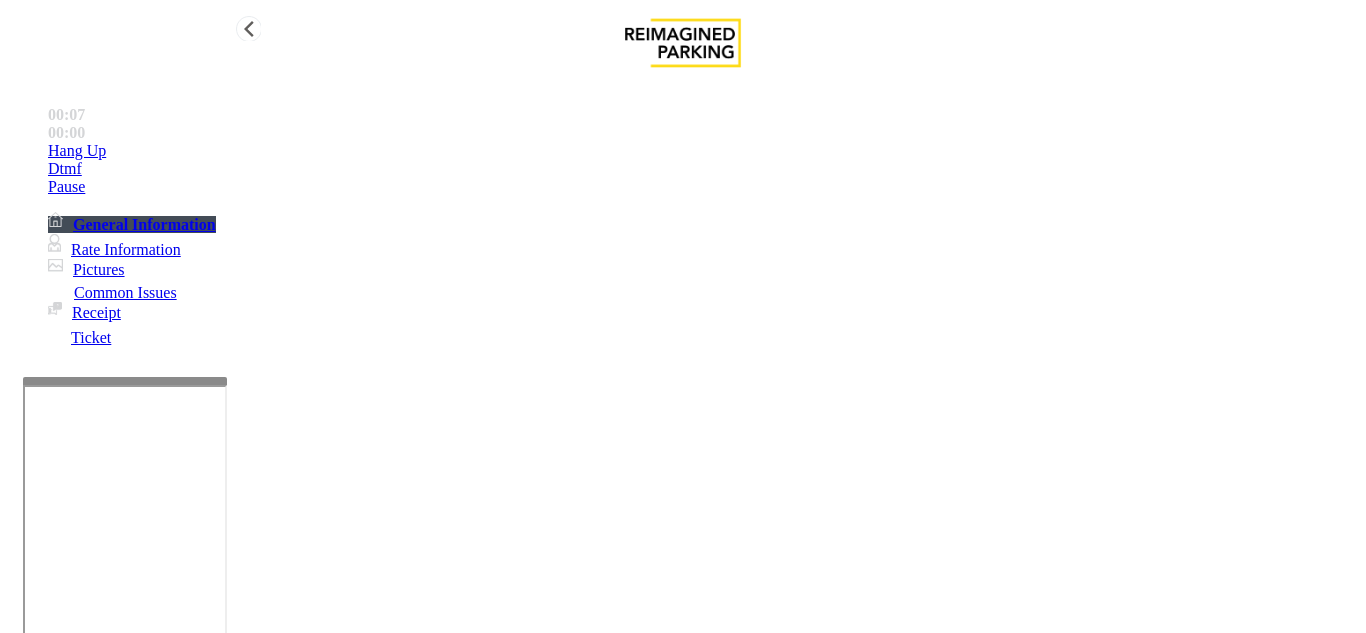 click on "Rate Information" at bounding box center (126, 249) 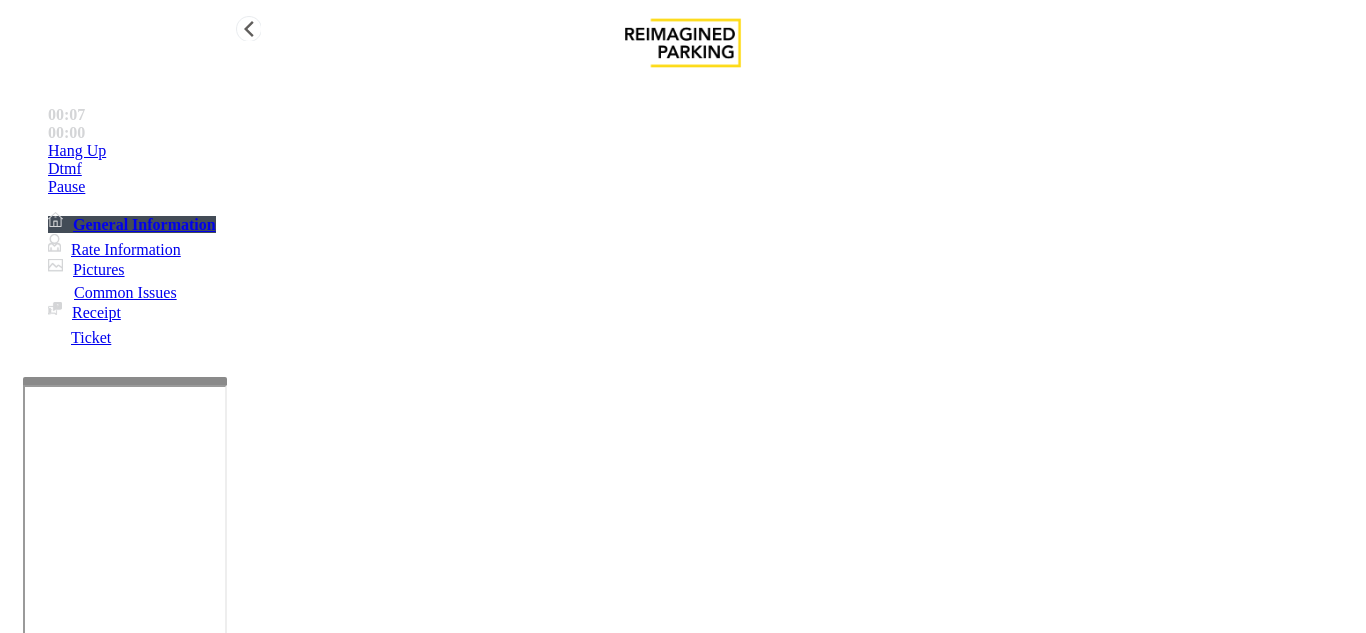 scroll, scrollTop: 278, scrollLeft: 0, axis: vertical 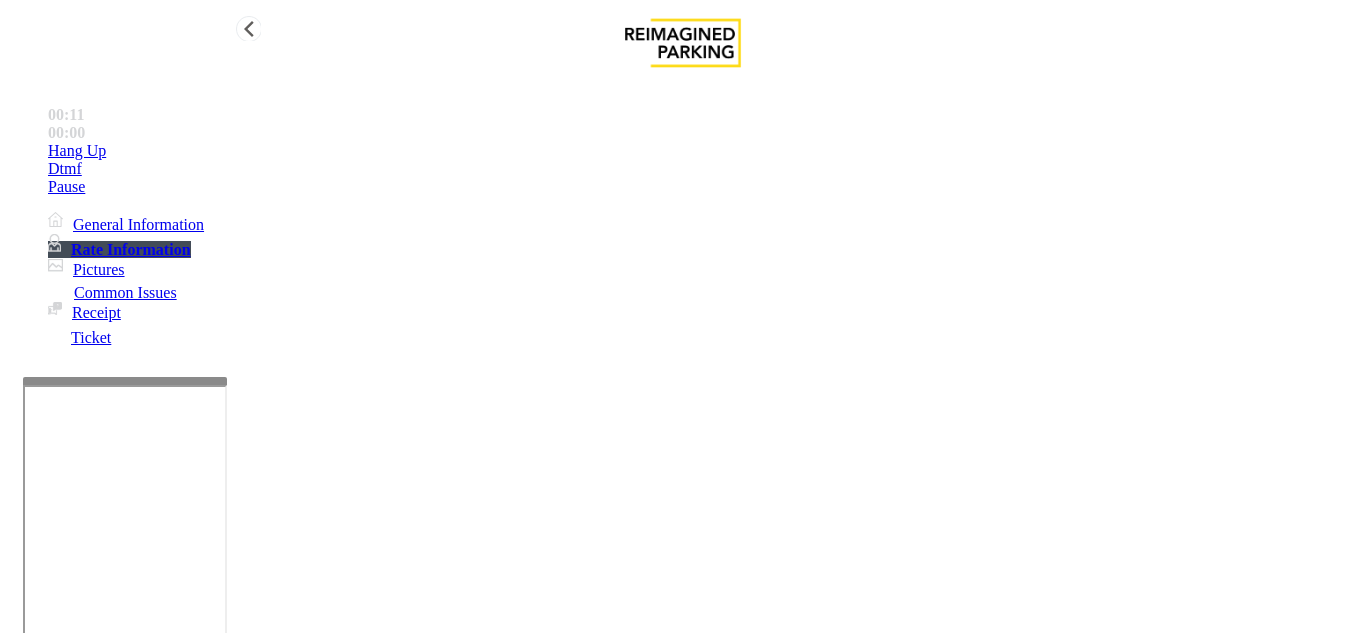 click on "General Information" at bounding box center [138, 224] 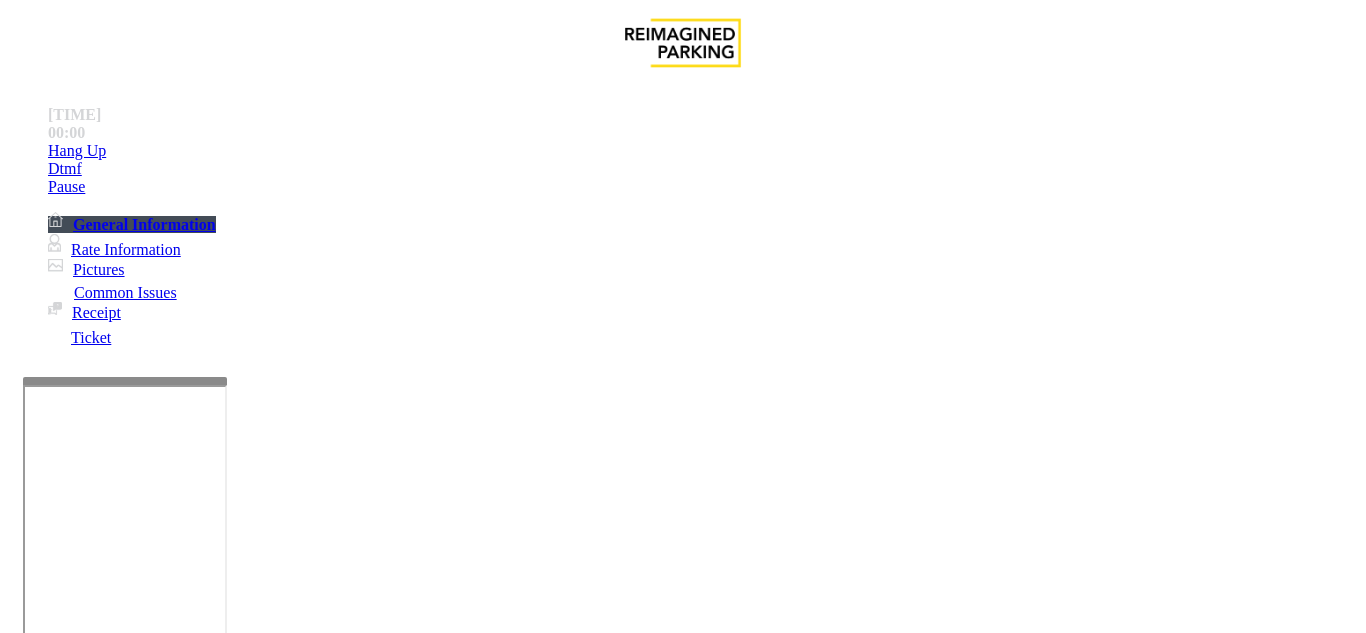 click on "Do not vend for [FIRST] [LAST]" at bounding box center (683, 2174) 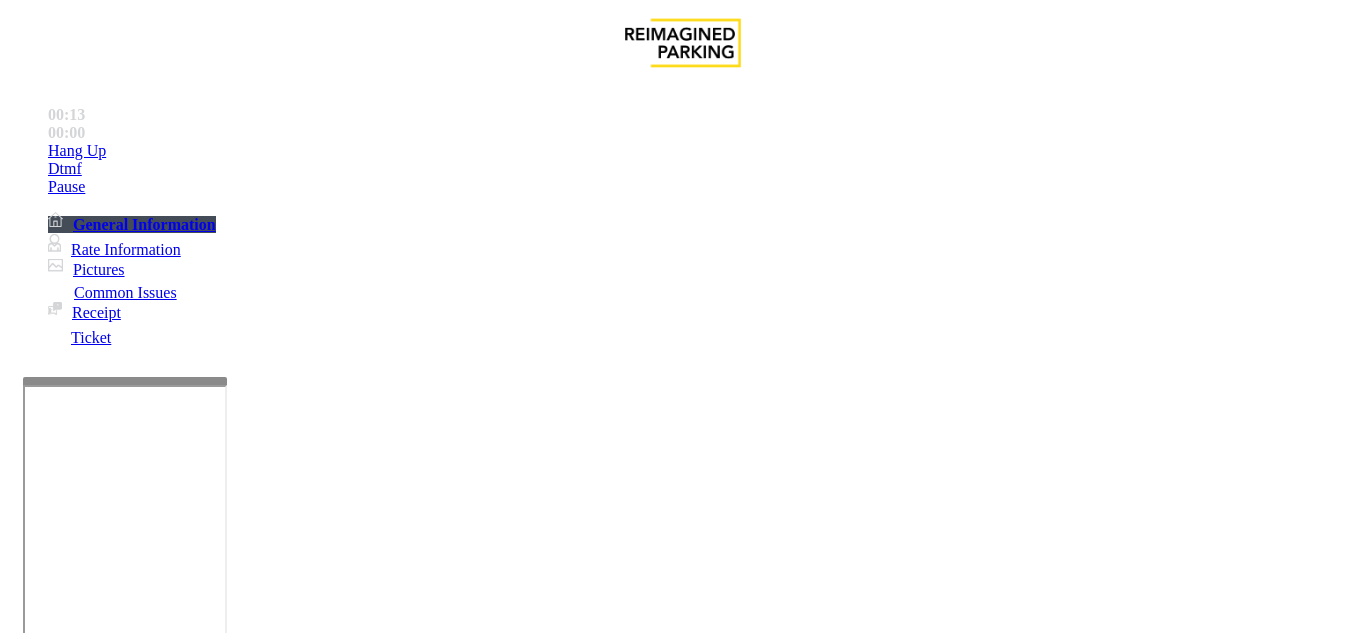 click on "Number" at bounding box center [926, 2389] 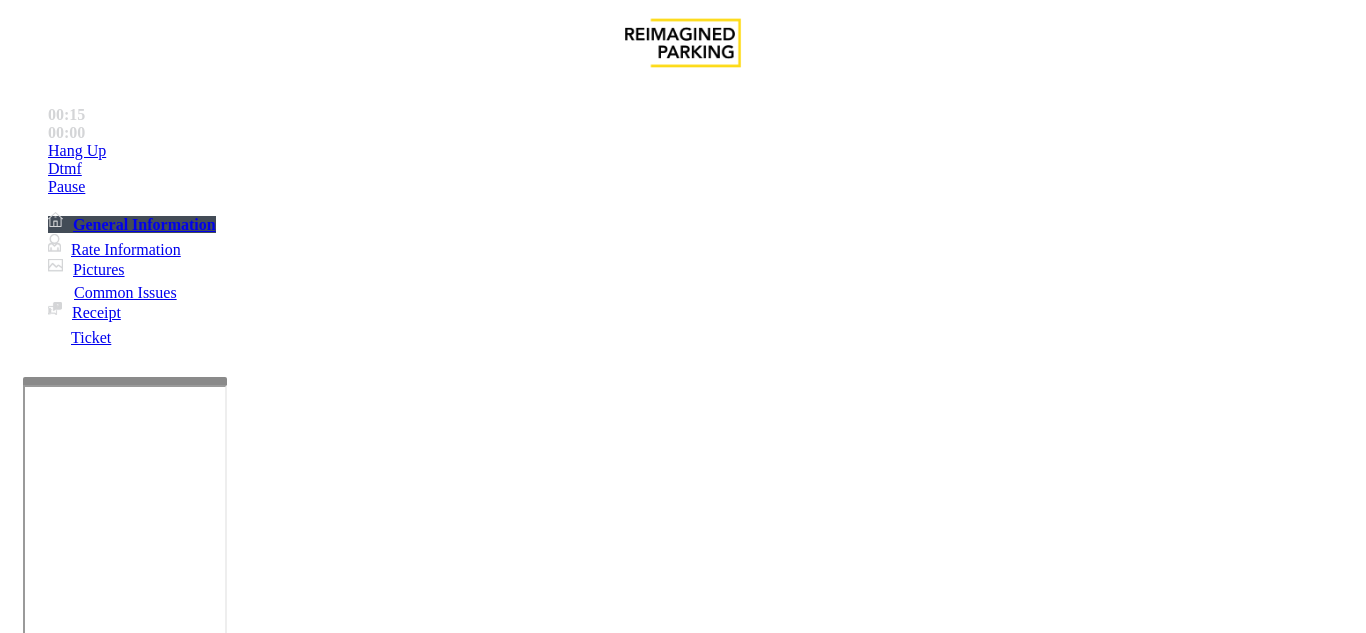 drag, startPoint x: 1044, startPoint y: 496, endPoint x: 664, endPoint y: 468, distance: 381.03018 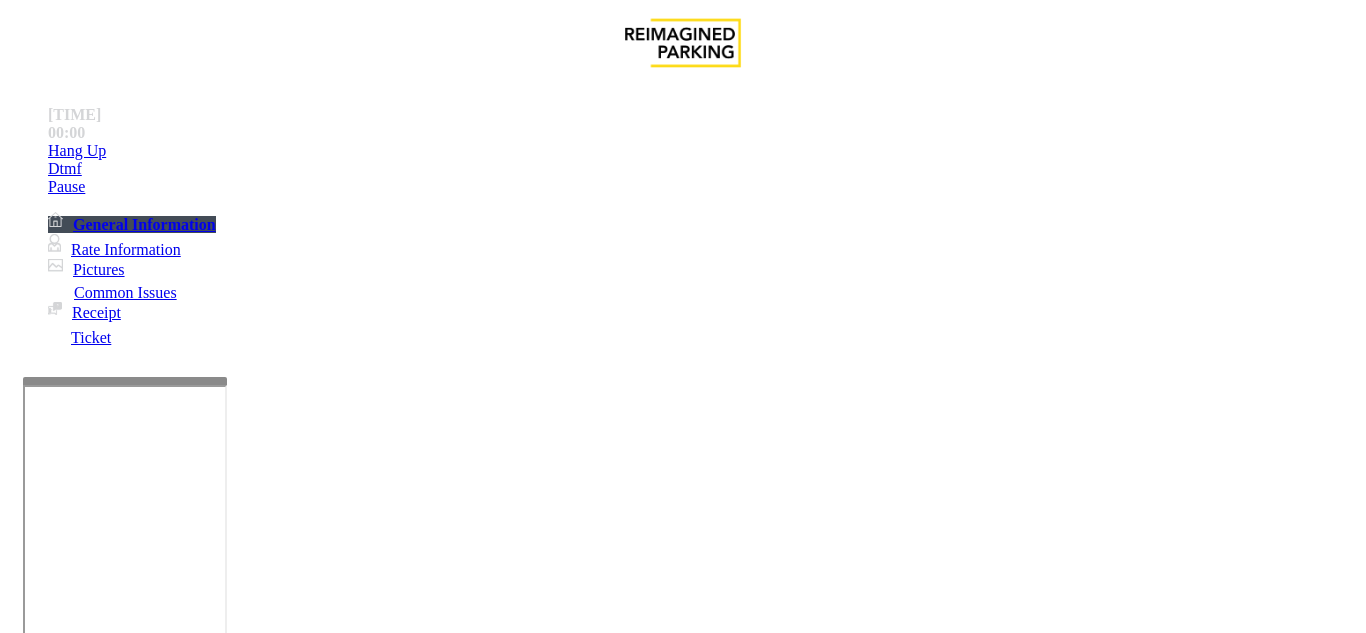 click on "Other" at bounding box center (629, 1286) 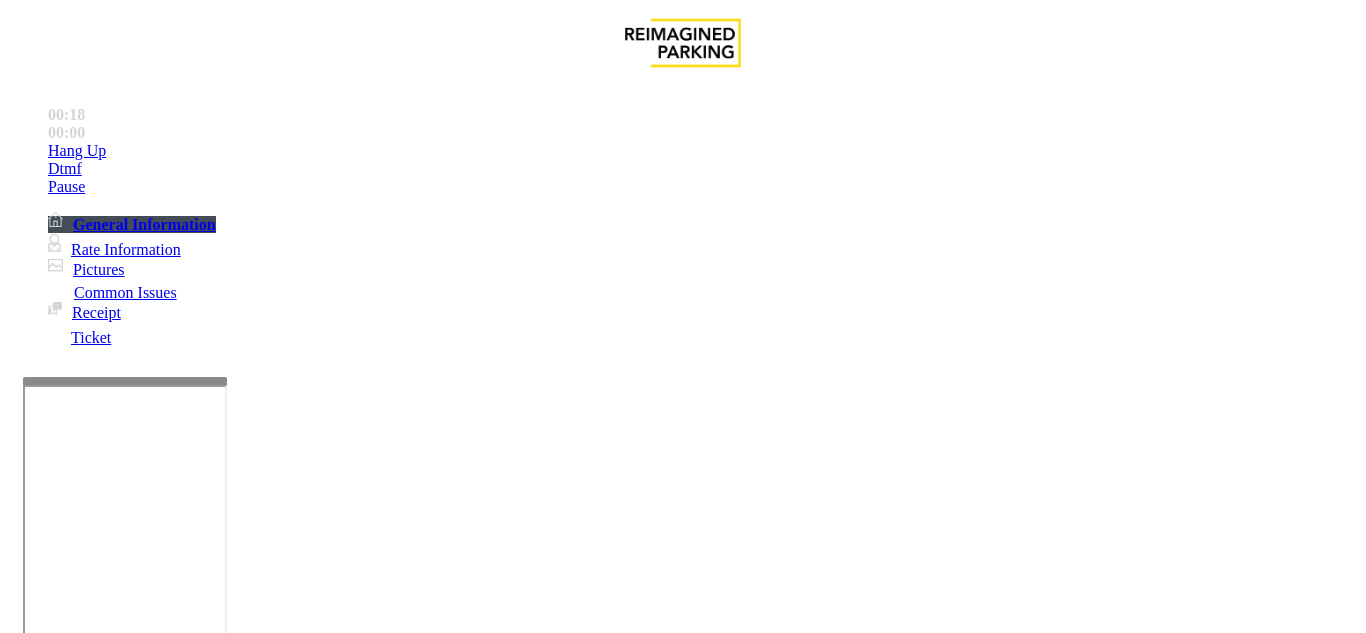 click on "Issue" at bounding box center [42, 1253] 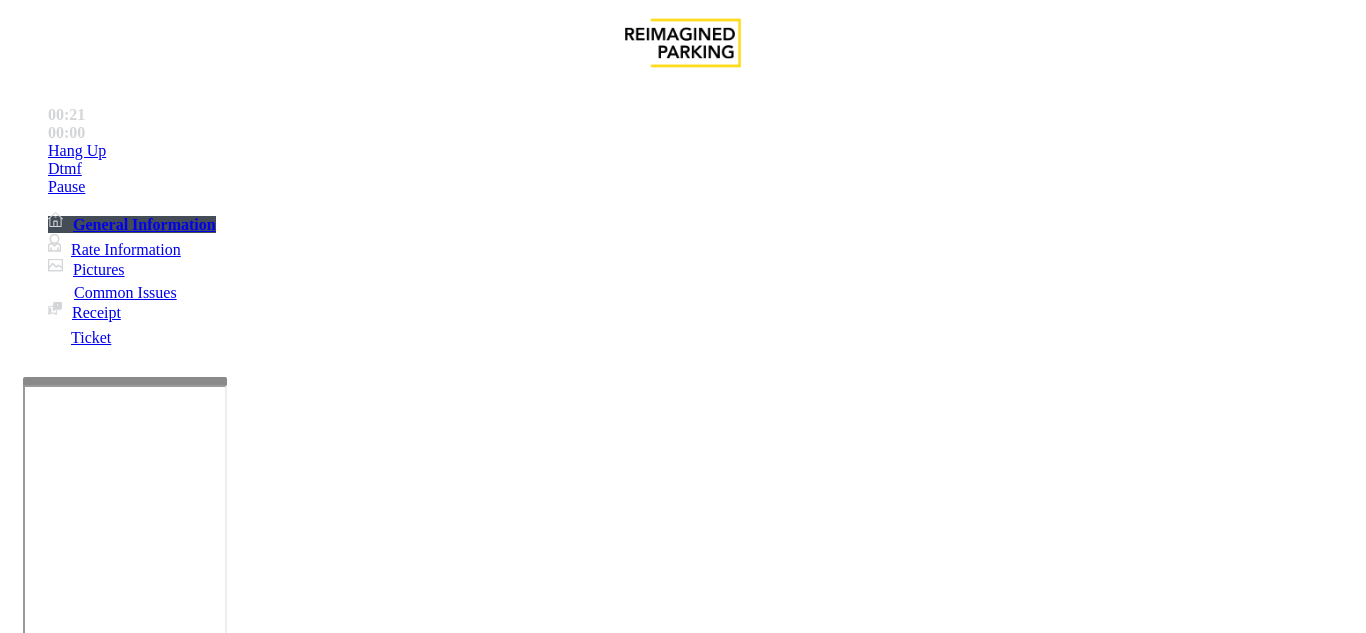 click on "You are allowed to vend after taking all the necessary details." at bounding box center [683, 2174] 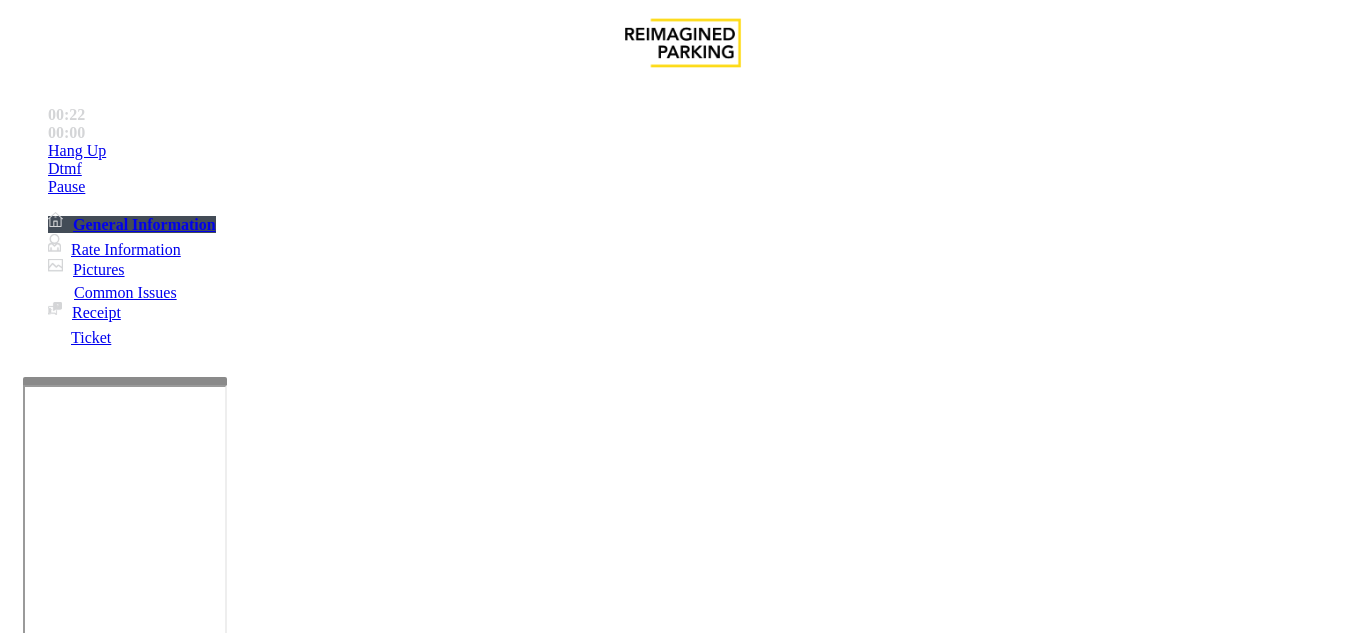 click on "Do not vend for [FIRST] [LAST]" at bounding box center [682, 2174] 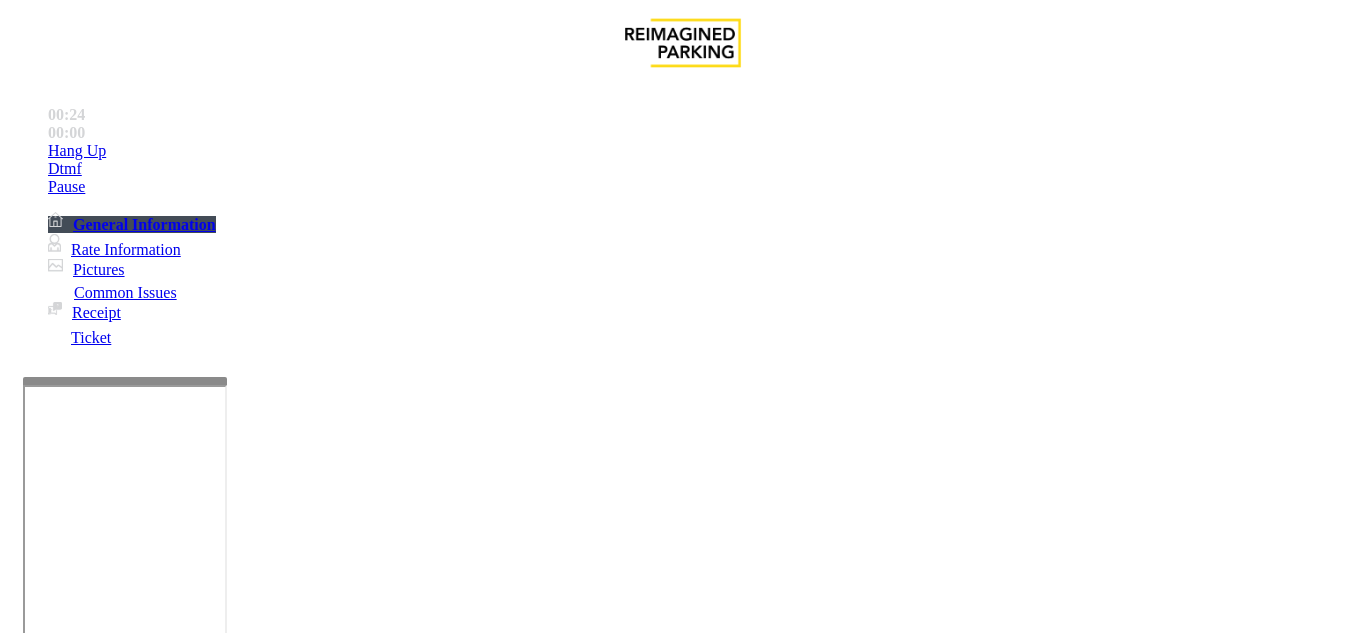 click on "Other" at bounding box center [629, 1286] 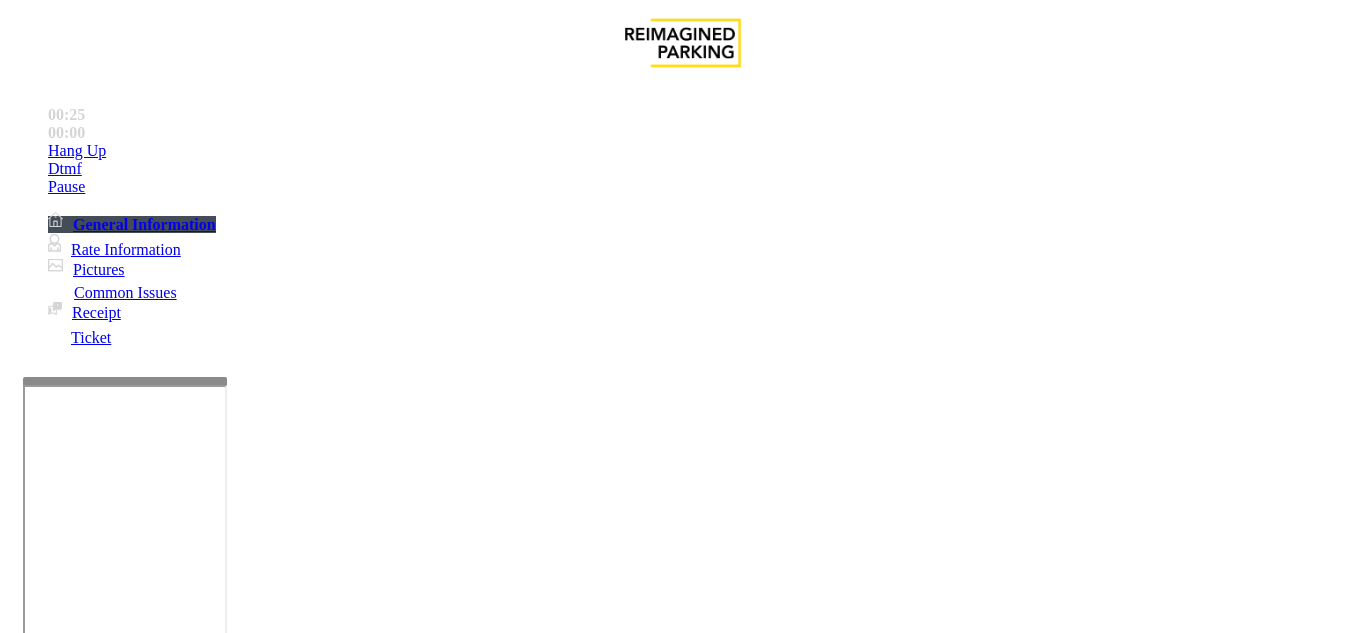 click on "Issue" at bounding box center [42, 1253] 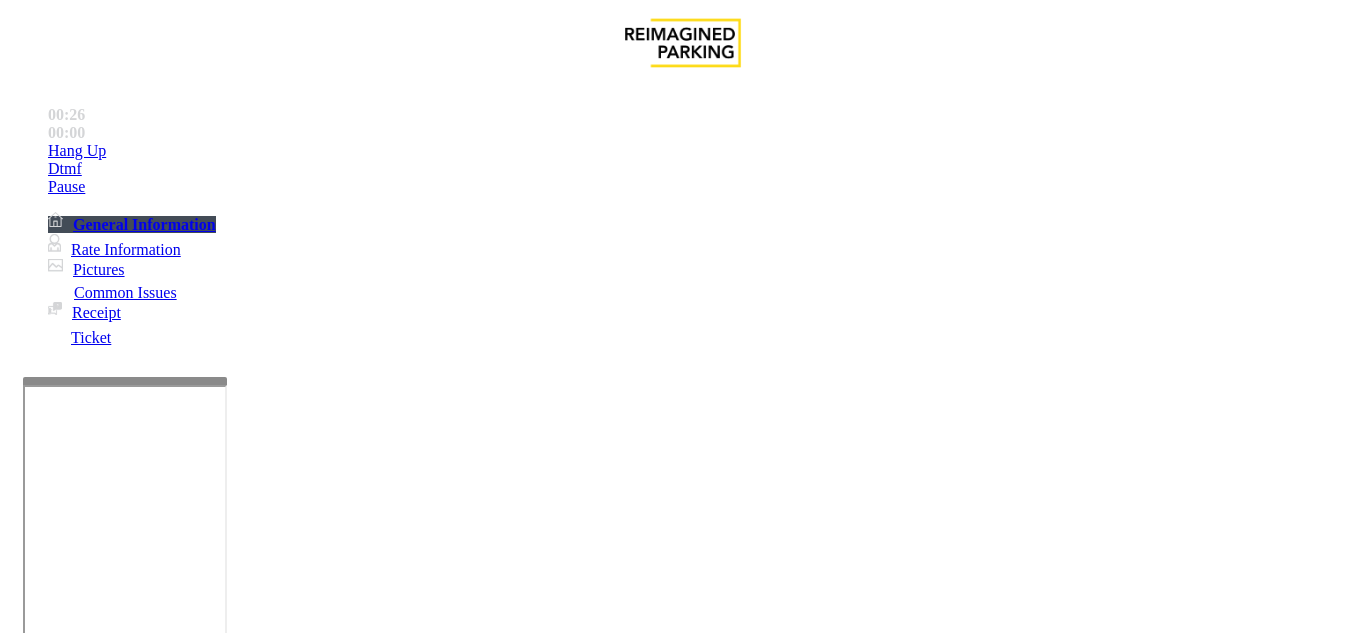 click on "General" at bounding box center [572, 1286] 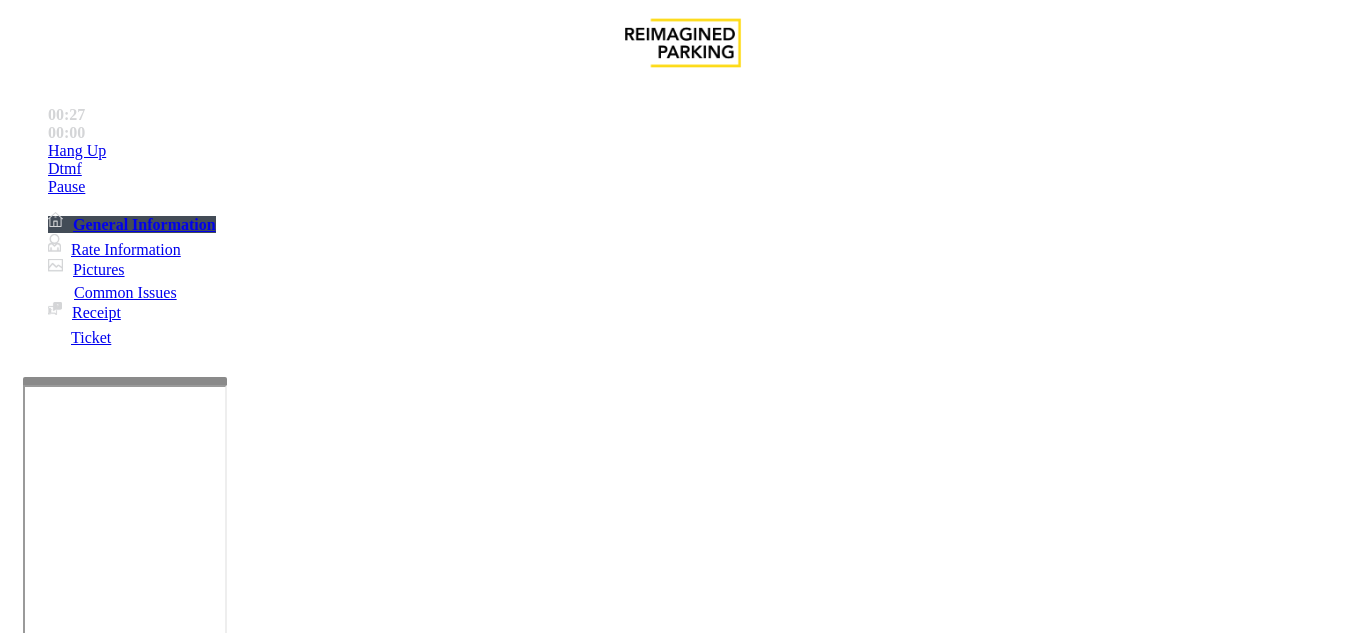 click on "Lot directions" at bounding box center (289, 1286) 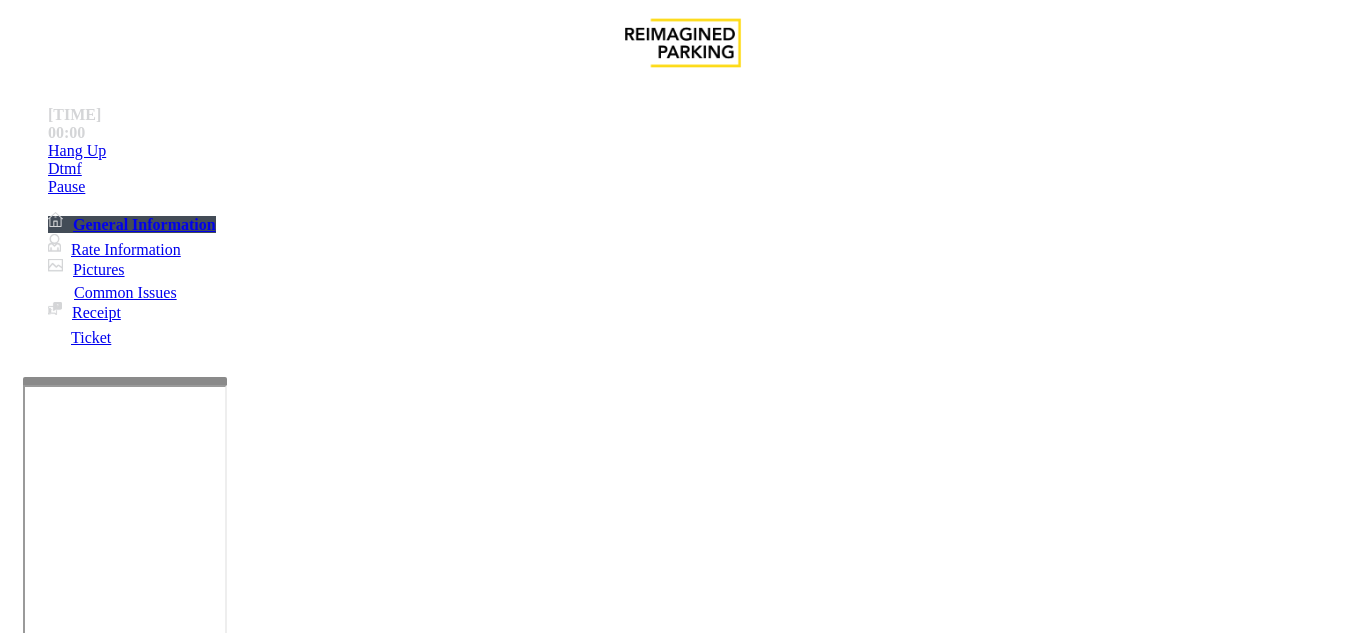 click at bounding box center [229, 1334] 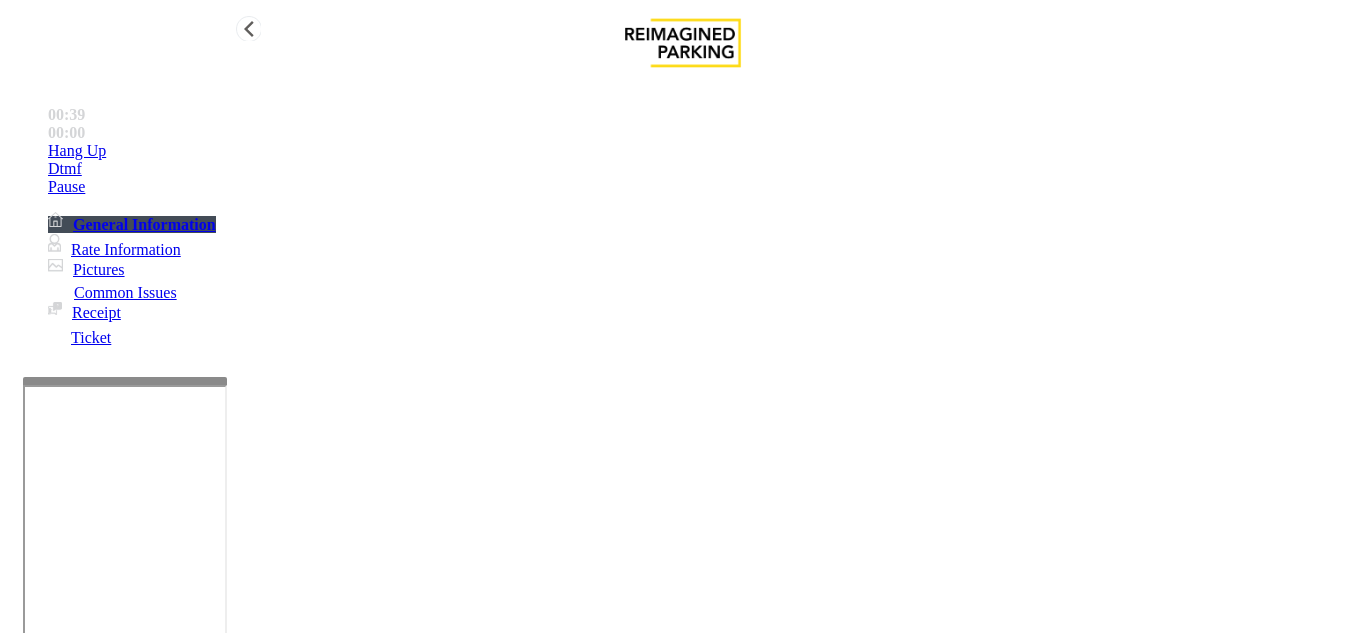 type on "**********" 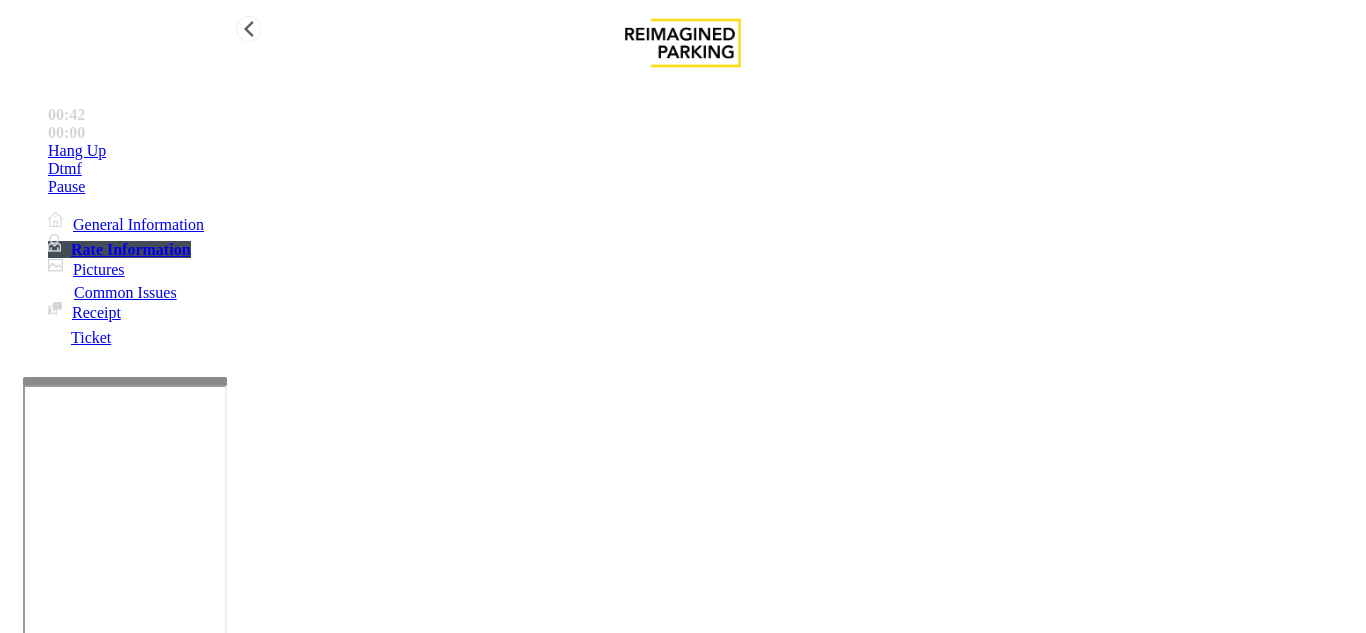 click on "General Information" at bounding box center (126, 224) 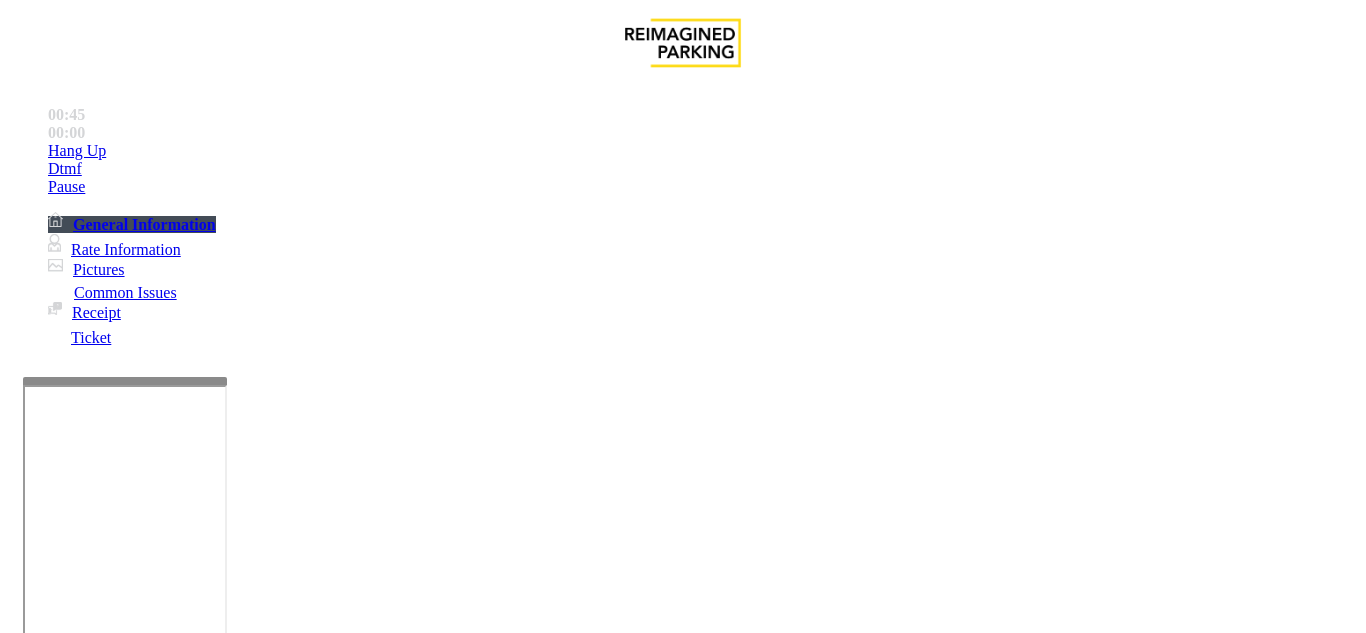 scroll, scrollTop: 700, scrollLeft: 0, axis: vertical 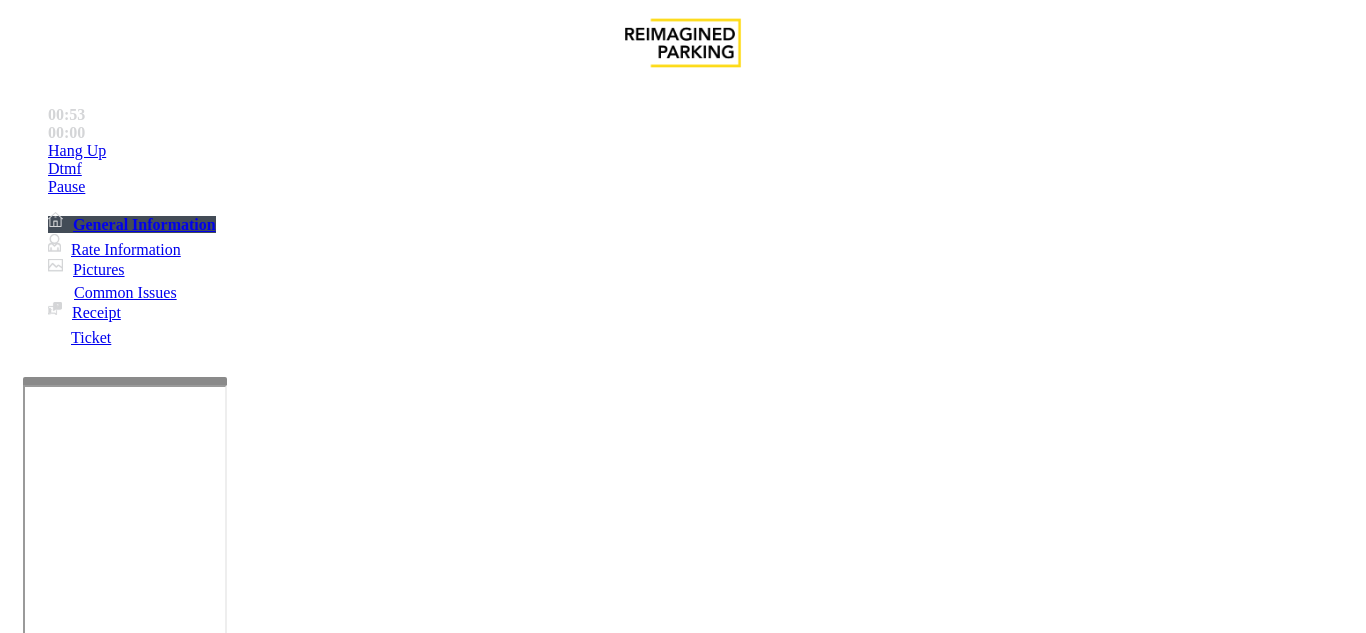 click on "System accepts APPLE Pay and Google Pay on the POF and both exit machines." at bounding box center [682, 2718] 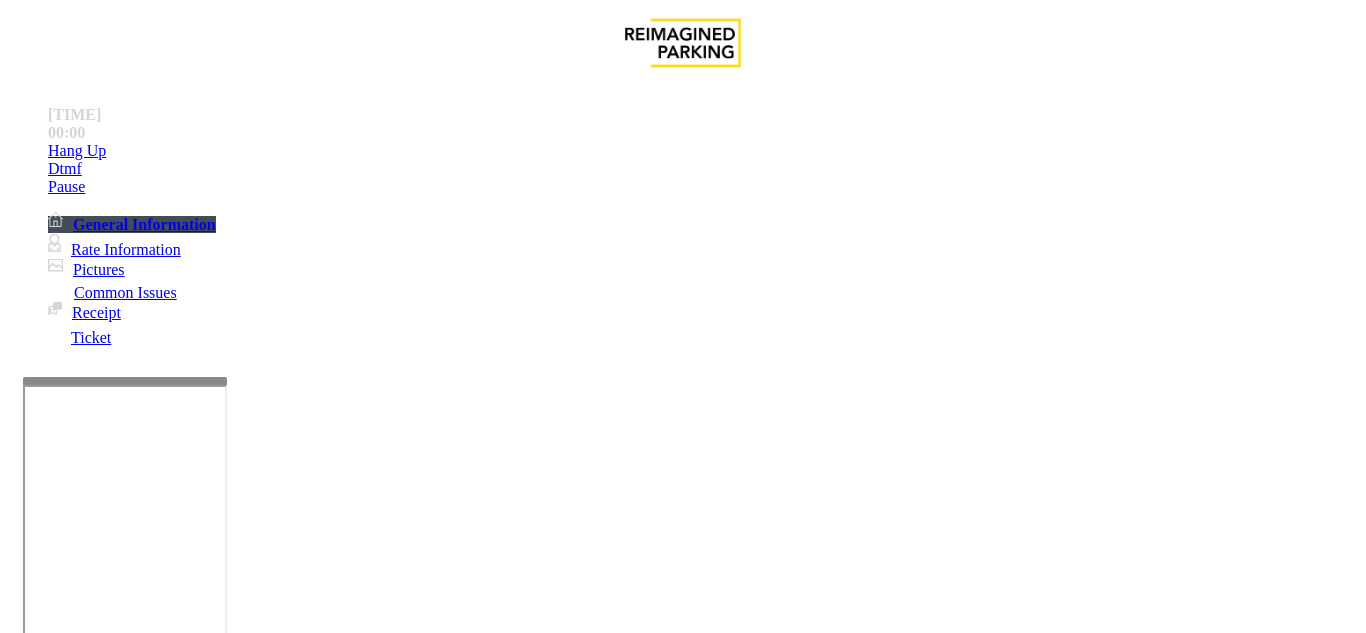 drag, startPoint x: 815, startPoint y: 313, endPoint x: 977, endPoint y: 352, distance: 166.62833 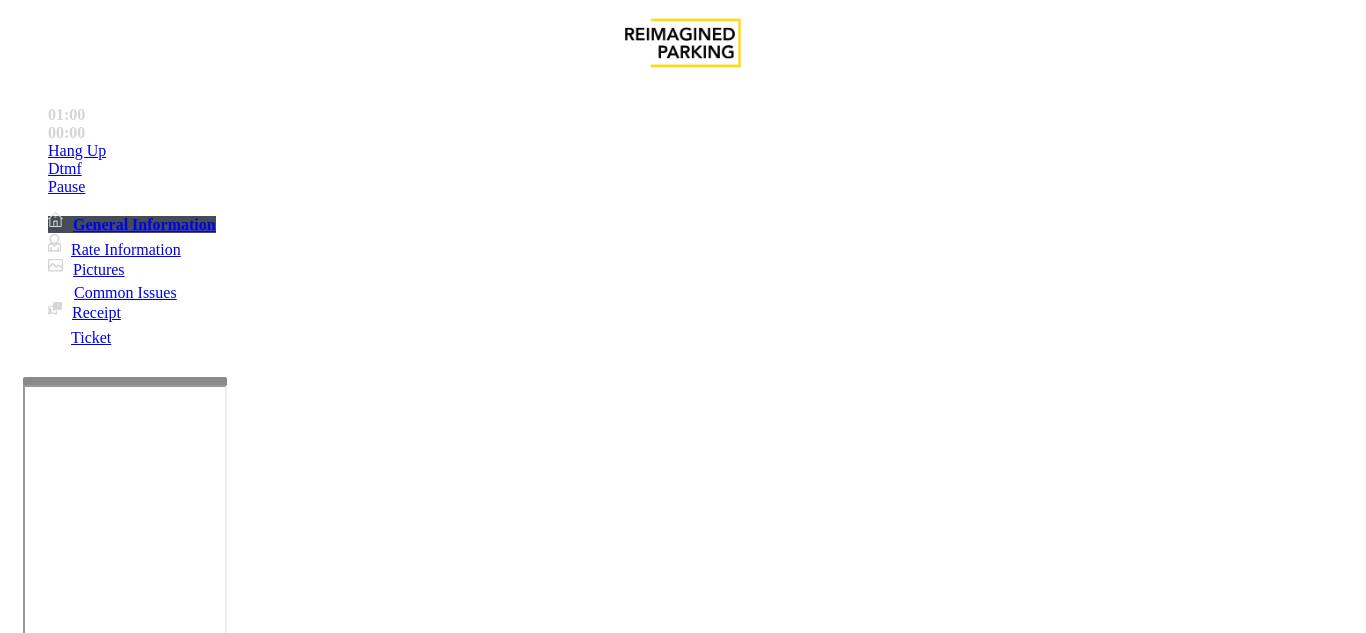 scroll, scrollTop: 4000, scrollLeft: 0, axis: vertical 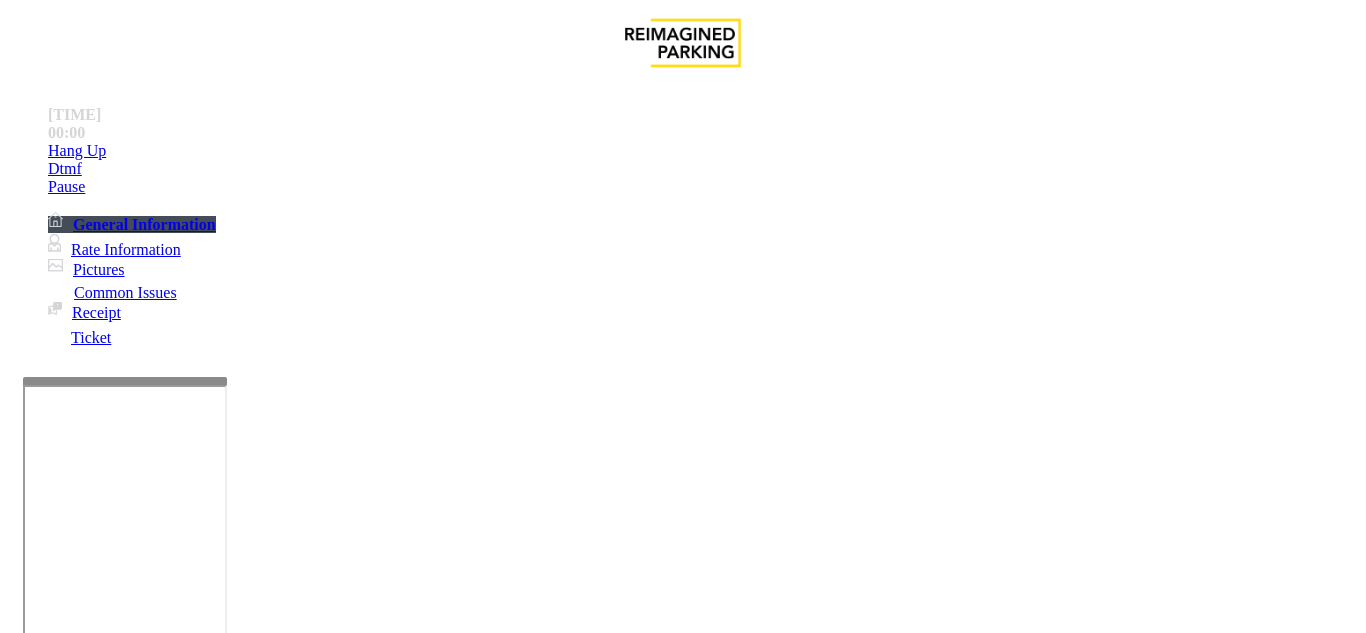 click on "Issue" at bounding box center (42, 1253) 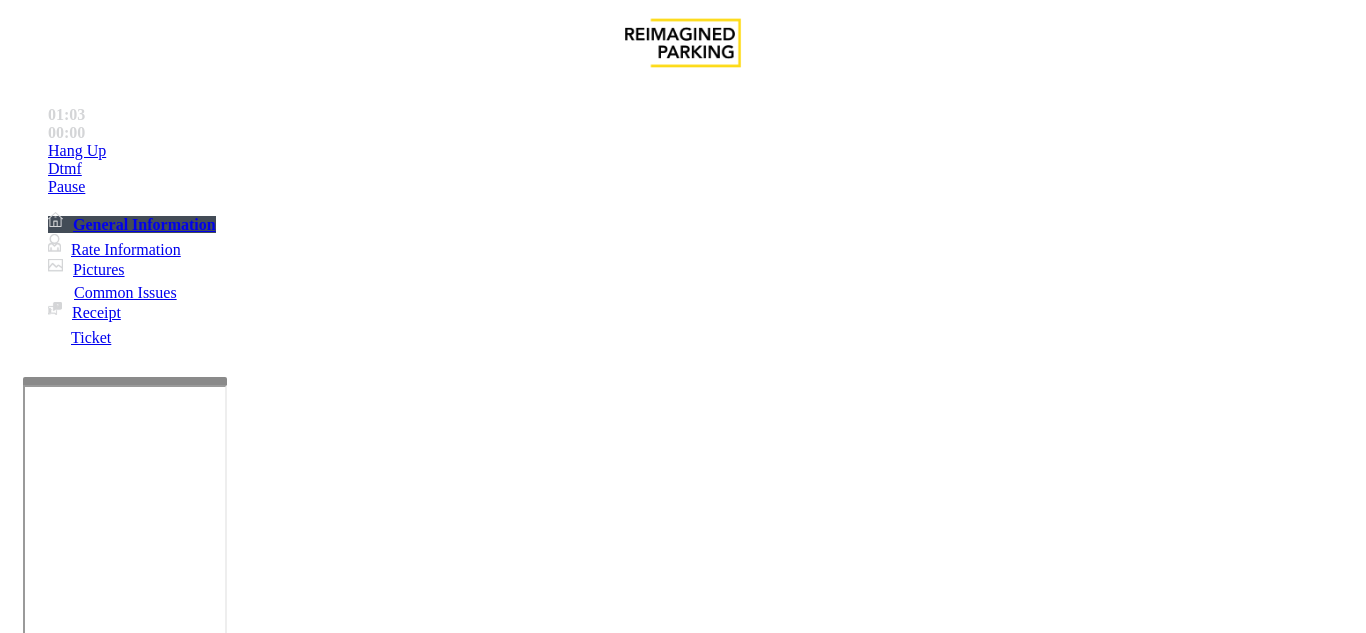 click on "Equipment Issue" at bounding box center (483, 1286) 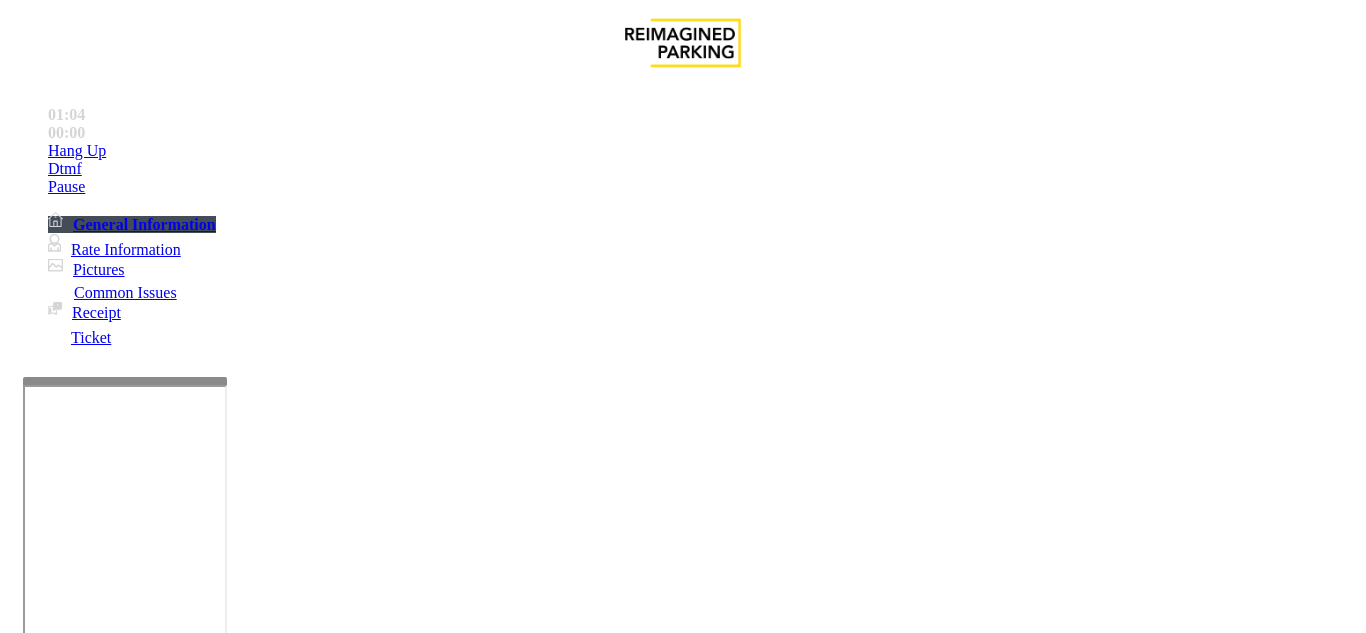 click on "Gate / Door Won't Open" at bounding box center [575, 1286] 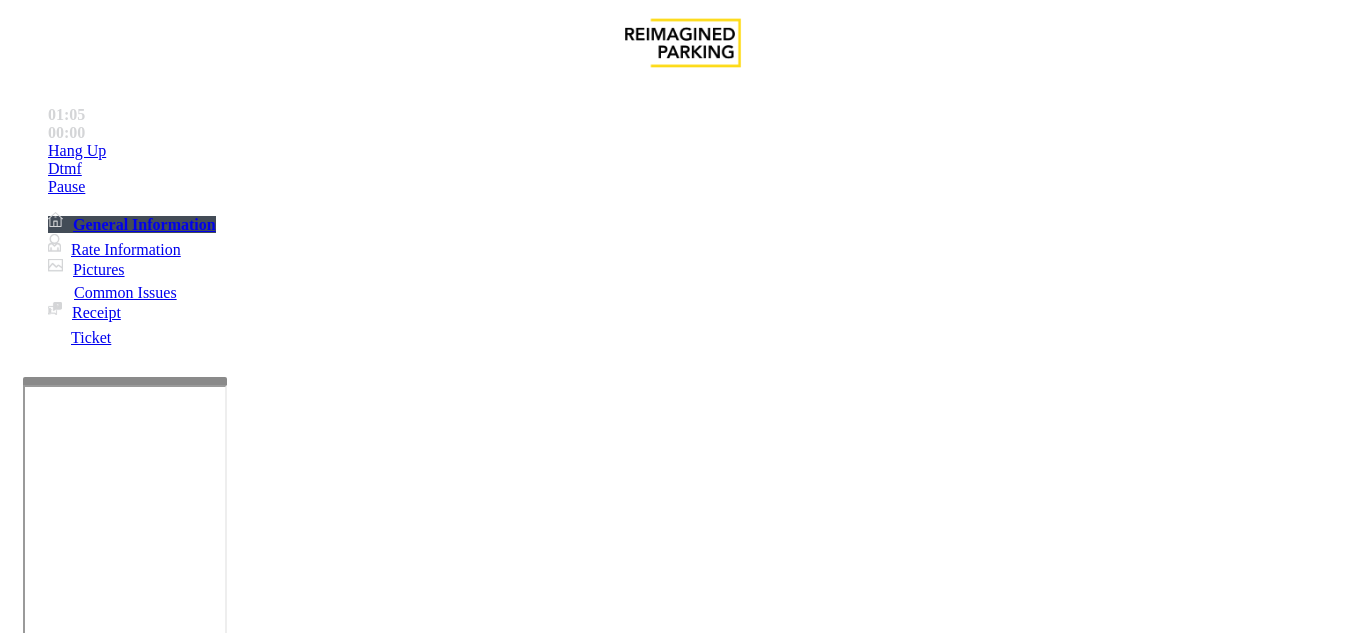 scroll, scrollTop: 200, scrollLeft: 0, axis: vertical 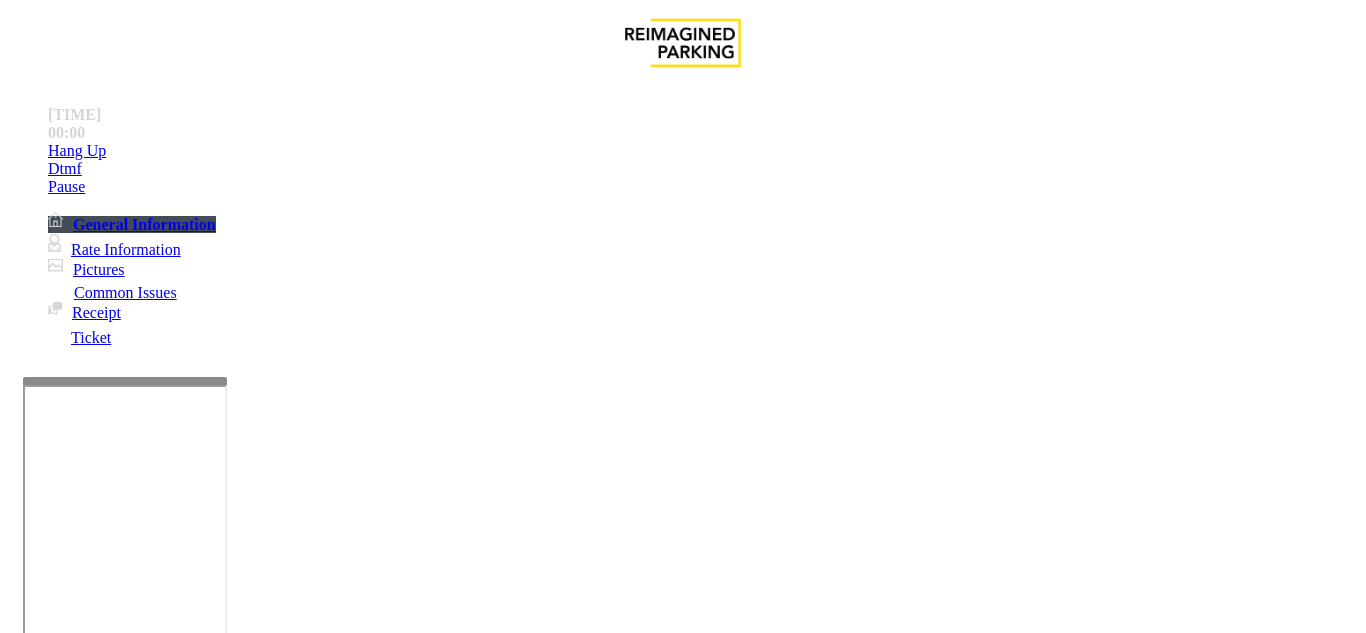 drag, startPoint x: 843, startPoint y: 333, endPoint x: 785, endPoint y: 329, distance: 58.137768 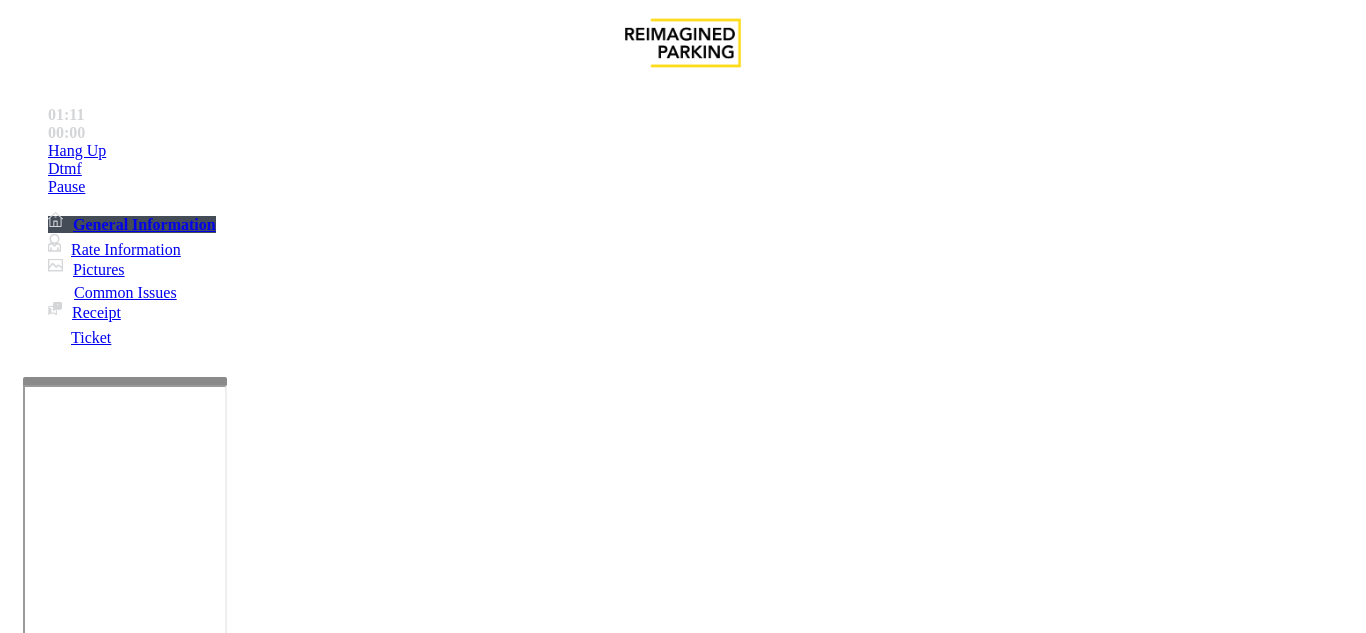 drag, startPoint x: 890, startPoint y: 330, endPoint x: 782, endPoint y: 329, distance: 108.00463 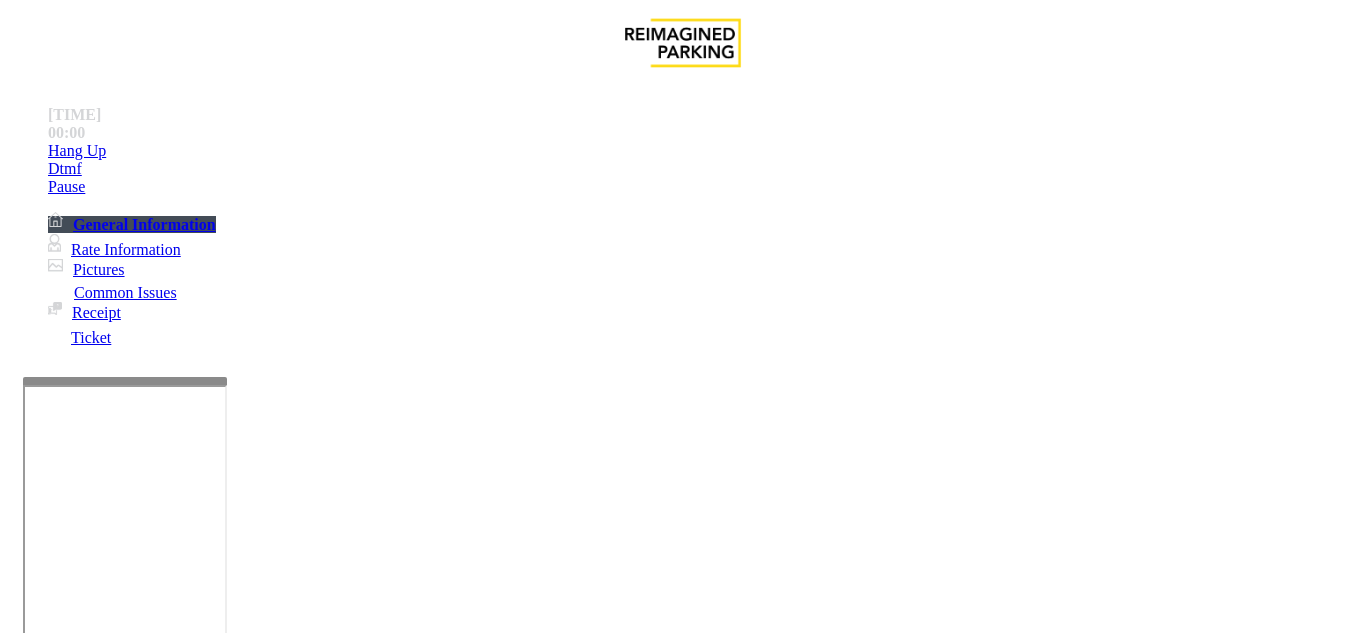 copy on "[PHONE]" 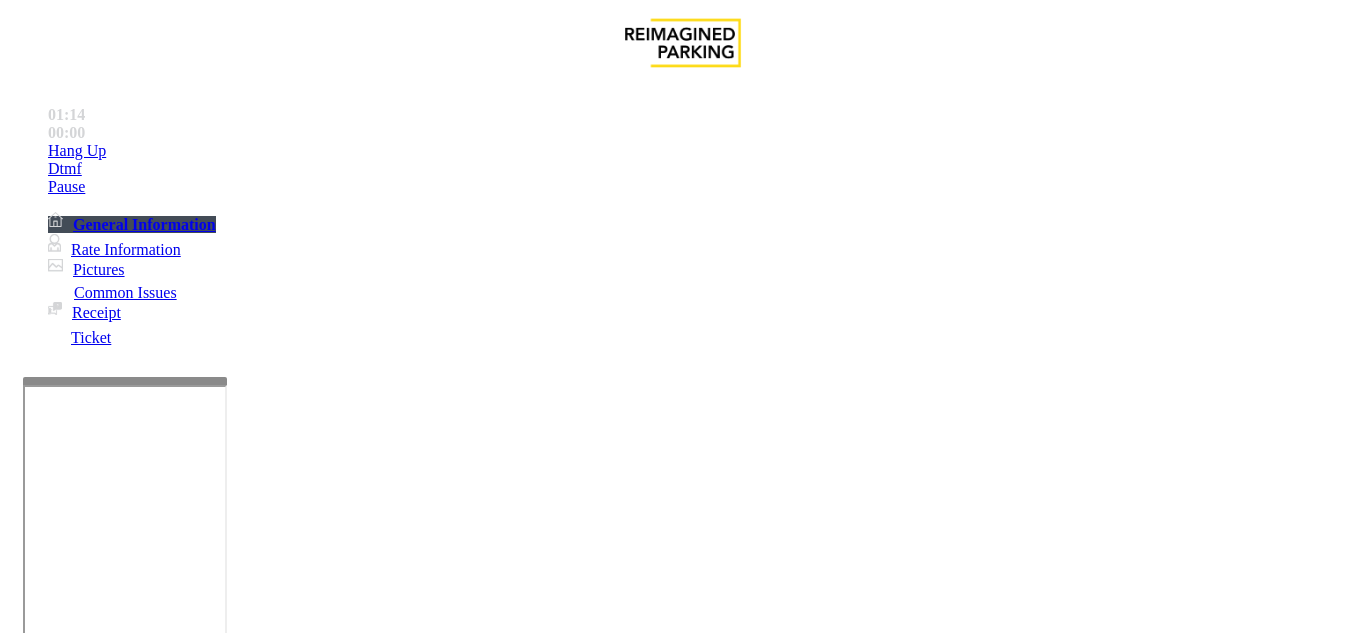copy on "[PHONE]" 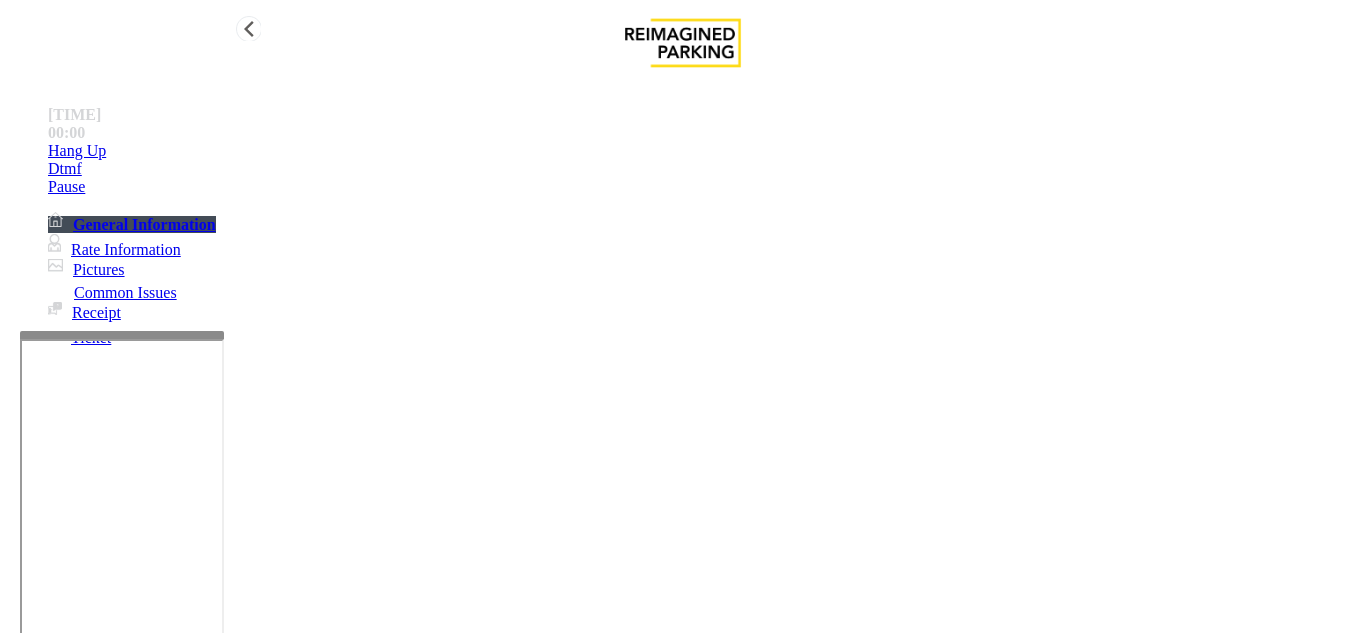 click on "**********" at bounding box center (683, 3595) 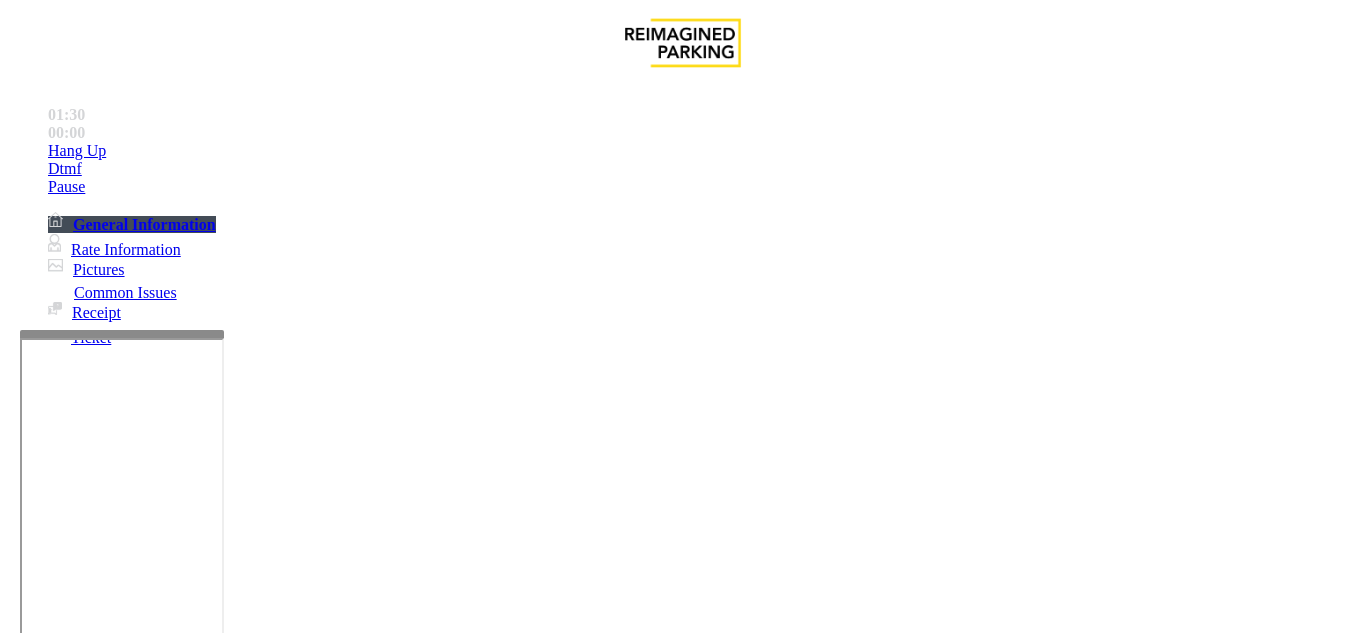 scroll, scrollTop: 400, scrollLeft: 0, axis: vertical 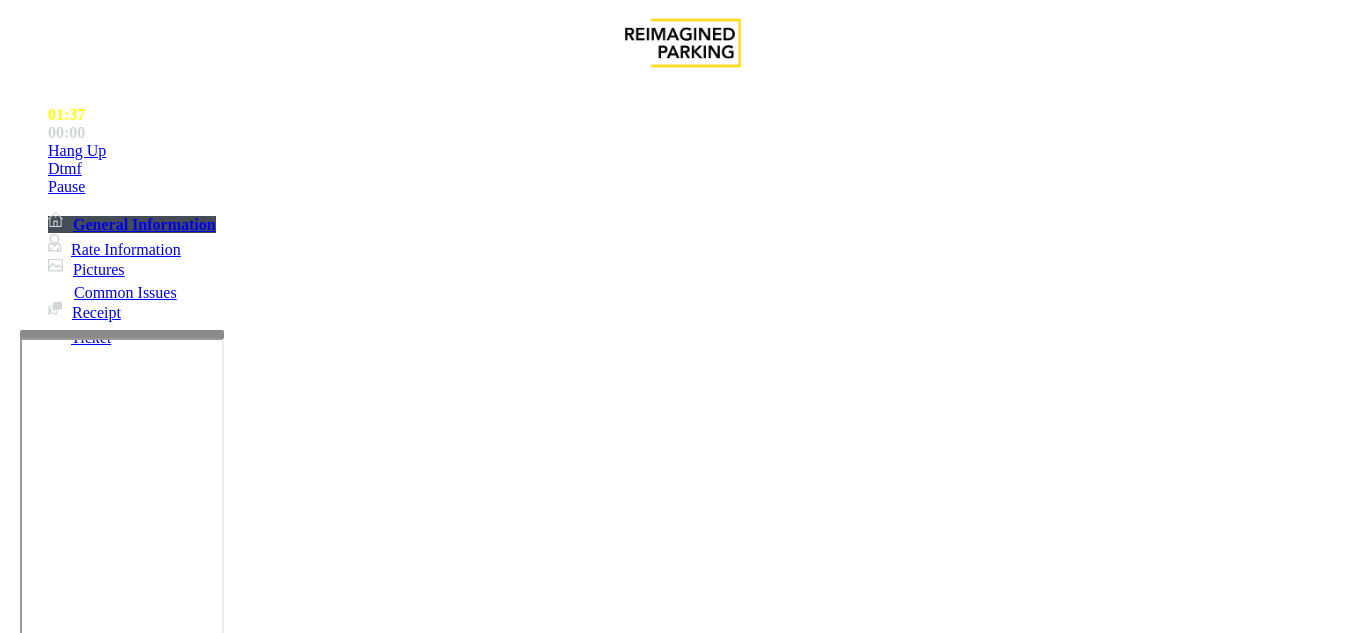 drag, startPoint x: 743, startPoint y: 317, endPoint x: 1230, endPoint y: 474, distance: 511.68155 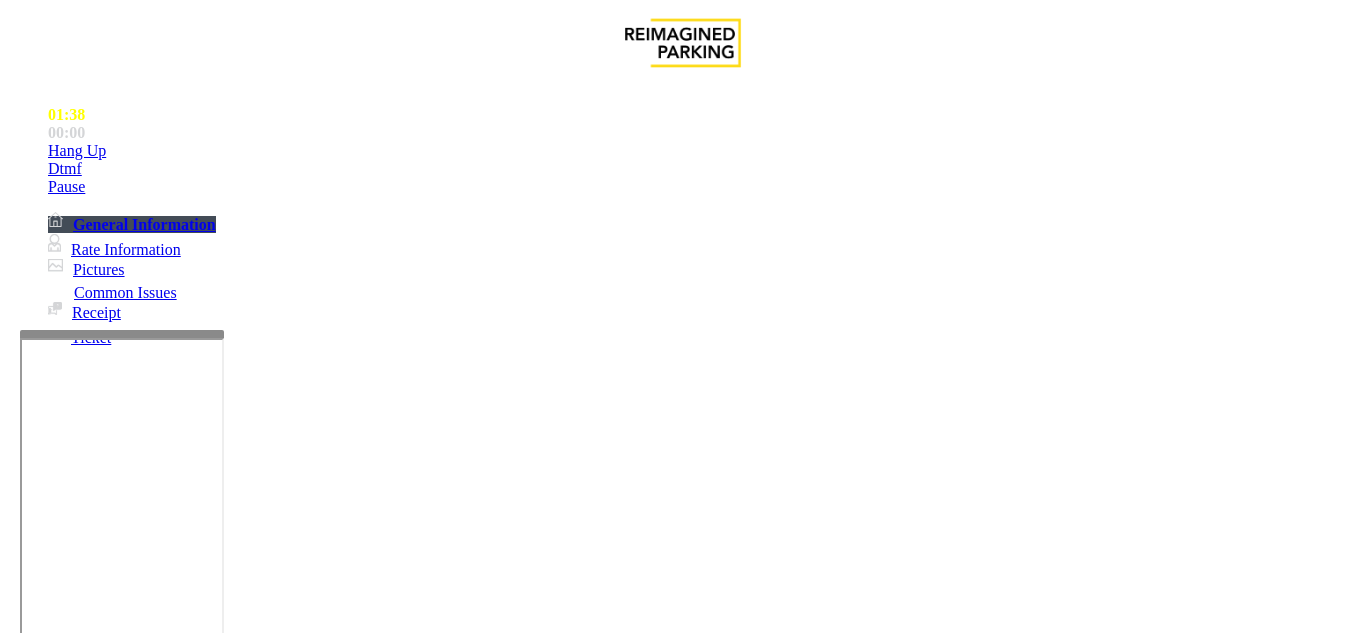 click on "Always call MOD during business hours do not call security" at bounding box center (683, 3134) 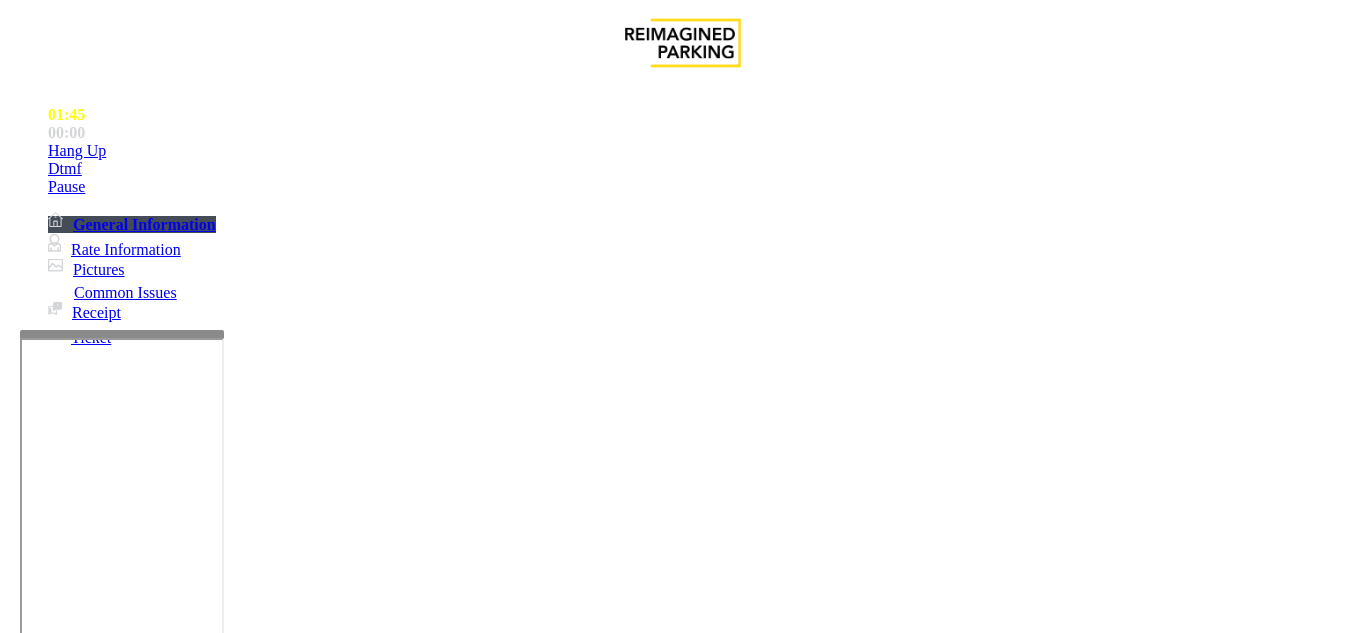 click on "Always call MOD during business hours do not call security" at bounding box center [683, 3134] 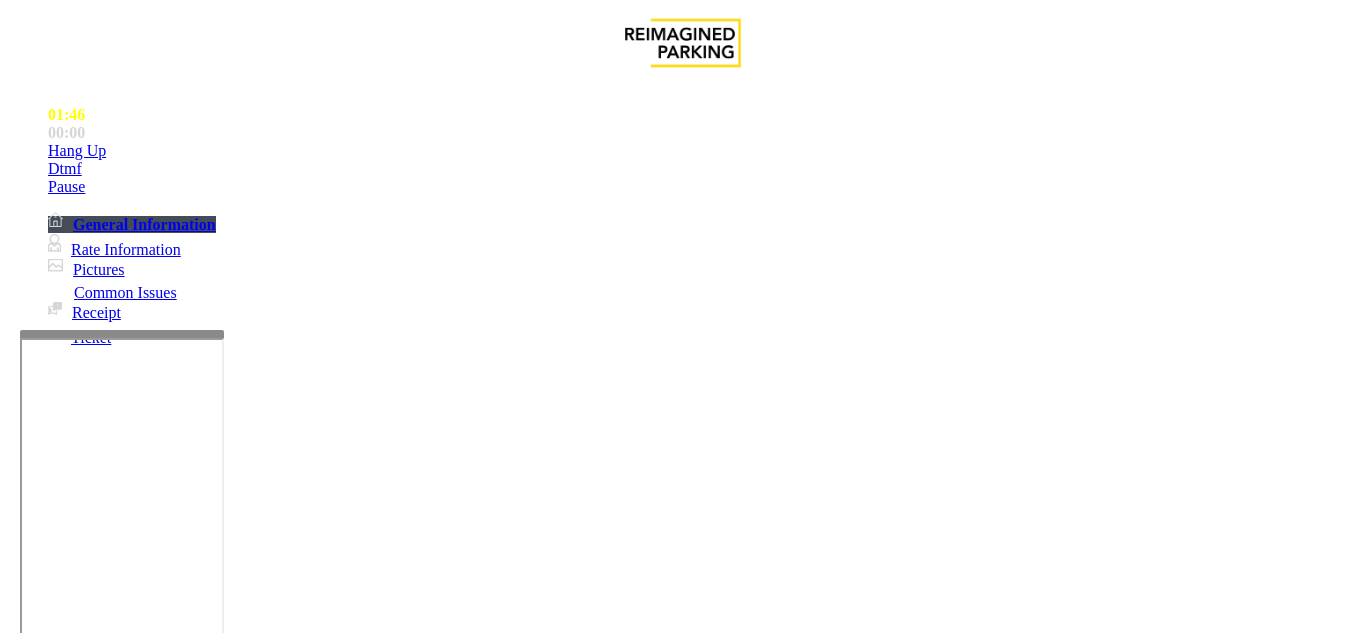 drag, startPoint x: 1138, startPoint y: 480, endPoint x: 724, endPoint y: 339, distance: 437.35226 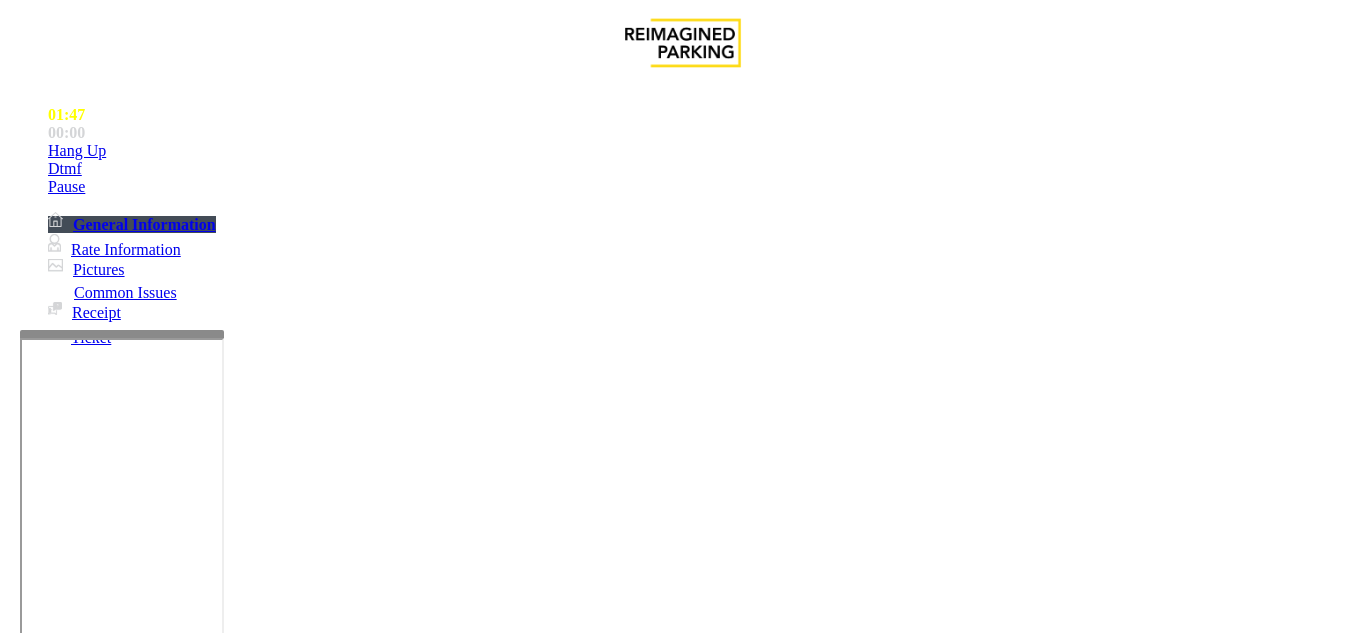 drag, startPoint x: 724, startPoint y: 339, endPoint x: 1194, endPoint y: 524, distance: 505.099 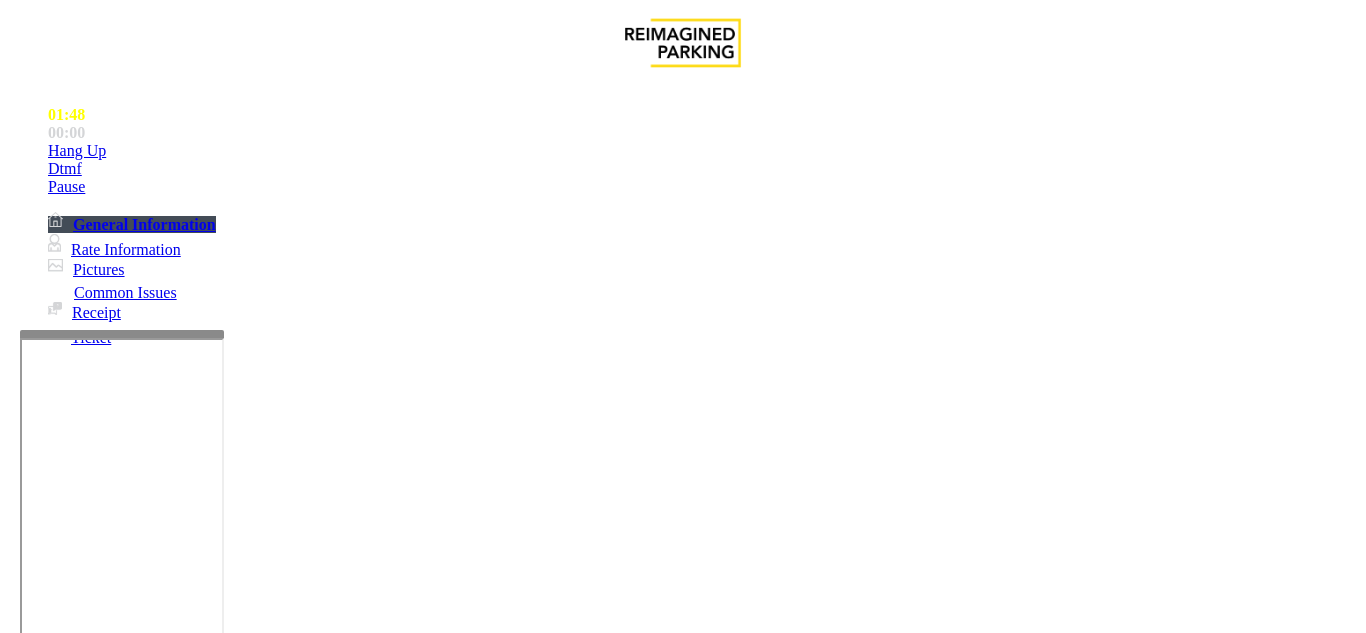 drag, startPoint x: 1278, startPoint y: 525, endPoint x: 745, endPoint y: 315, distance: 572.8778 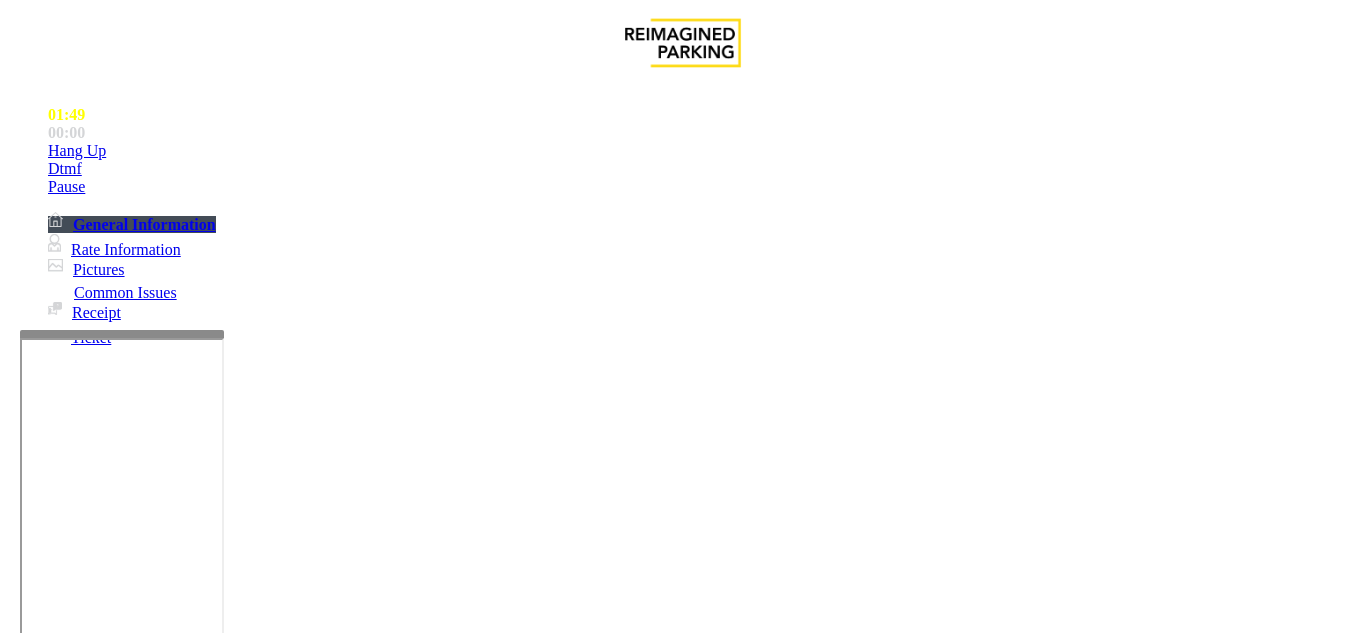 drag, startPoint x: 745, startPoint y: 315, endPoint x: 1282, endPoint y: 529, distance: 578.07007 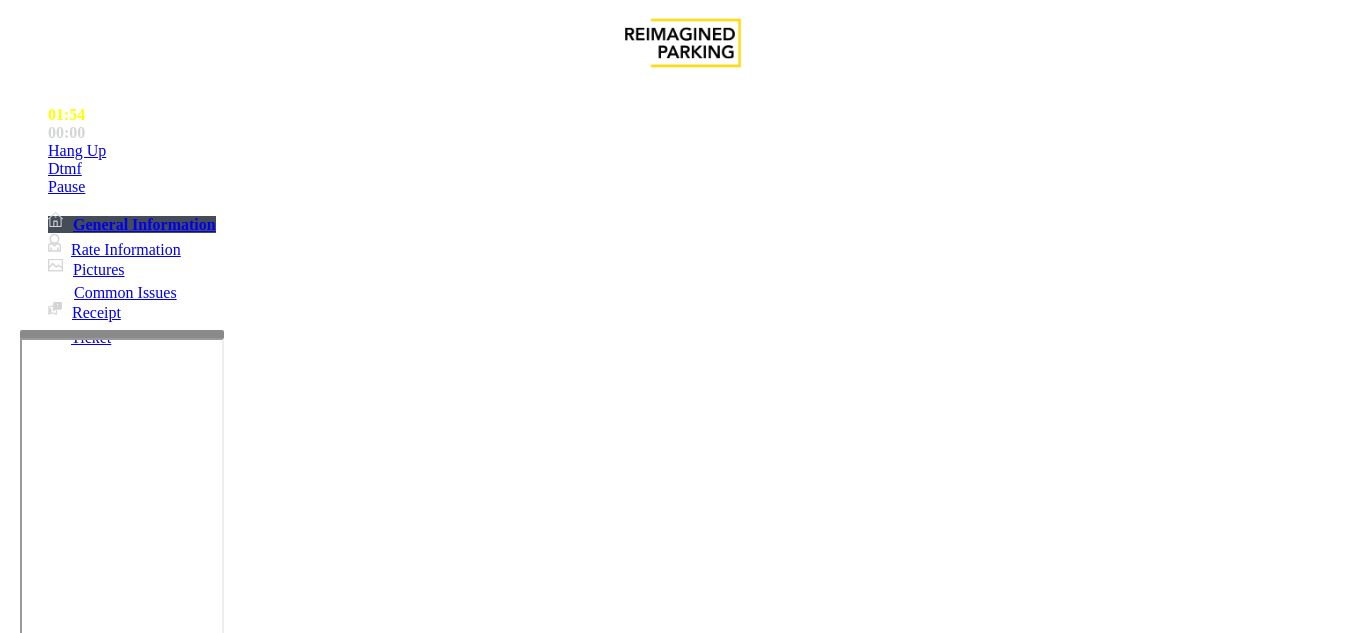 scroll, scrollTop: 0, scrollLeft: 0, axis: both 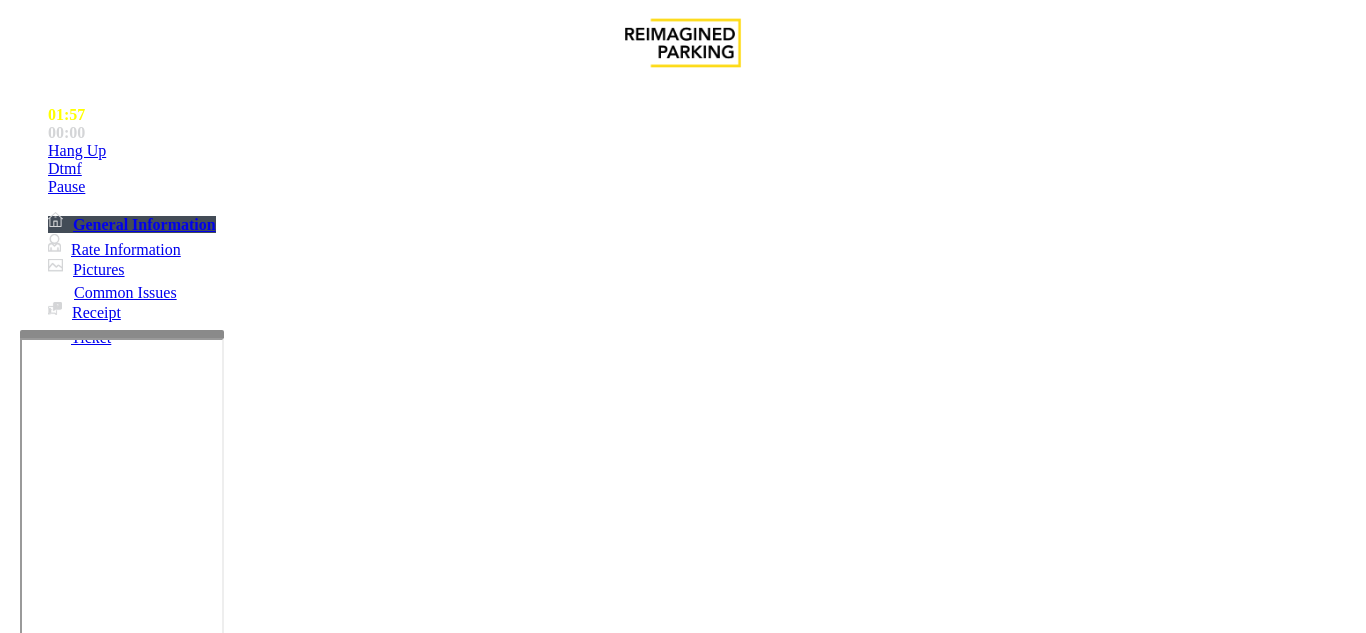 drag, startPoint x: 726, startPoint y: 326, endPoint x: 1265, endPoint y: 526, distance: 574.90955 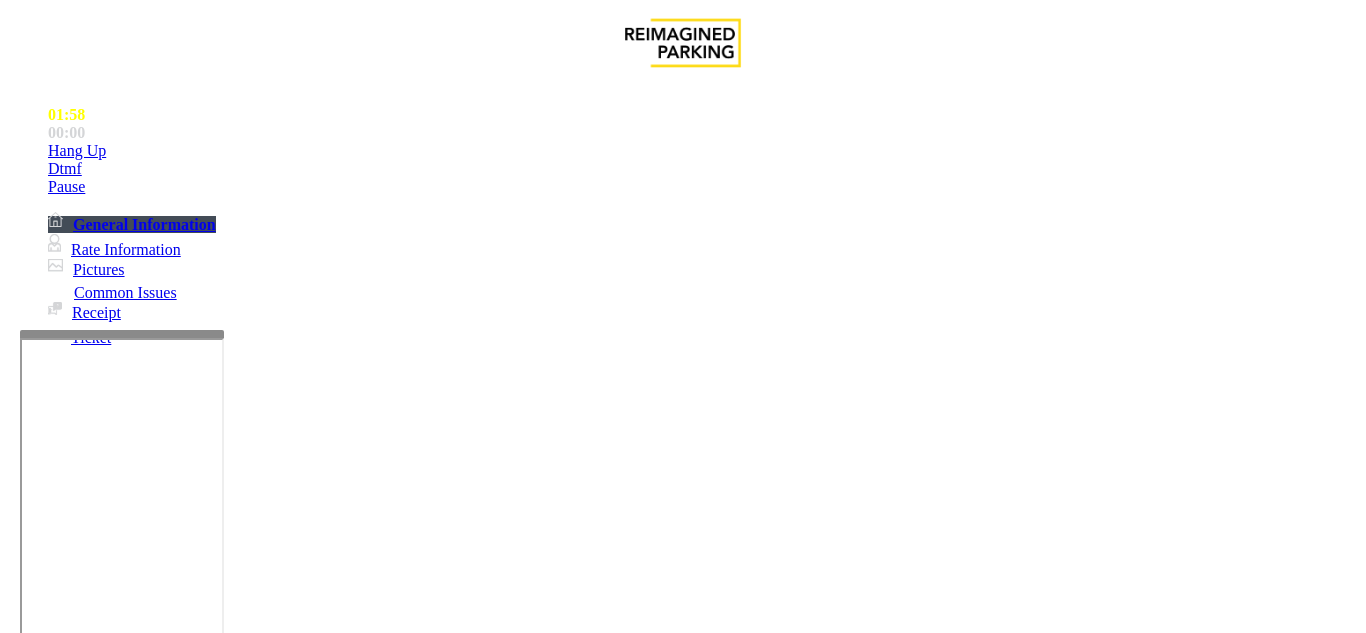 drag, startPoint x: 1039, startPoint y: 428, endPoint x: 744, endPoint y: 338, distance: 308.4234 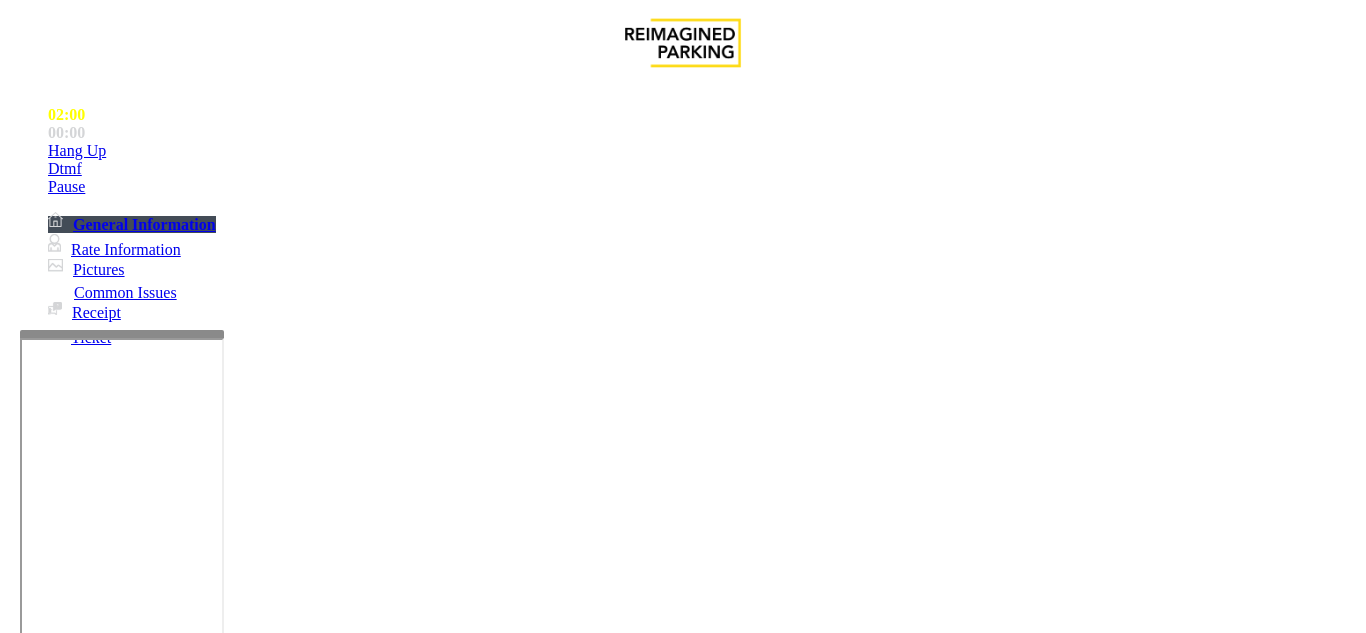 drag, startPoint x: 737, startPoint y: 337, endPoint x: 1326, endPoint y: 537, distance: 622.0297 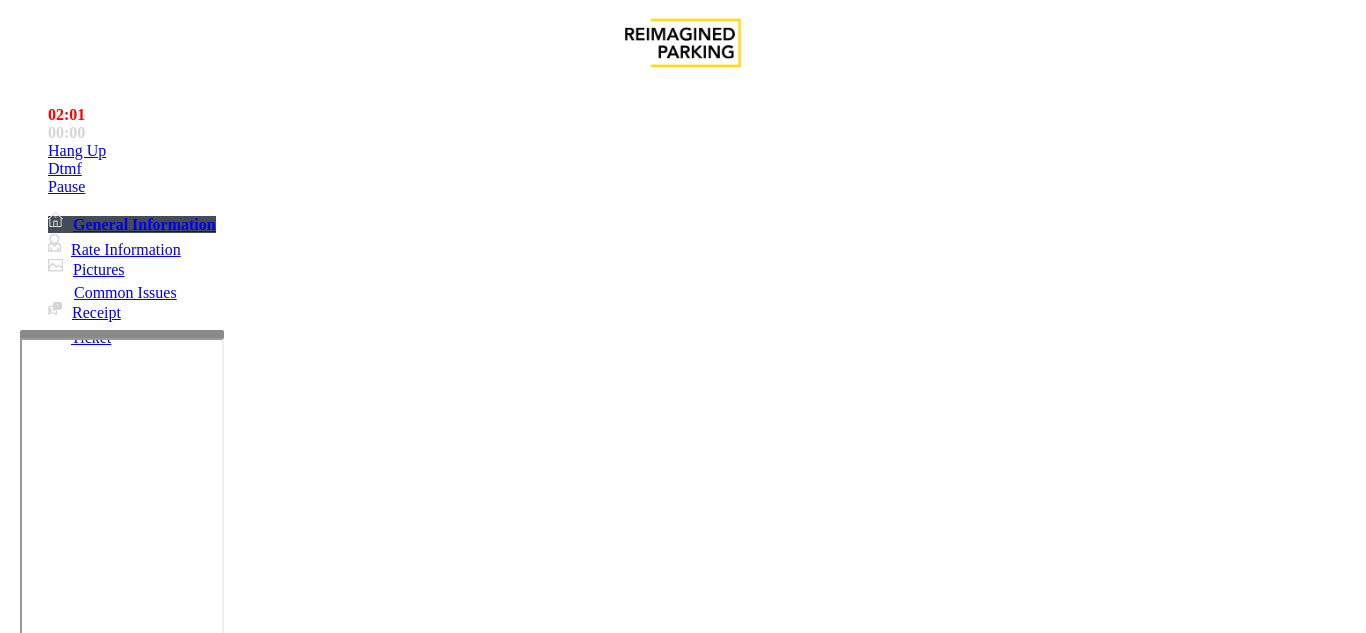 drag, startPoint x: 1278, startPoint y: 518, endPoint x: 733, endPoint y: 324, distance: 578.4989 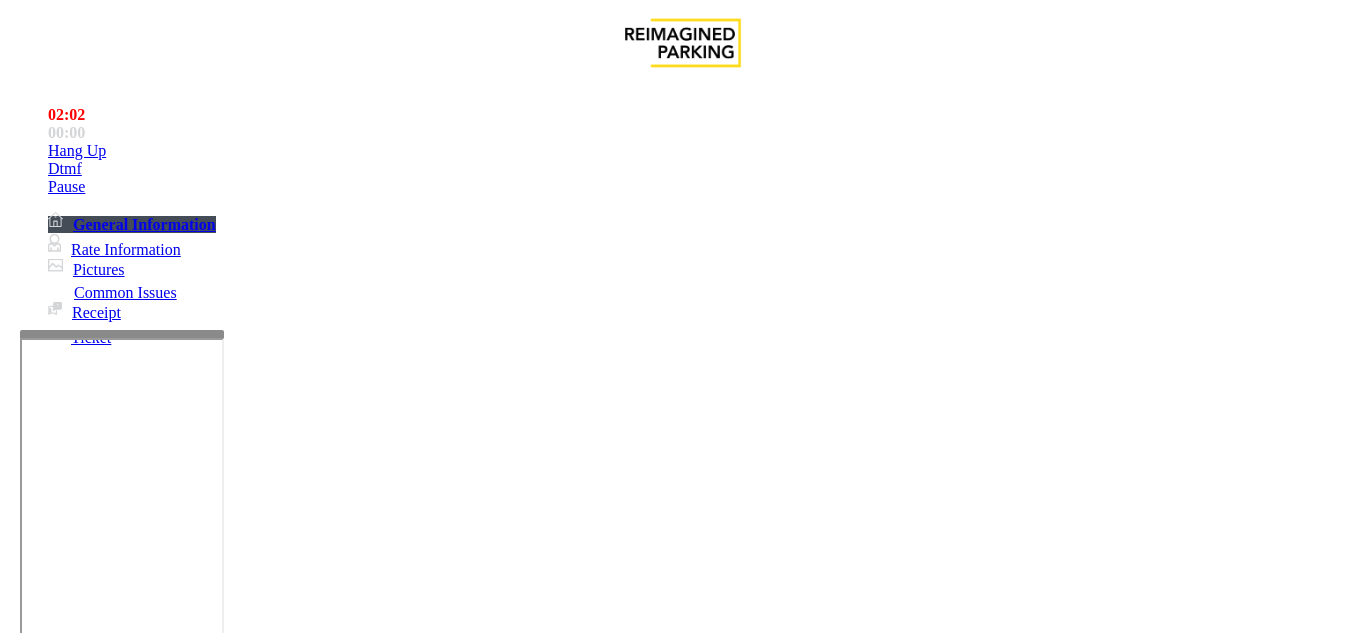 click on "Always call MOD during business hours do not call security" at bounding box center [683, 3134] 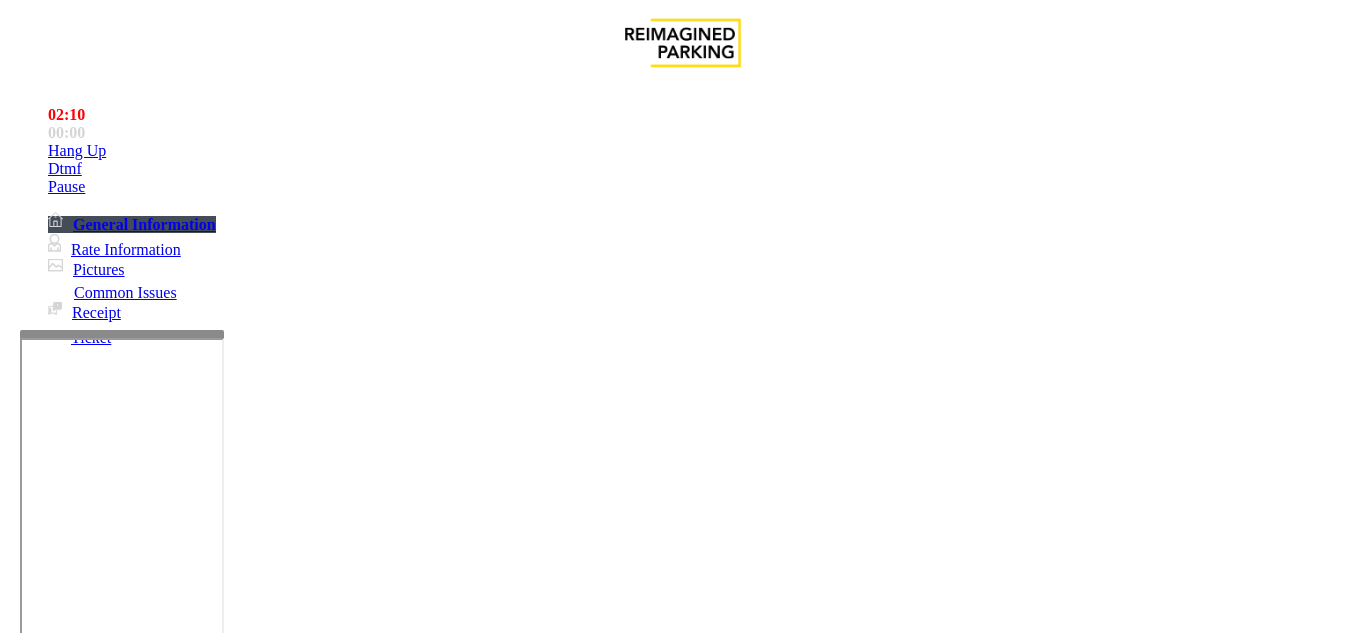 click at bounding box center [221, 1642] 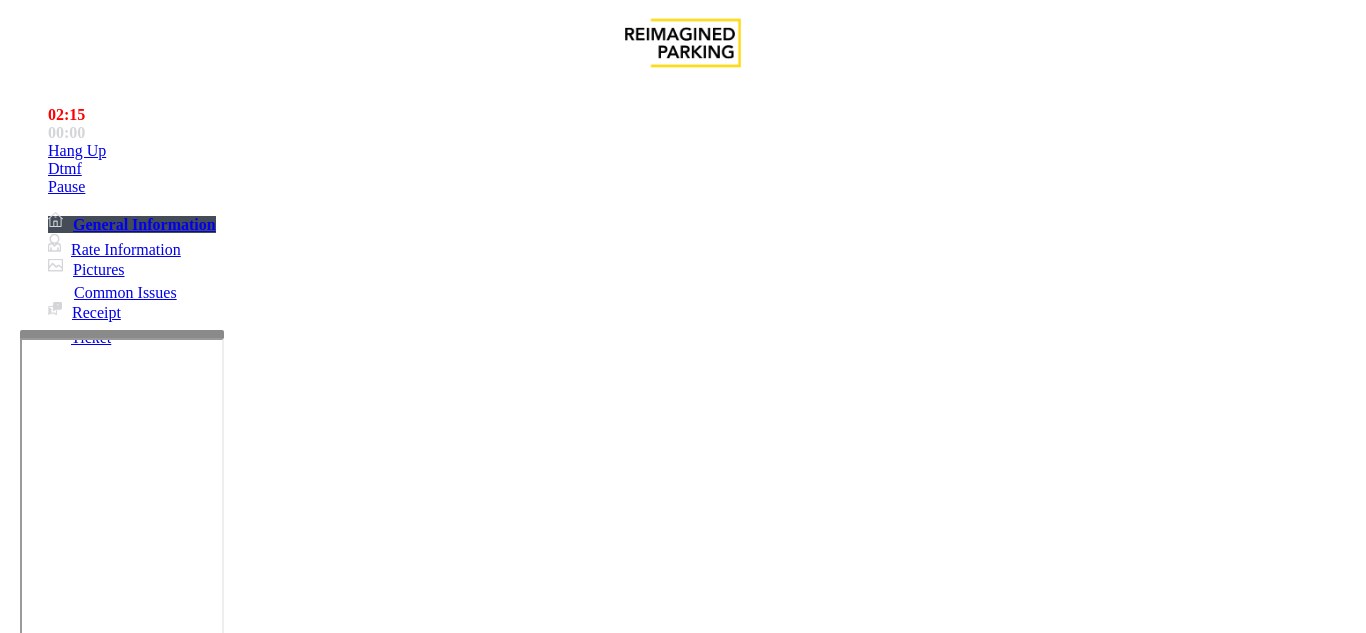 scroll, scrollTop: 140, scrollLeft: 0, axis: vertical 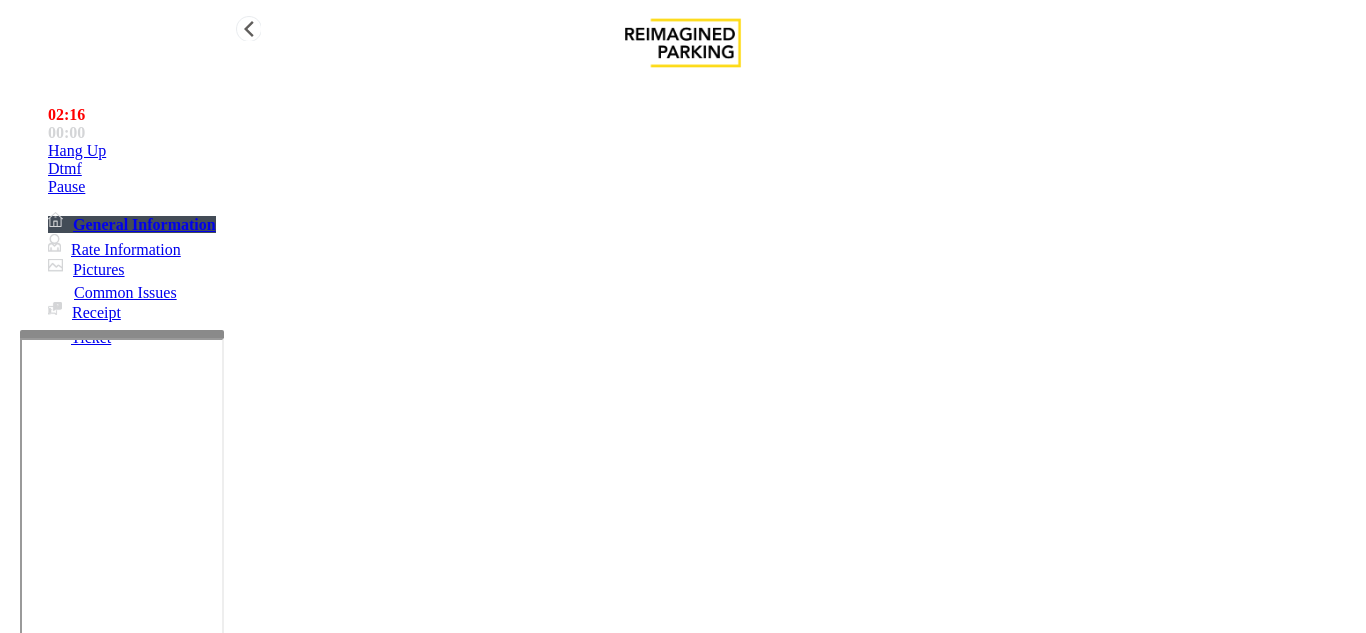 click on "Hang Up" at bounding box center (703, 151) 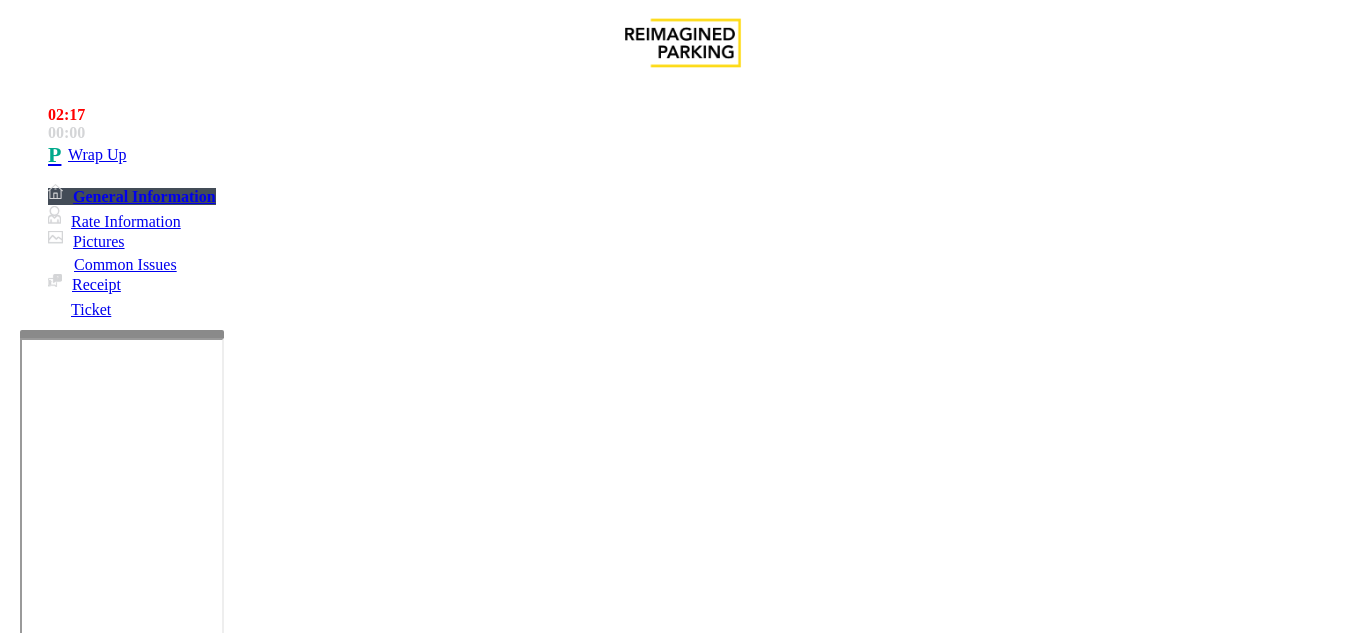 click at bounding box center (221, 1642) 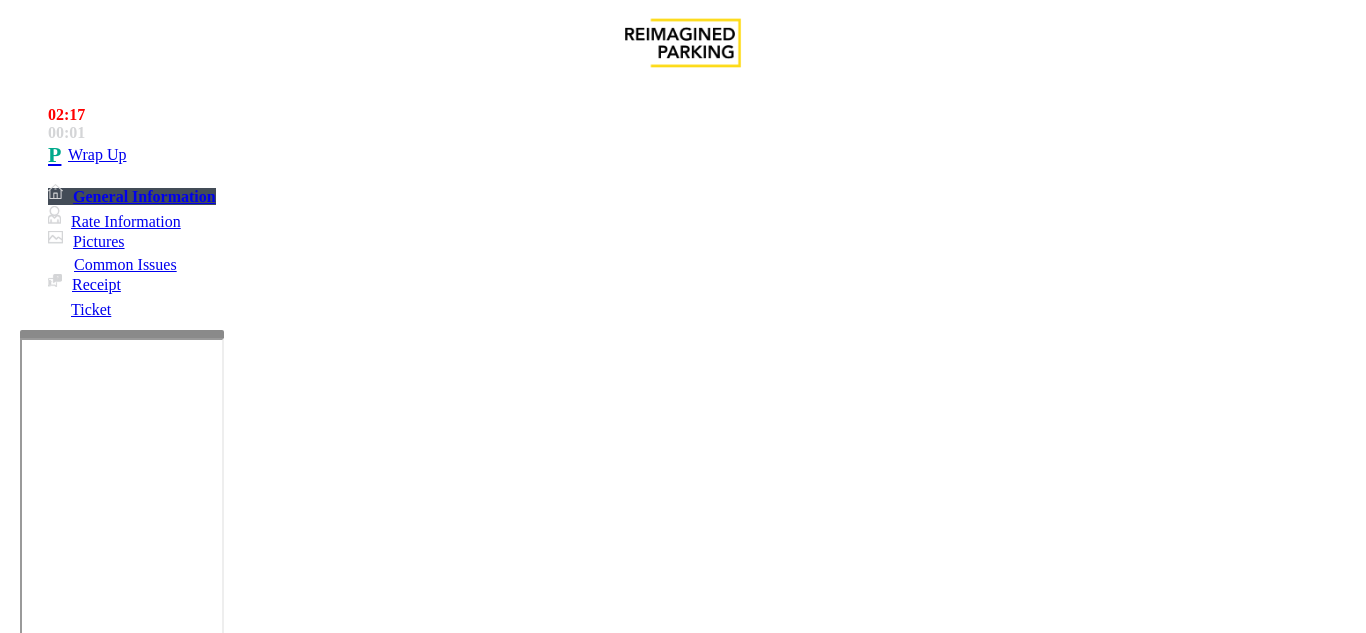 scroll, scrollTop: 0, scrollLeft: 0, axis: both 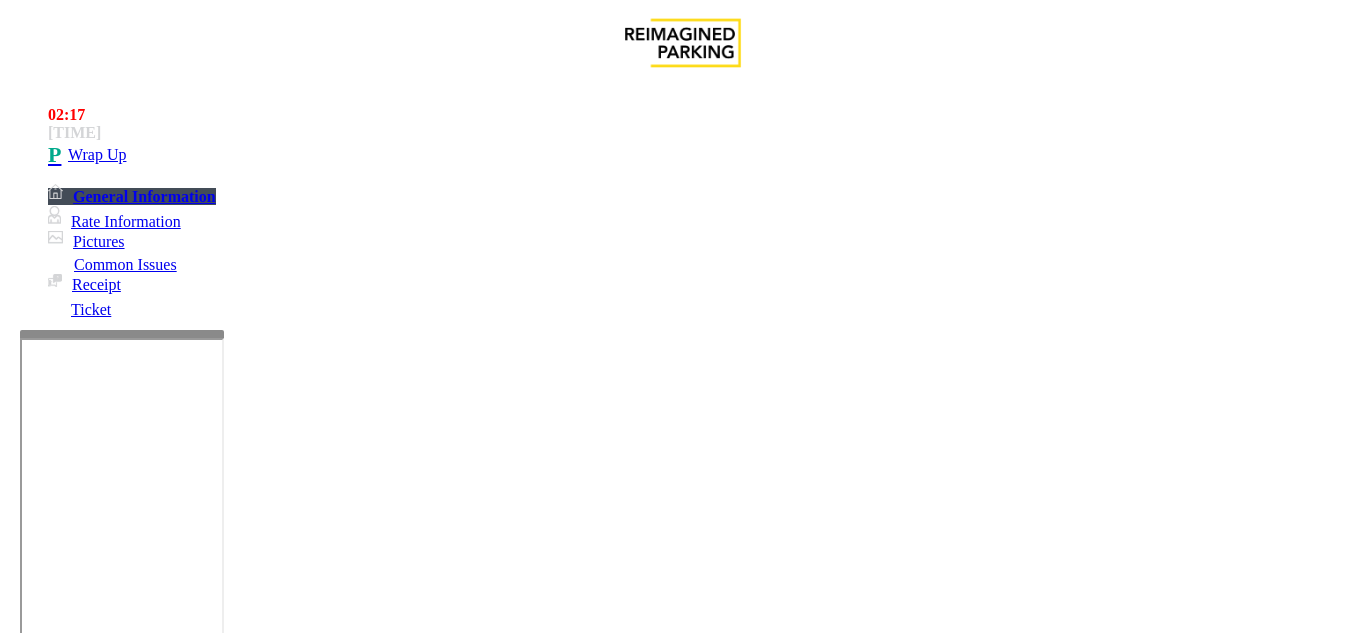 click on "Equipment Issue" at bounding box center (483, 1286) 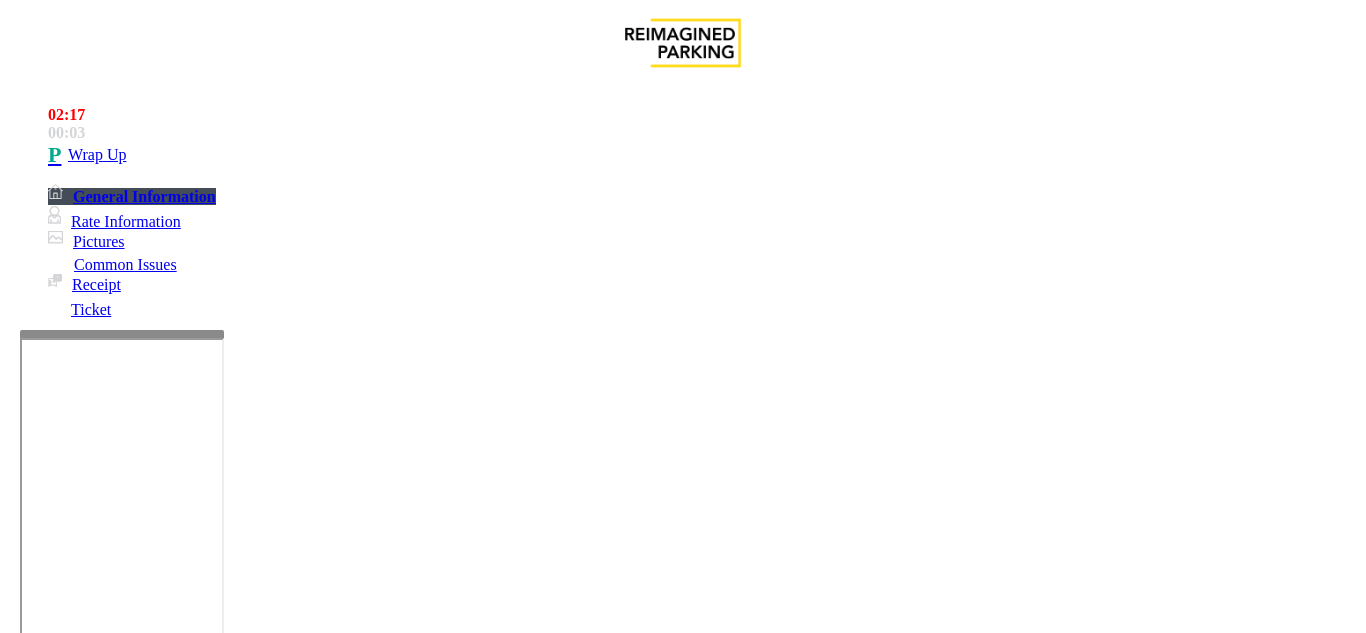 click on "Gate / Door Won't Open" at bounding box center [575, 1286] 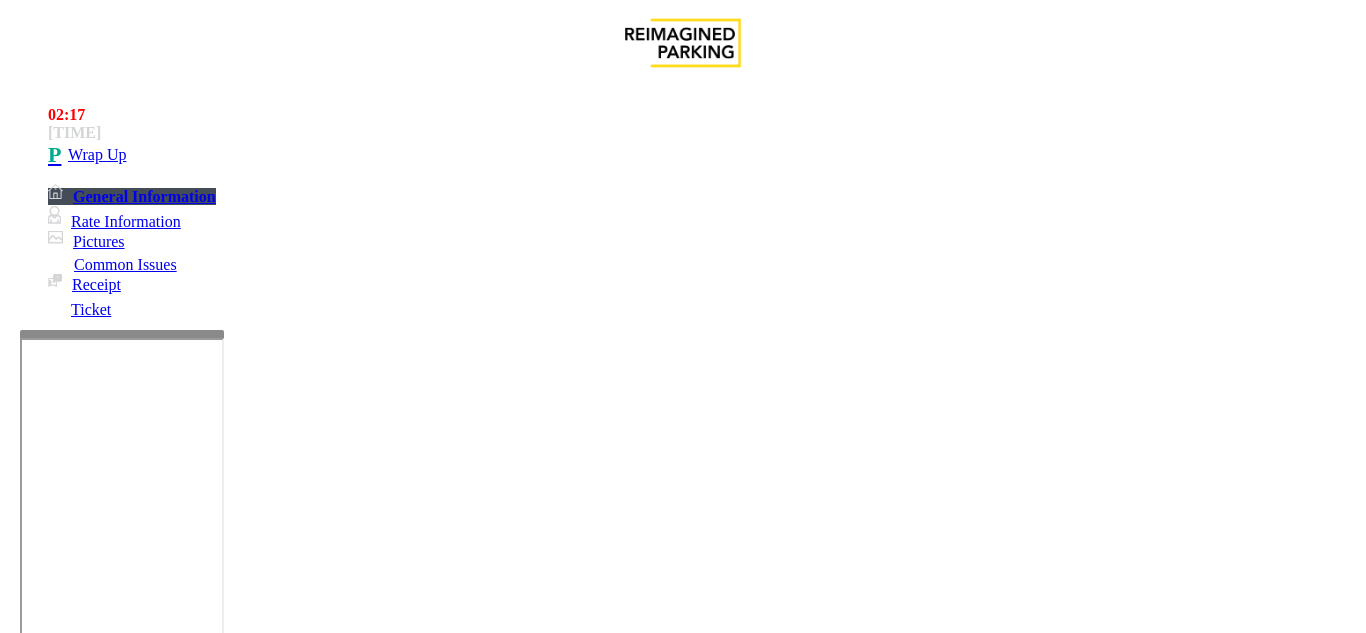 click at bounding box center [221, 1642] 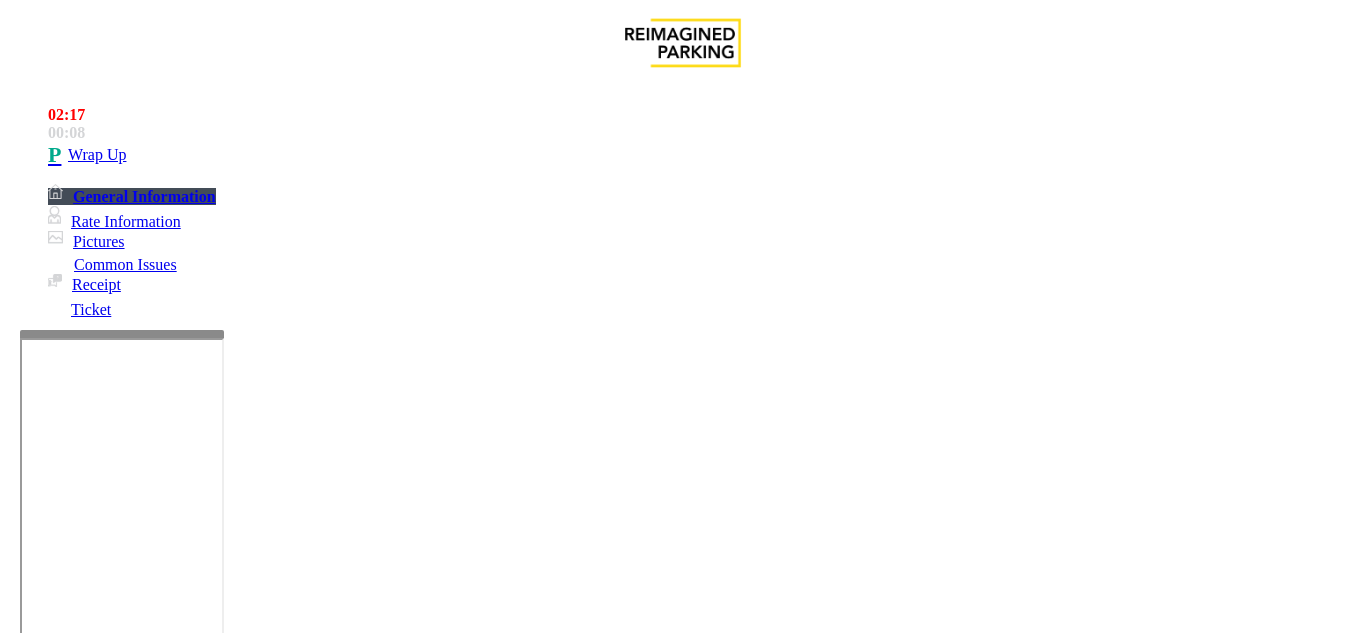 scroll, scrollTop: 0, scrollLeft: 0, axis: both 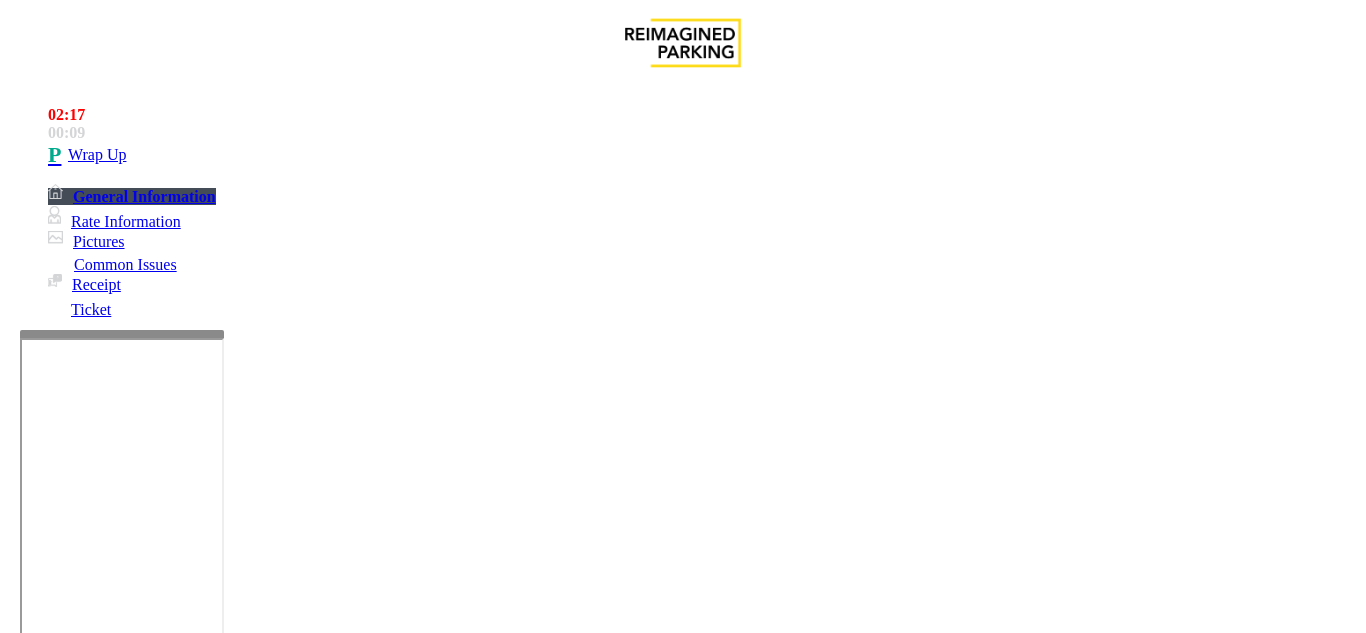 click on "Gate / Door Won't Open" at bounding box center (682, 1271) 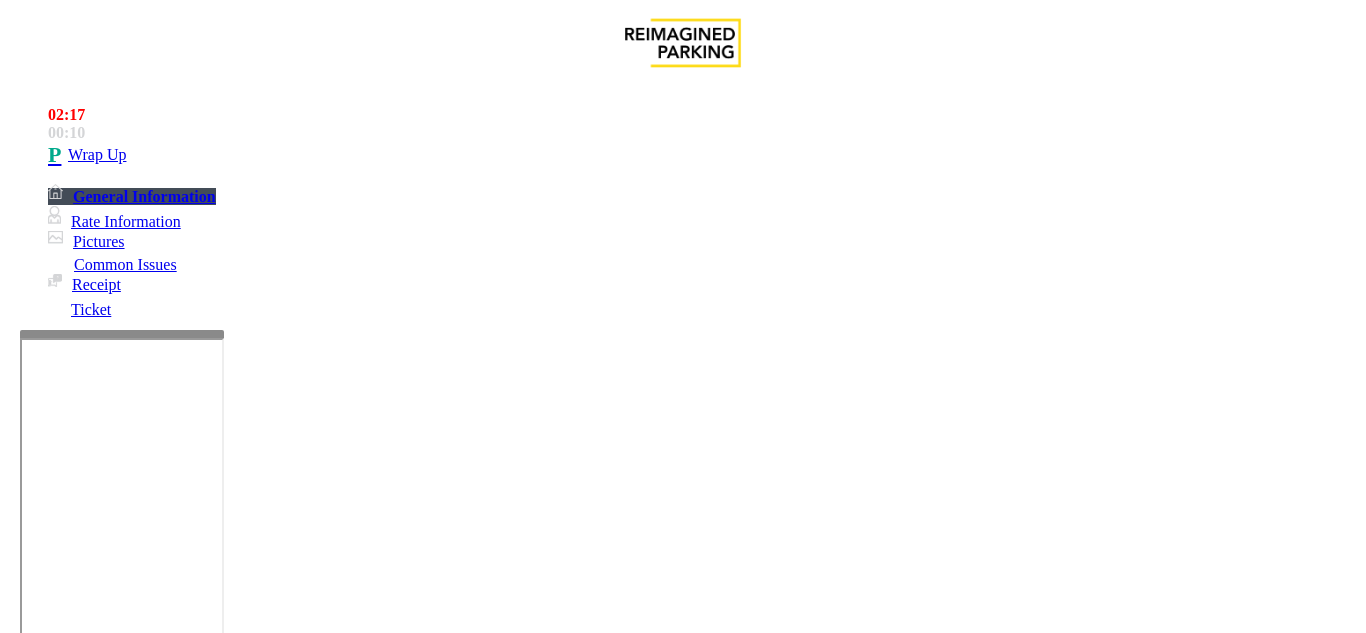 click on "Issue" at bounding box center [42, 1253] 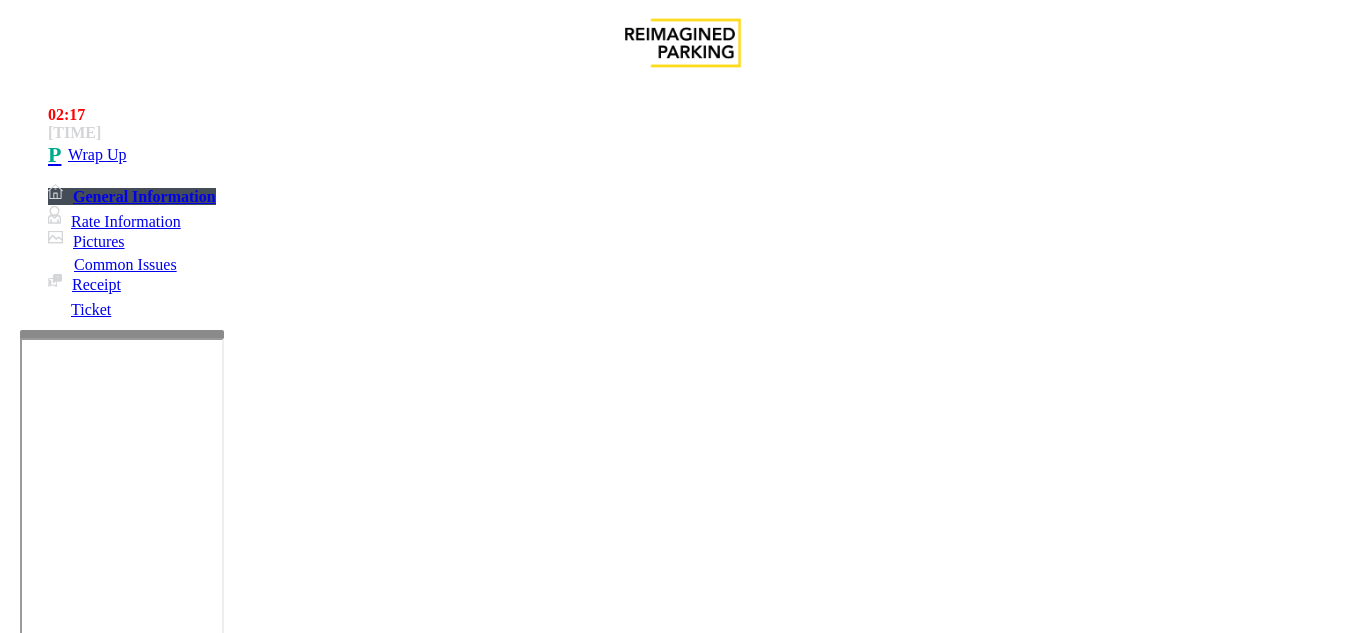 click on "Payment Issue" at bounding box center (167, 1286) 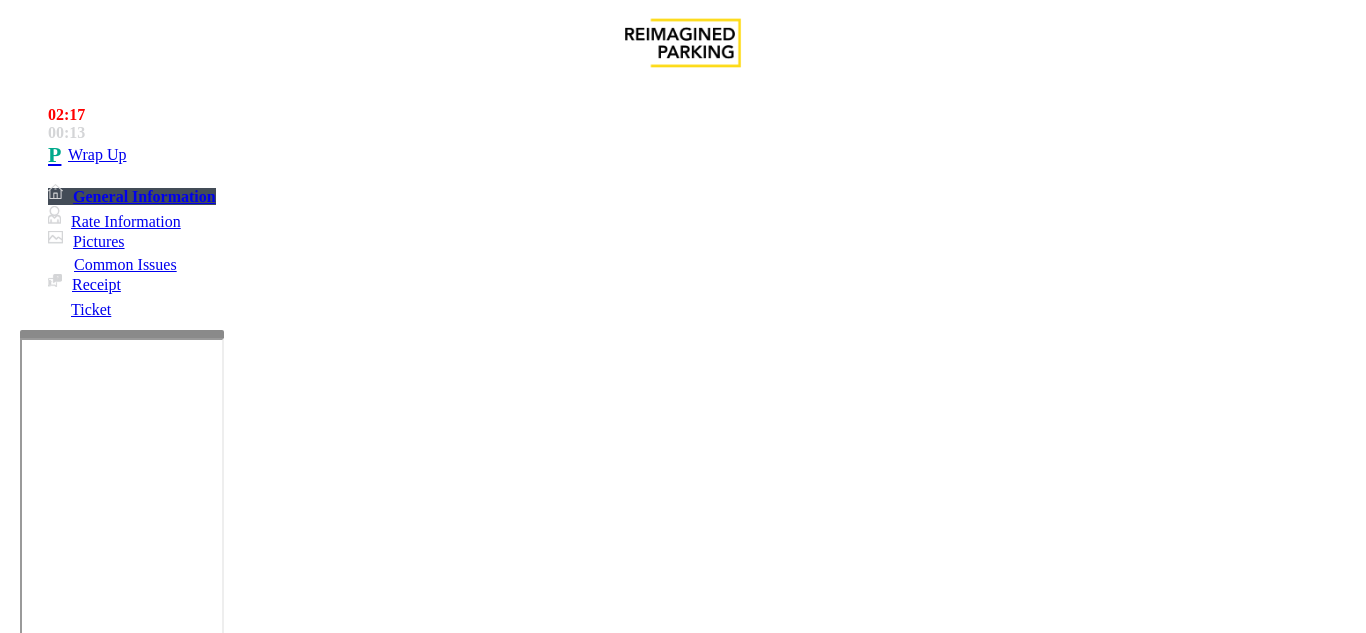 scroll, scrollTop: 0, scrollLeft: 0, axis: both 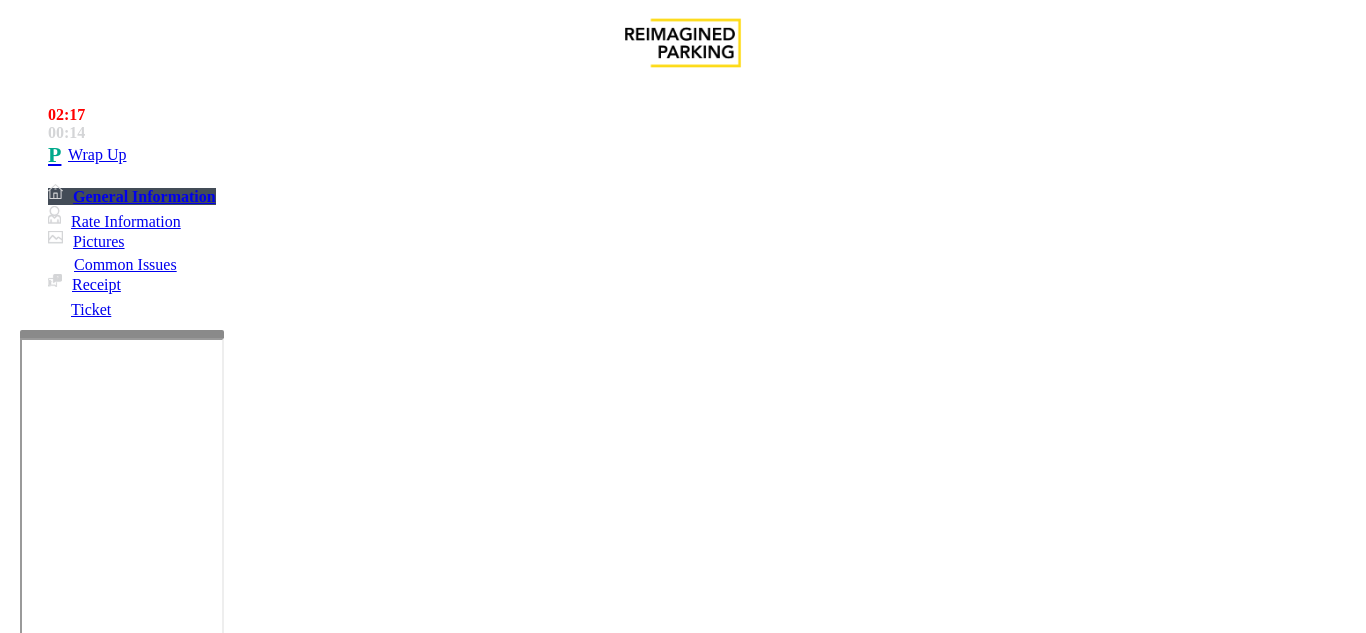 click on "Parker Has No Money" at bounding box center [682, 1271] 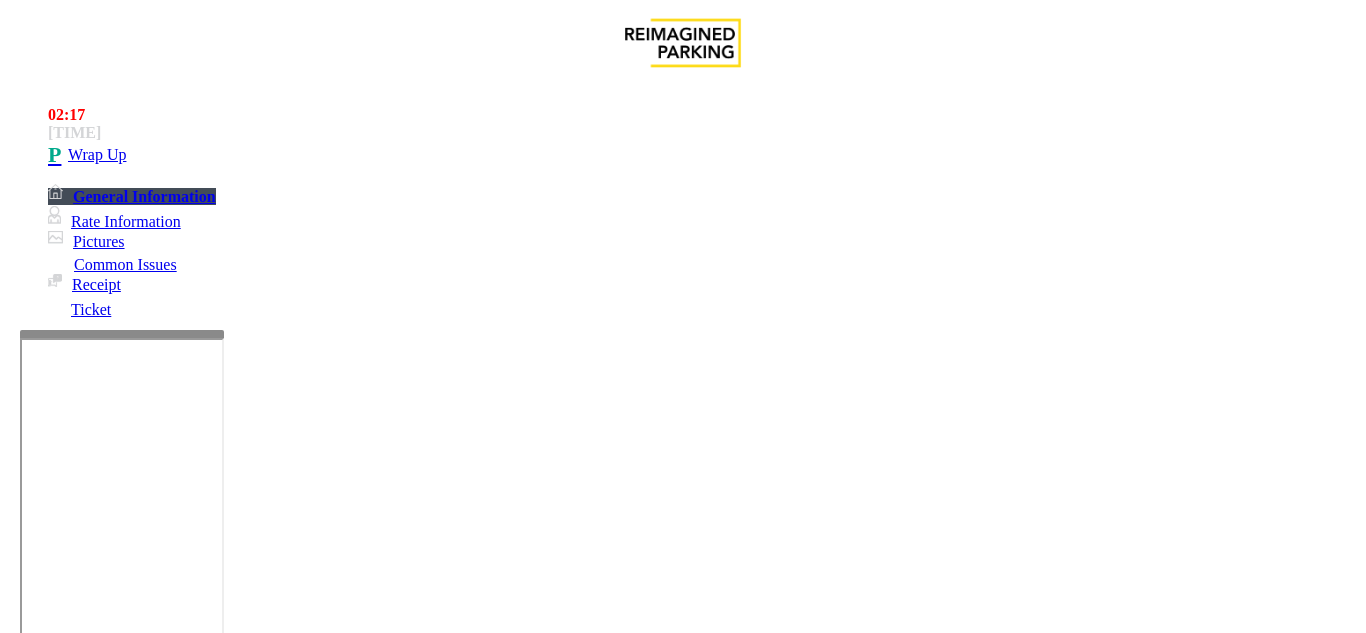 click at bounding box center [221, 1442] 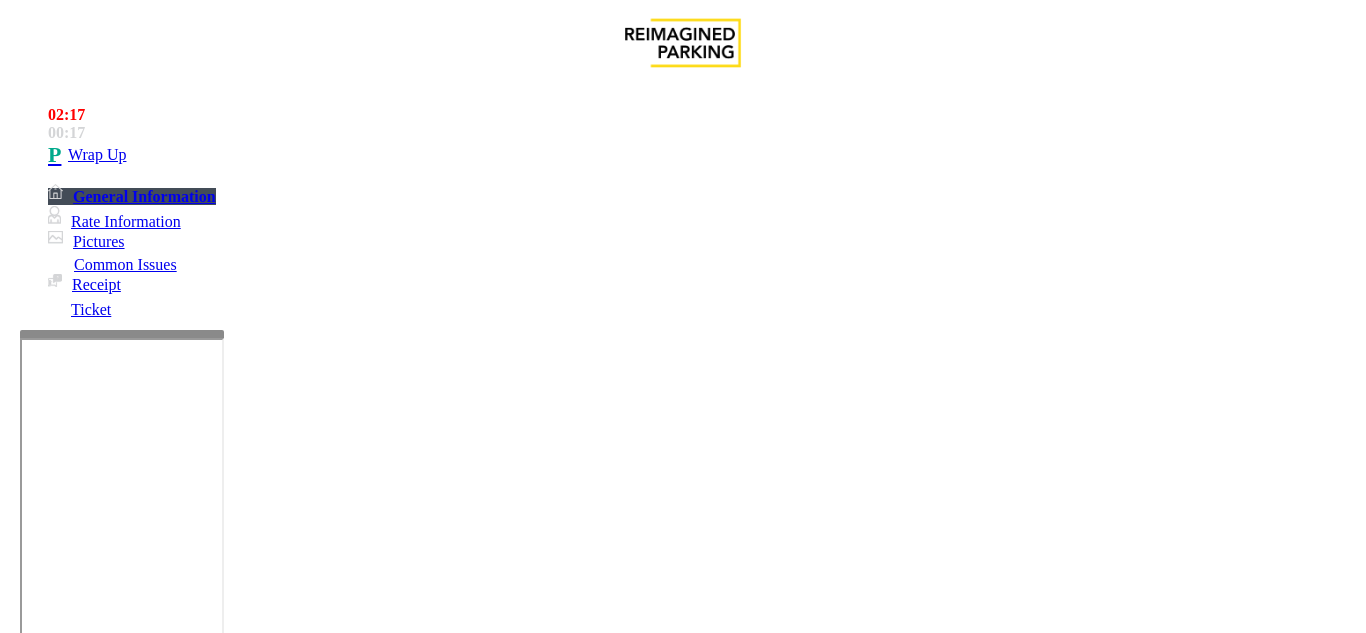 click at bounding box center [221, 1442] 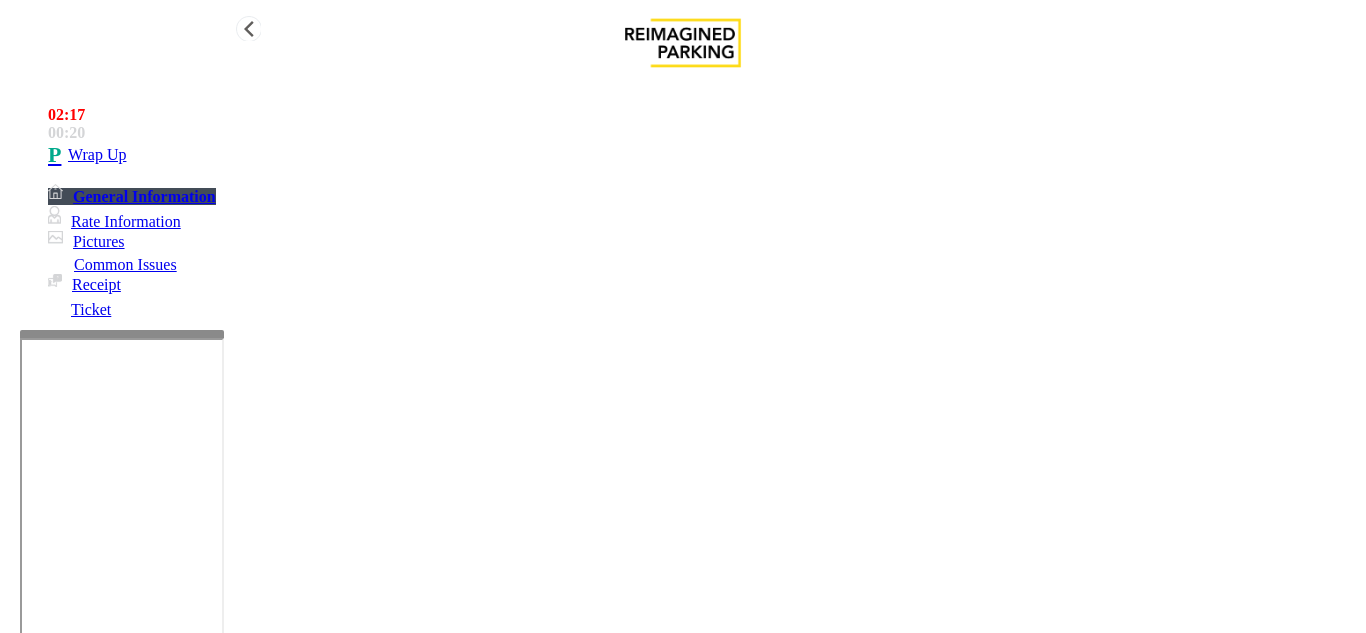 type on "**********" 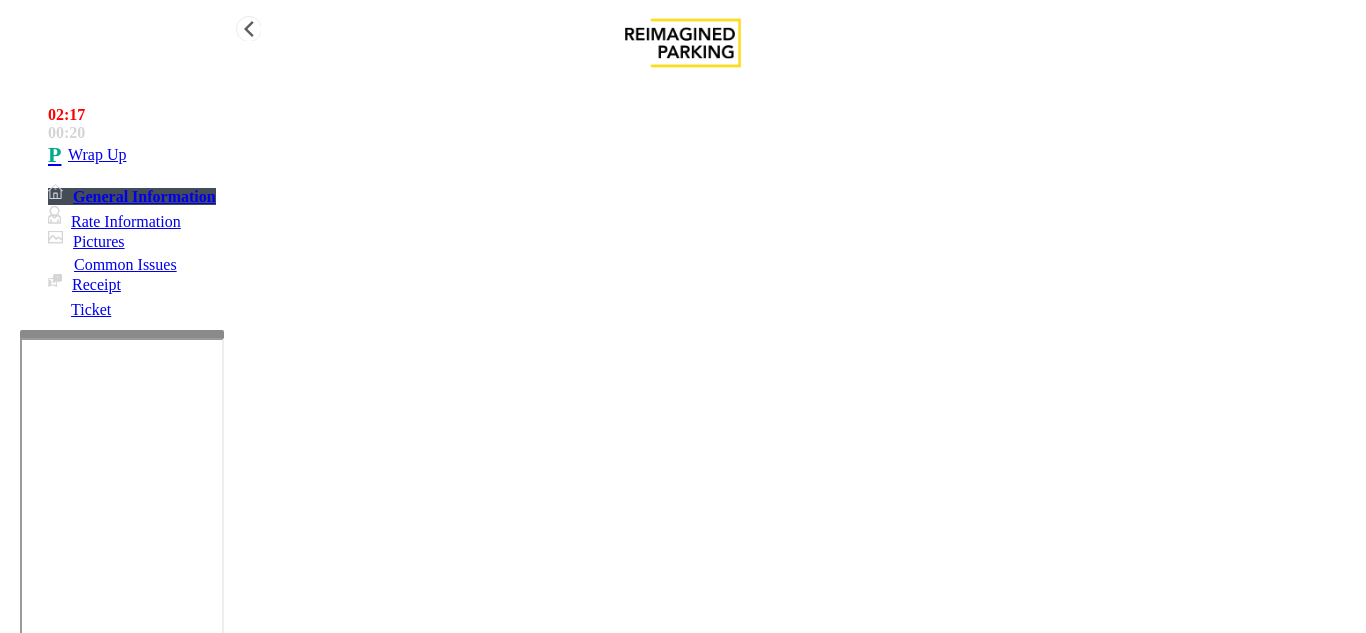 click on "Wrap Up" at bounding box center [703, 155] 